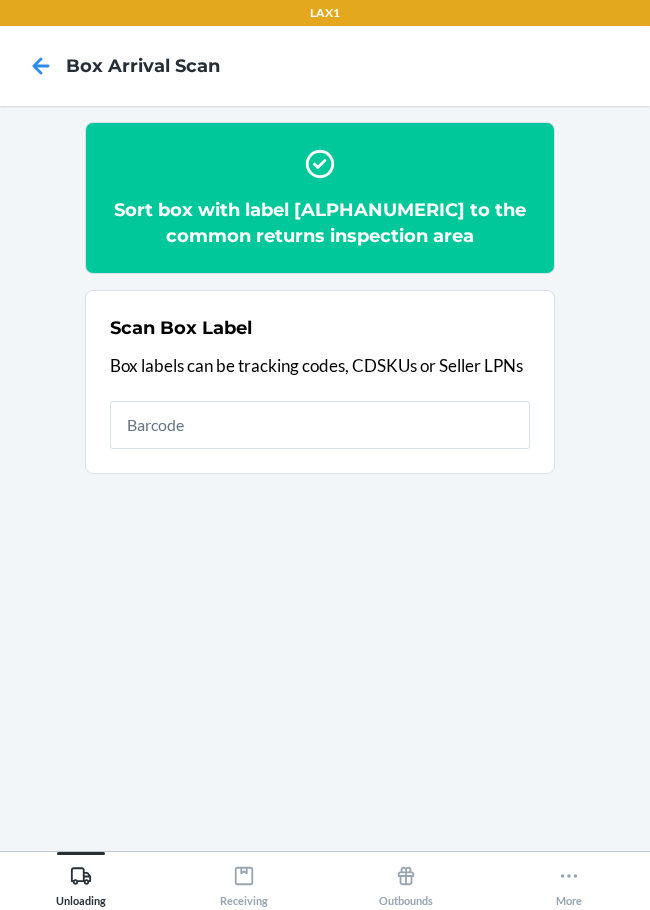 scroll, scrollTop: 0, scrollLeft: 0, axis: both 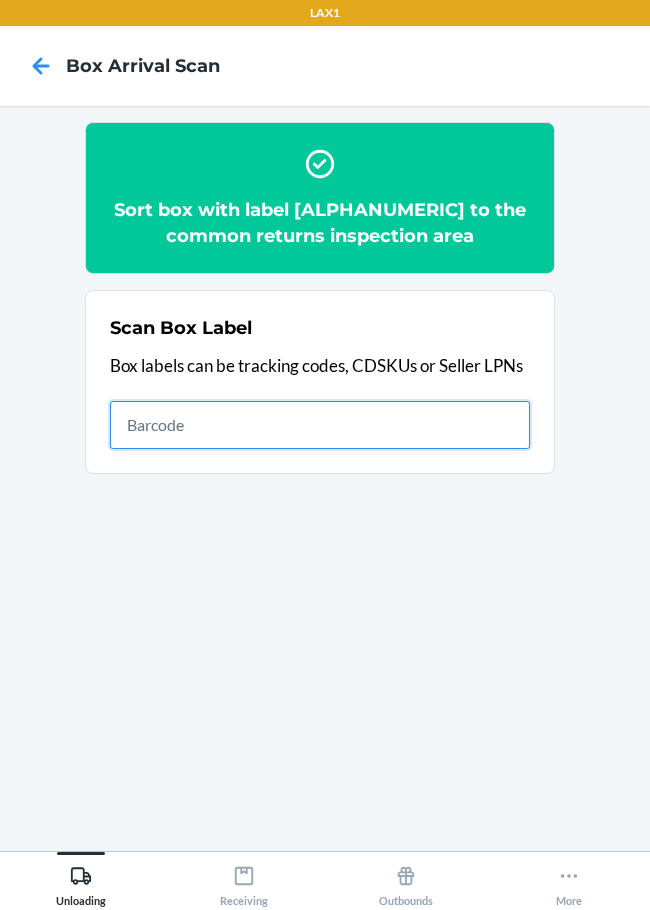 click at bounding box center [320, 425] 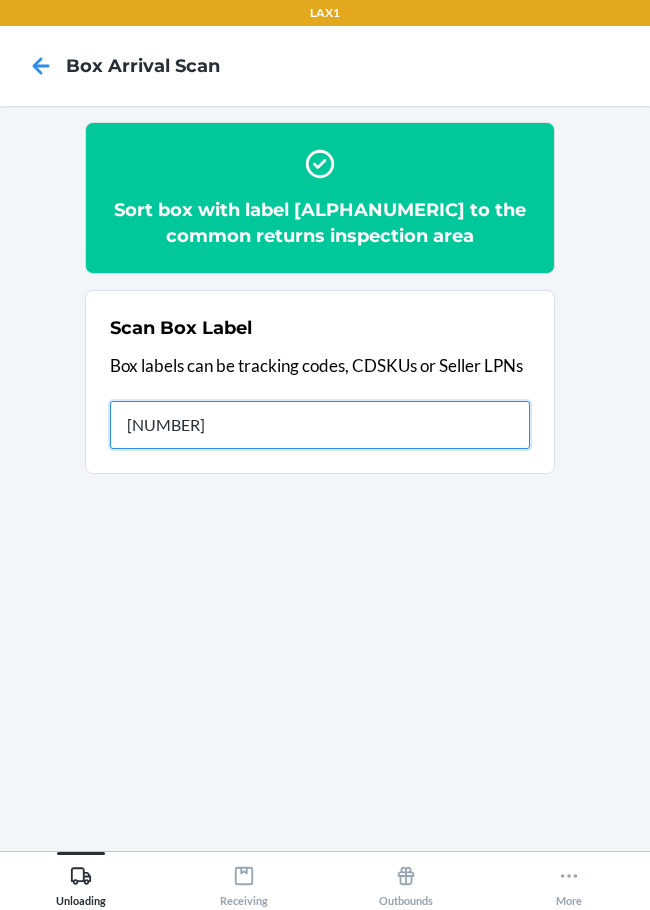 type on "[NUMBER]" 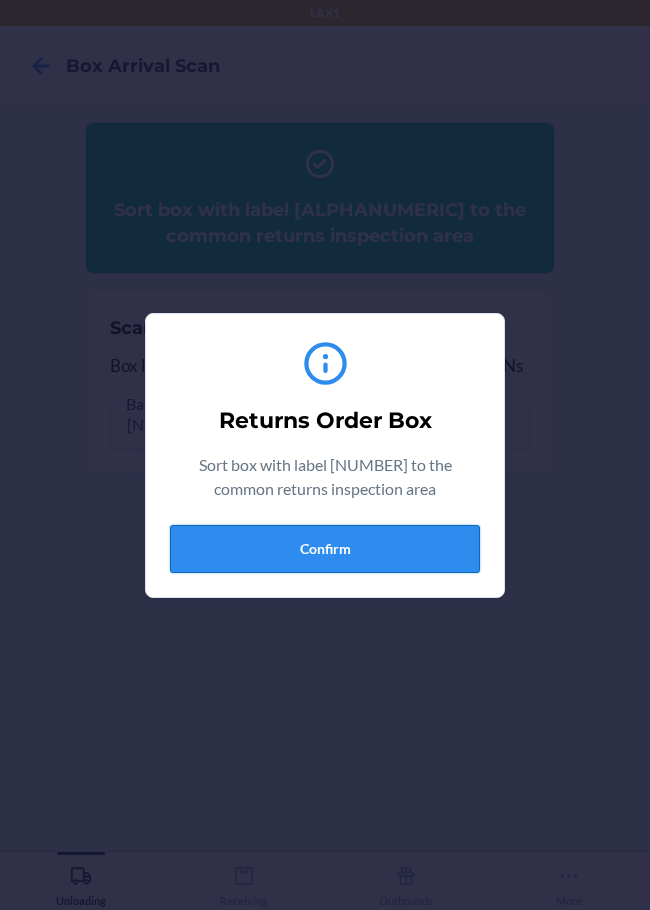 click on "Confirm" at bounding box center [325, 549] 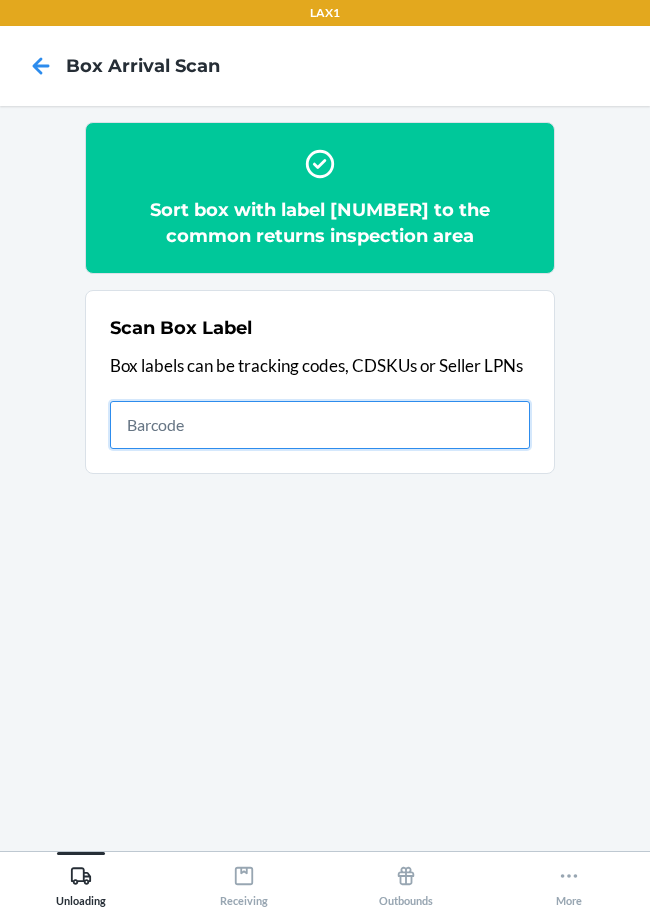 click at bounding box center (320, 425) 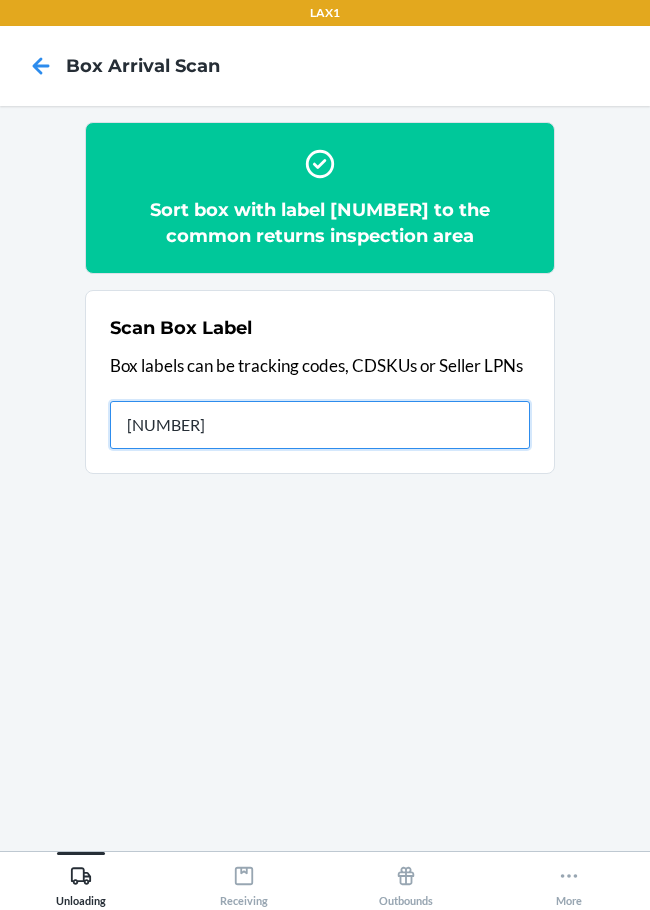 type on "420924080205" 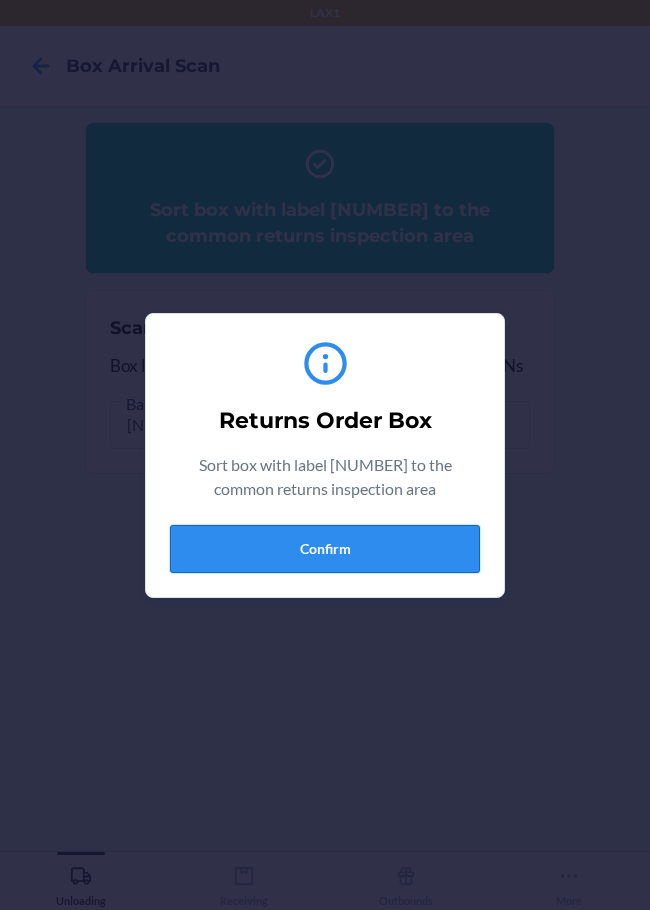 click on "Confirm" at bounding box center [325, 549] 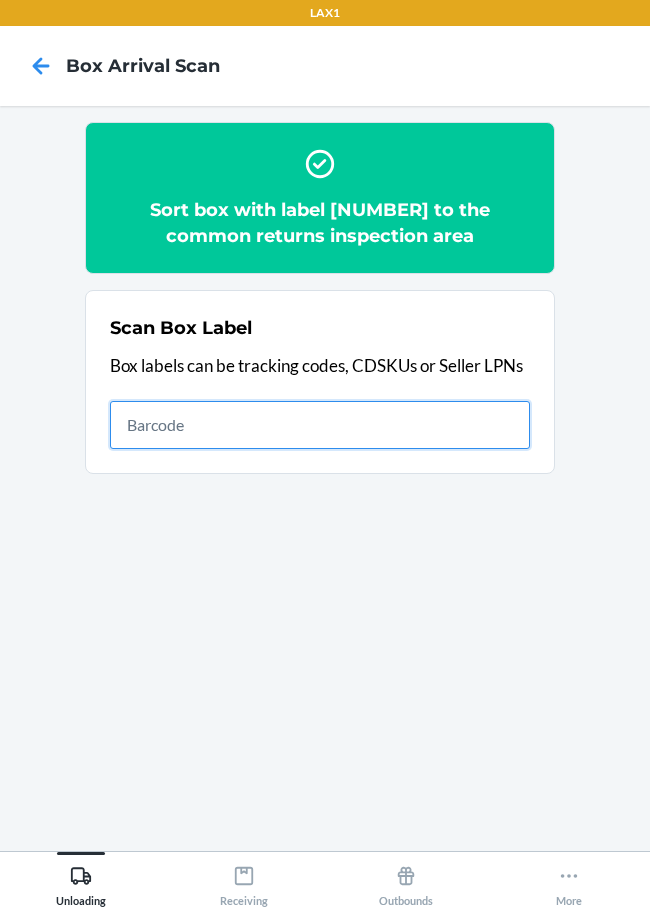 click at bounding box center (320, 425) 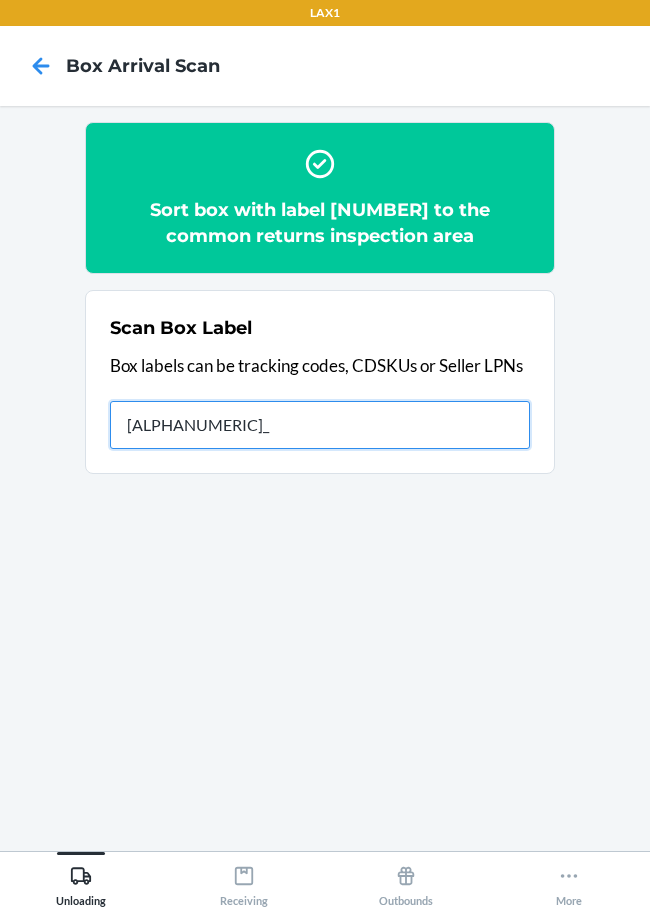 type on "SZRJzwfG4w_001_v" 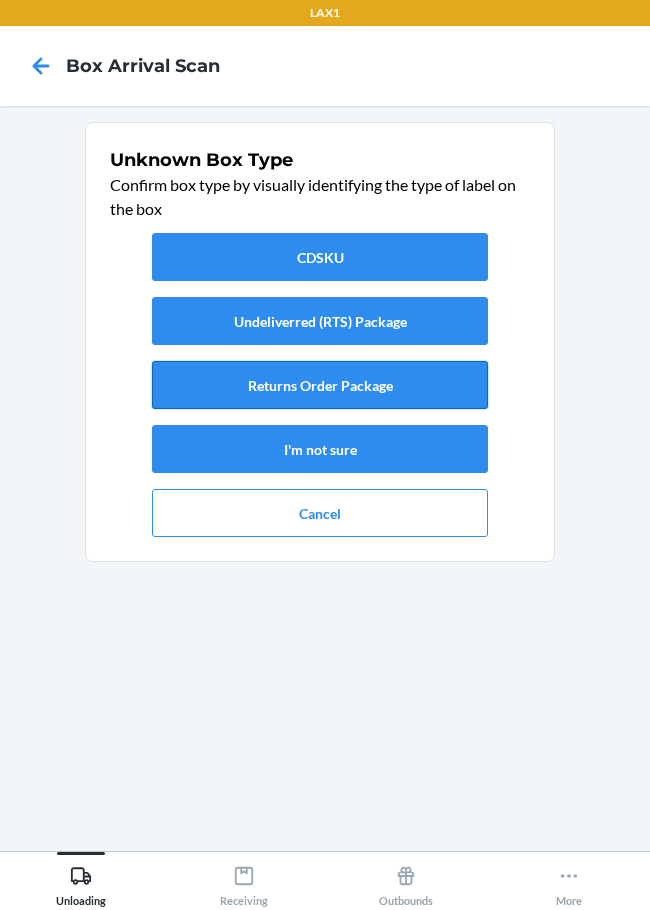 click on "Returns Order Package" at bounding box center (320, 385) 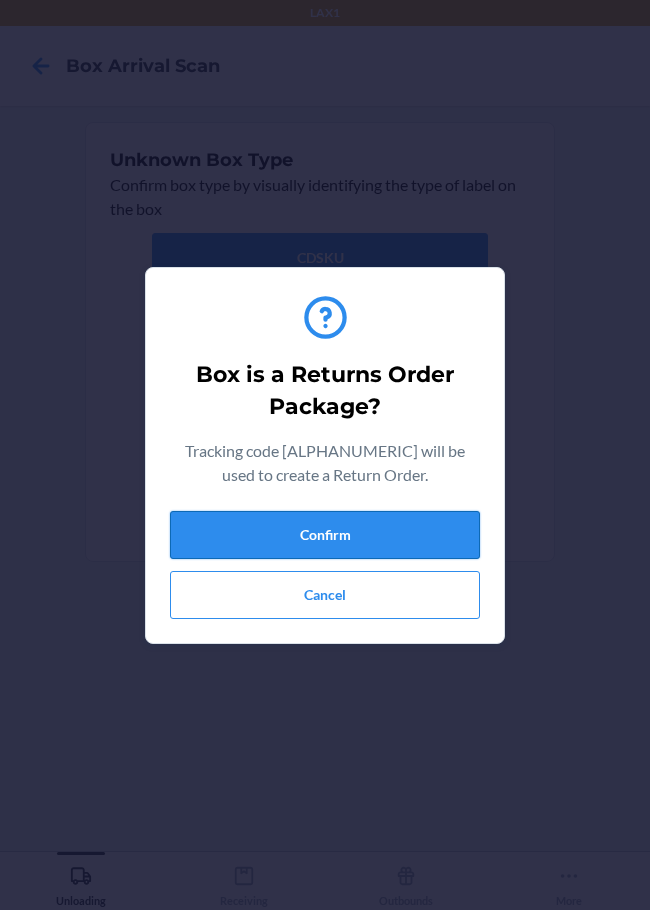 click on "Confirm" at bounding box center [325, 535] 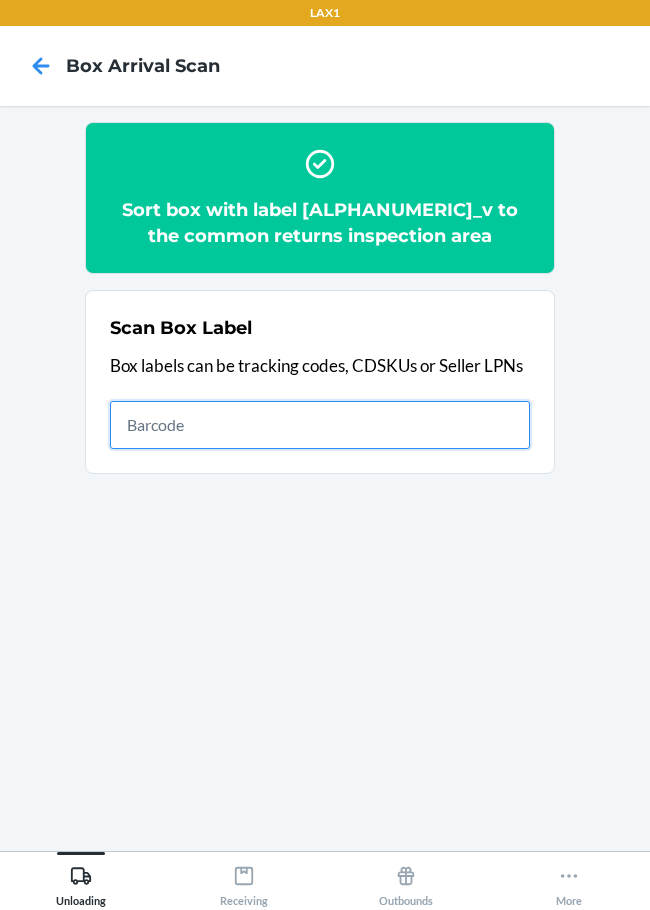 click at bounding box center (320, 425) 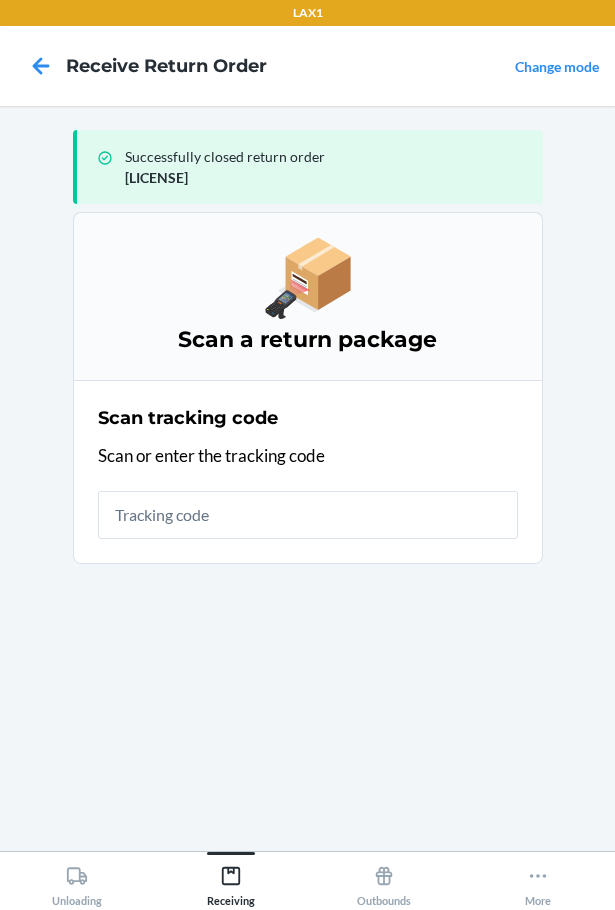 scroll, scrollTop: 0, scrollLeft: 0, axis: both 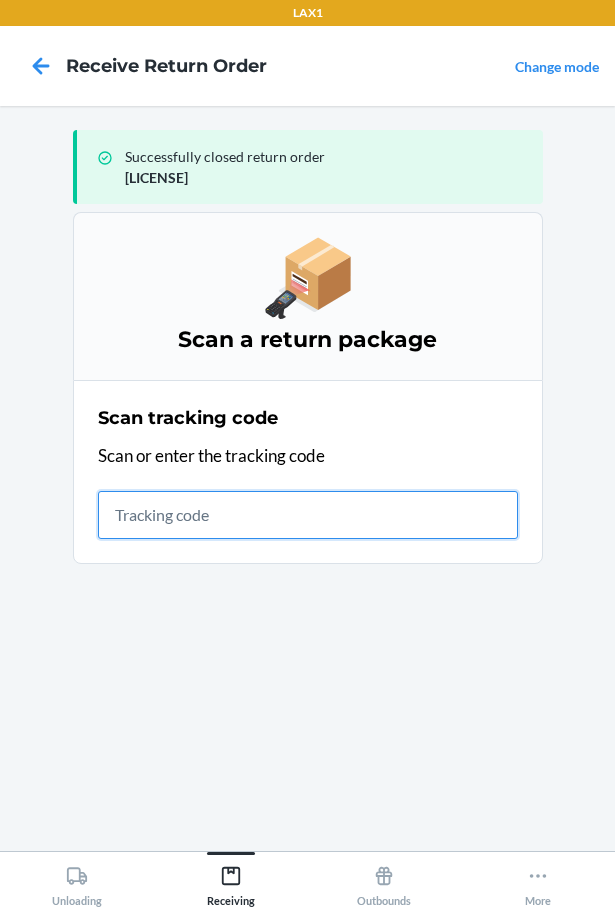 click at bounding box center (308, 515) 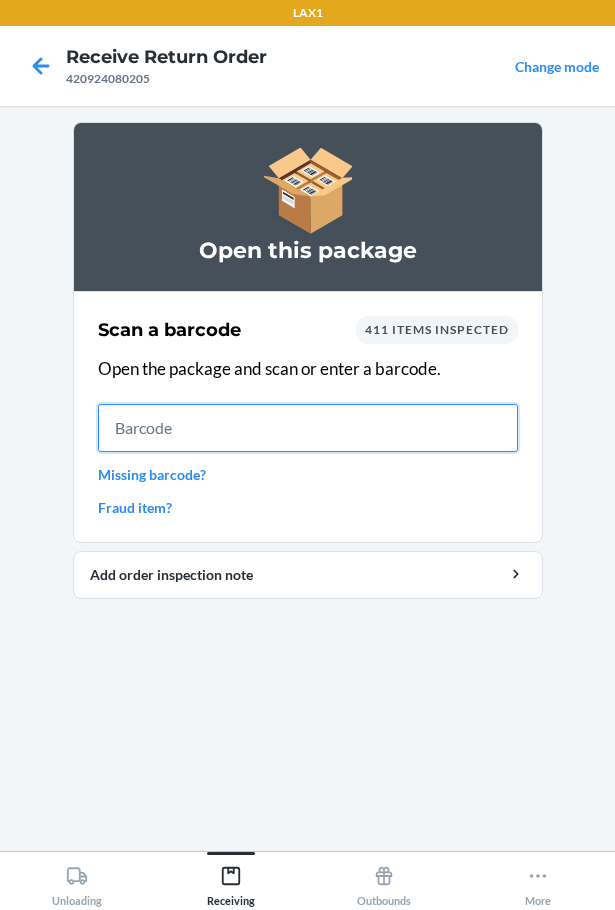 click at bounding box center [308, 428] 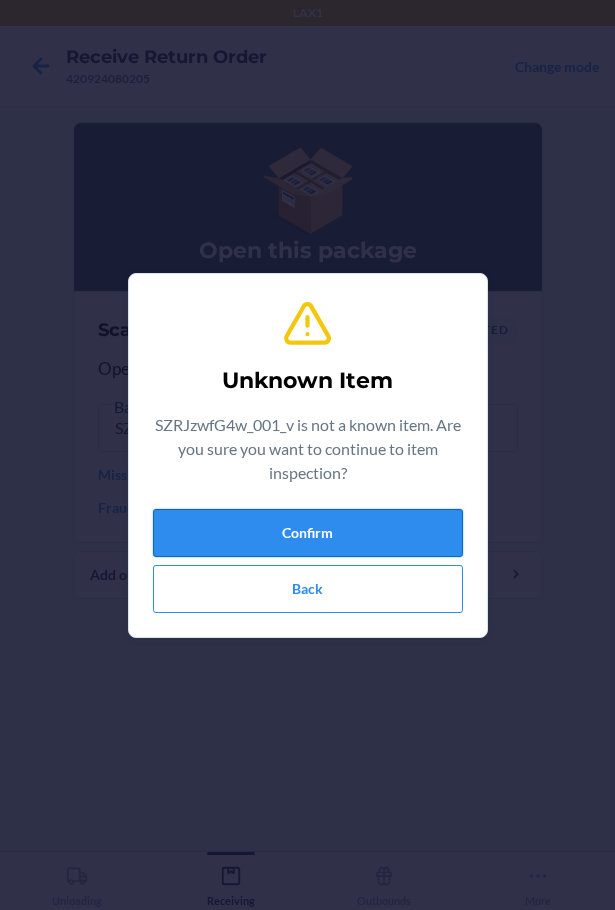 click on "Confirm" at bounding box center (308, 533) 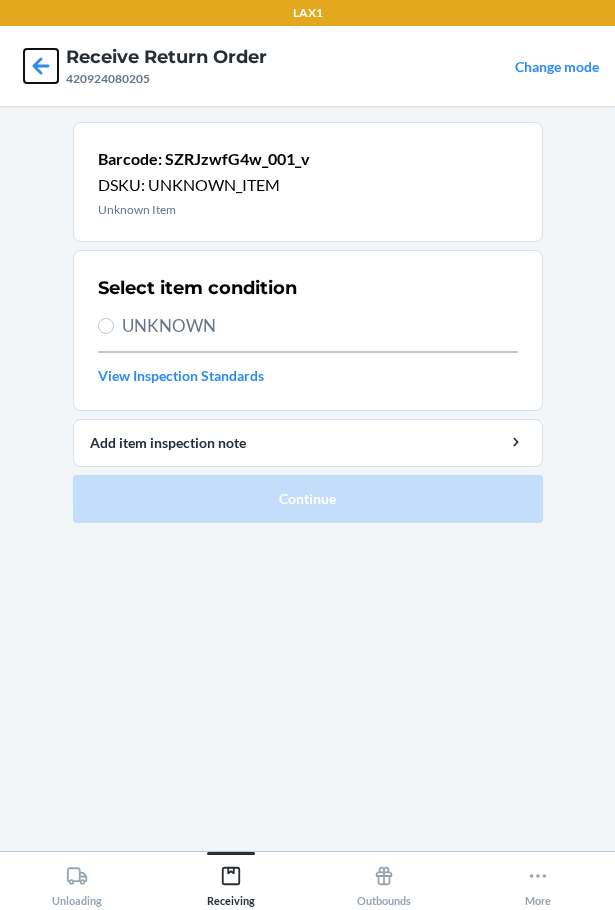 click 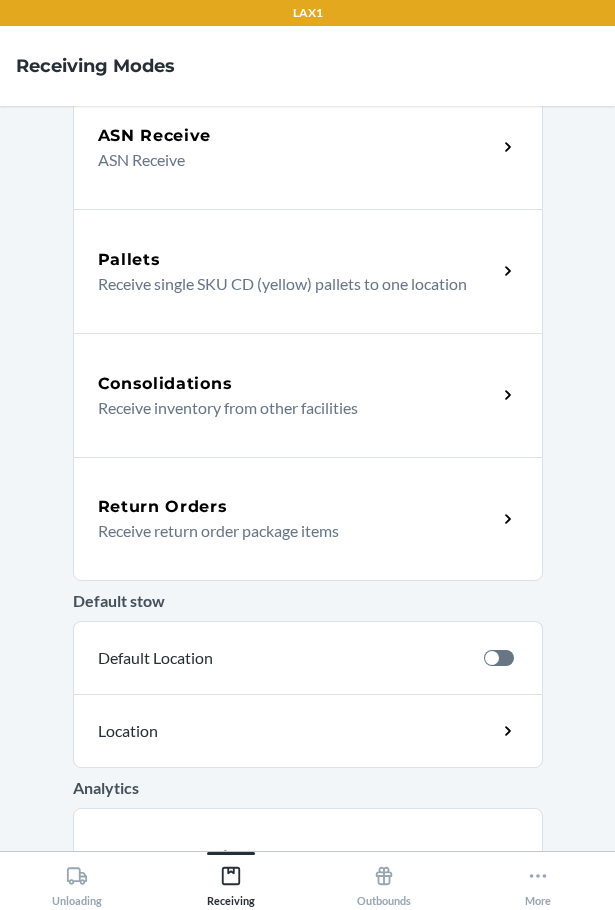 scroll, scrollTop: 300, scrollLeft: 0, axis: vertical 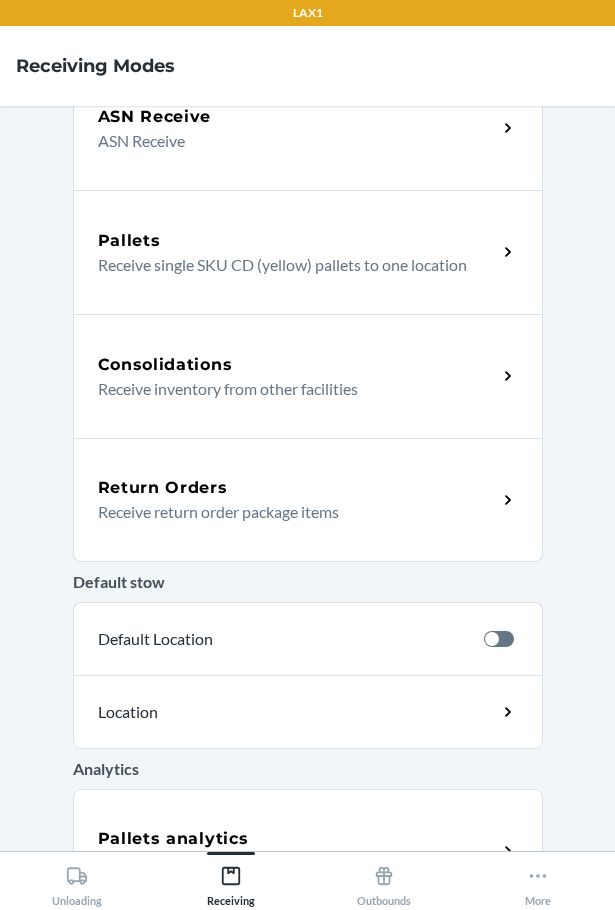 click on "Return Orders" at bounding box center [163, 488] 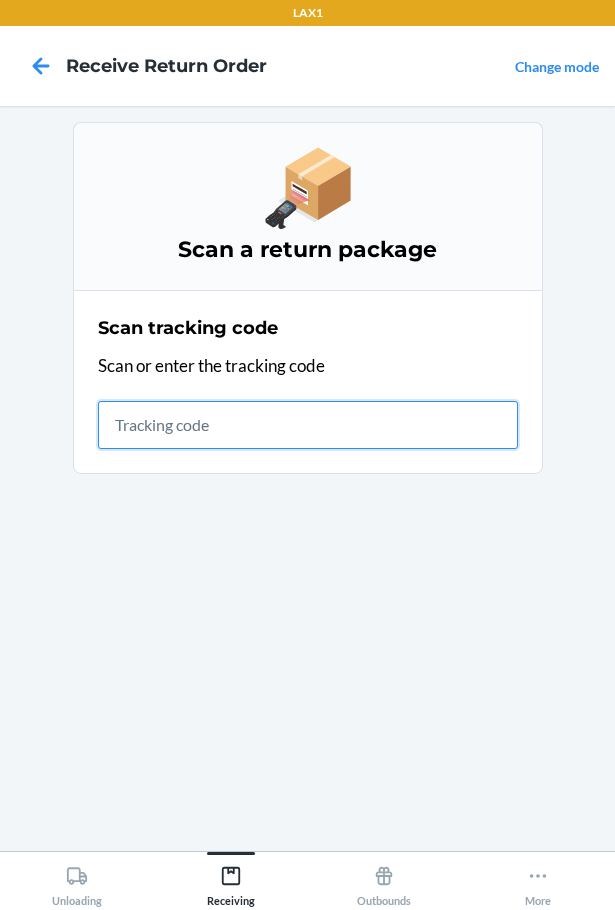 click at bounding box center [308, 425] 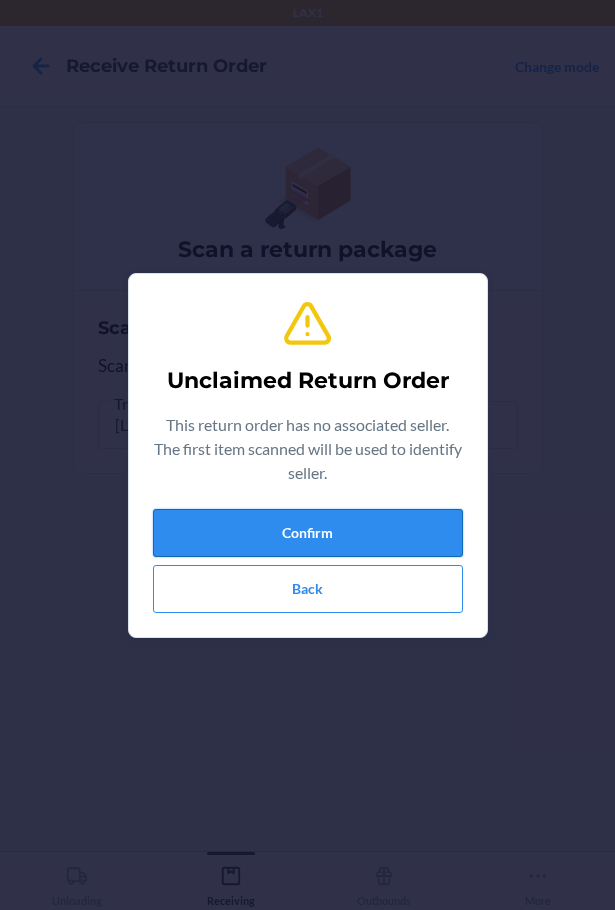 click on "Confirm" at bounding box center [308, 533] 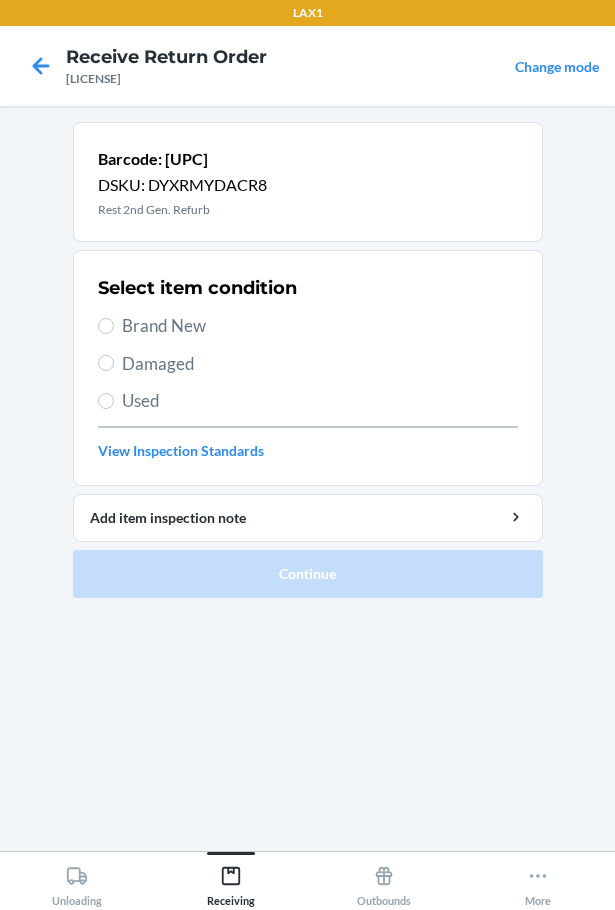 click on "Damaged" at bounding box center (320, 364) 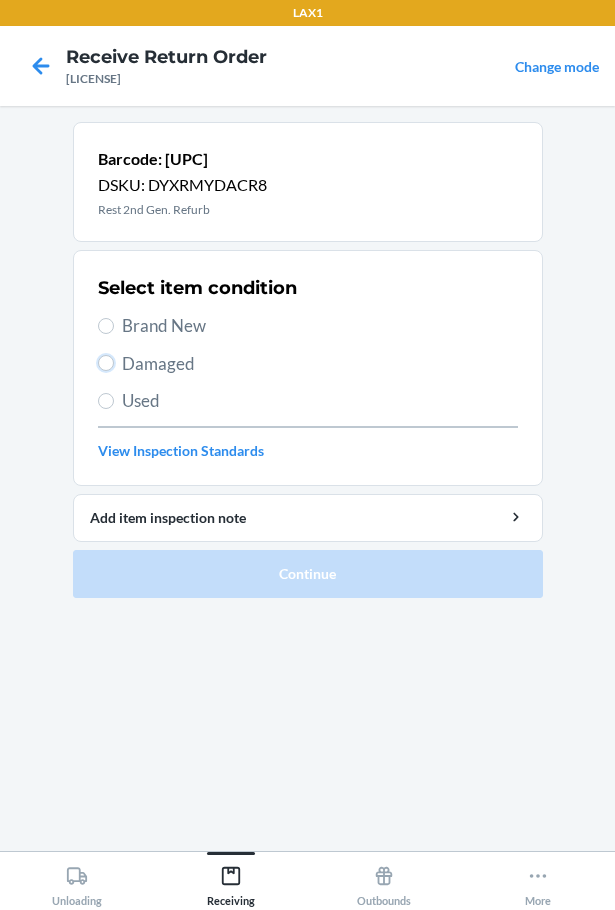 click on "Damaged" at bounding box center [106, 363] 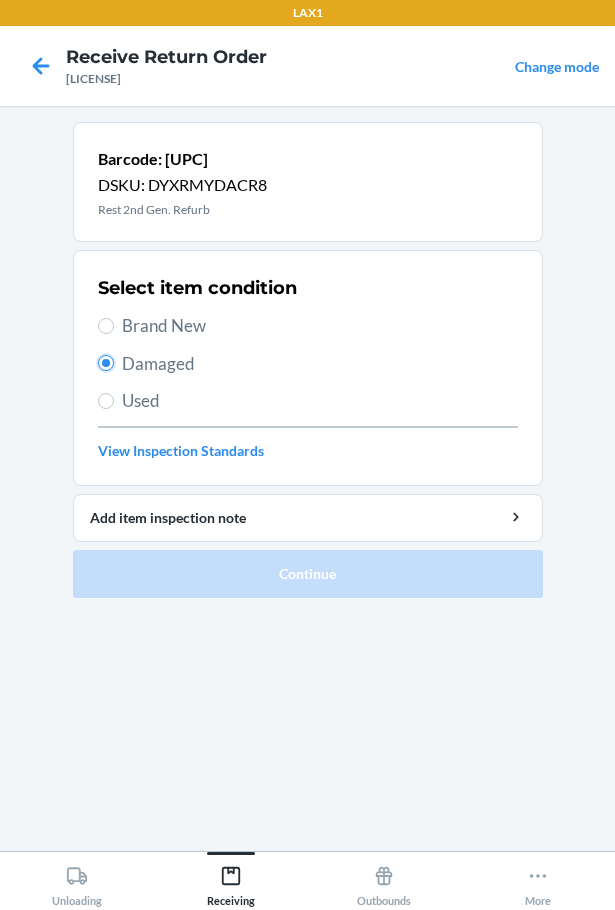radio on "true" 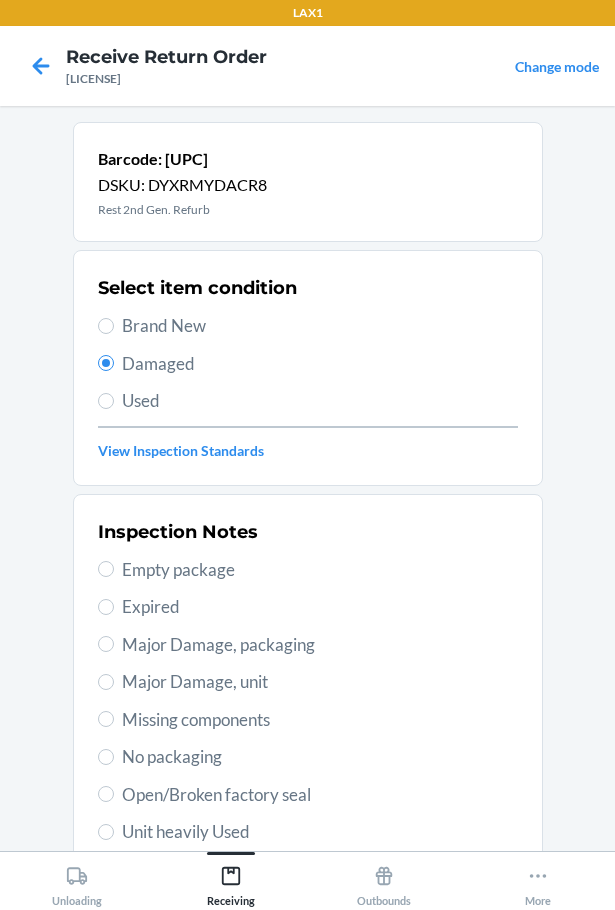 click on "Major Damage, unit" at bounding box center [320, 682] 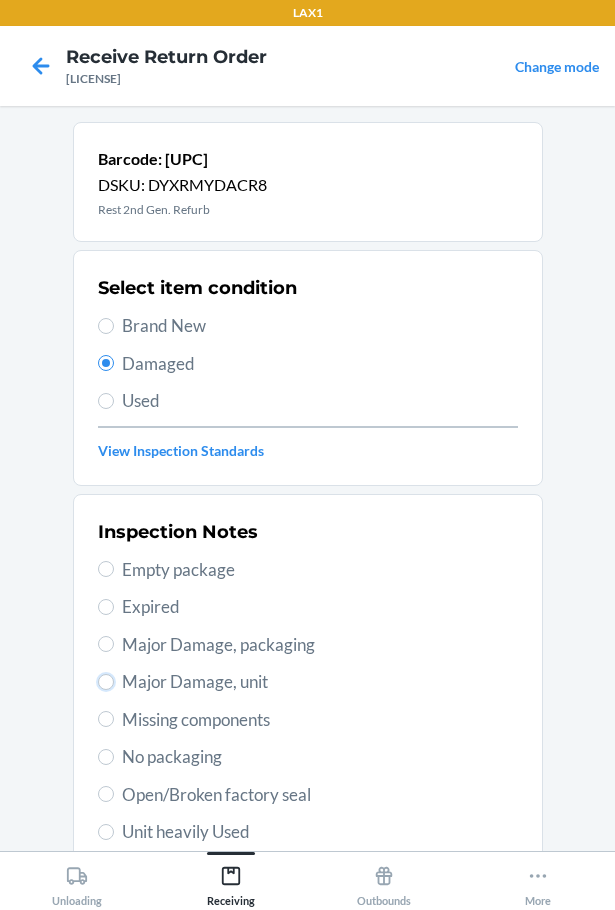 click on "Major Damage, unit" at bounding box center (106, 682) 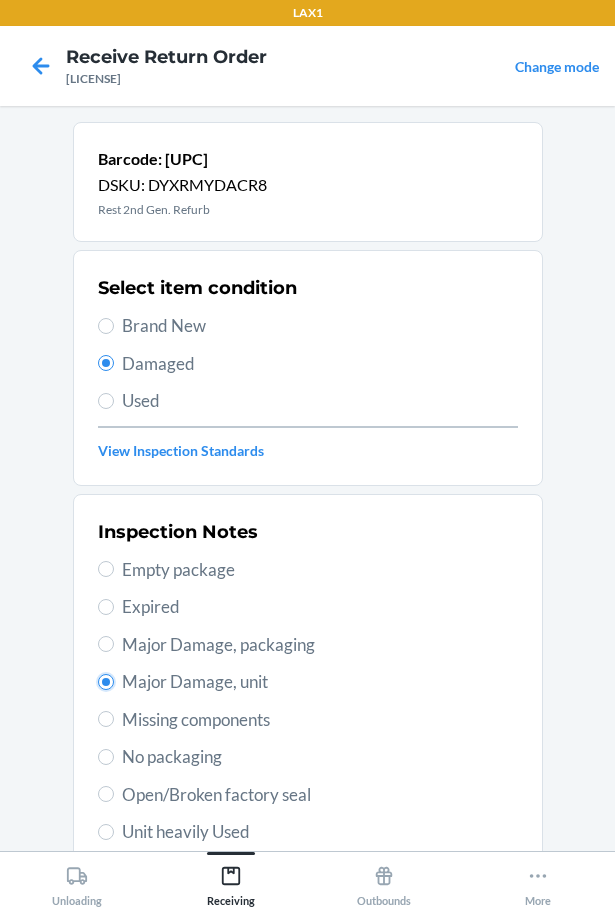 radio on "true" 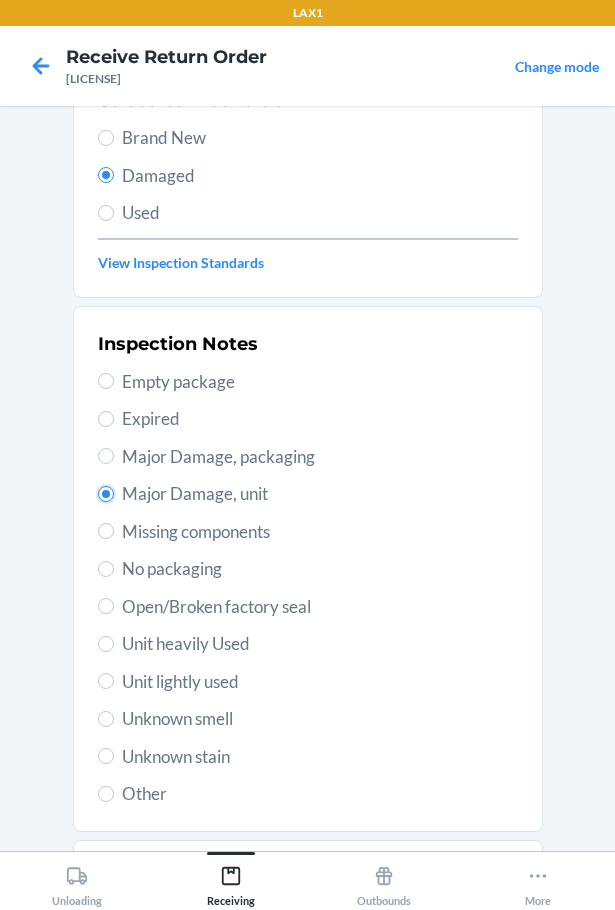 scroll, scrollTop: 297, scrollLeft: 0, axis: vertical 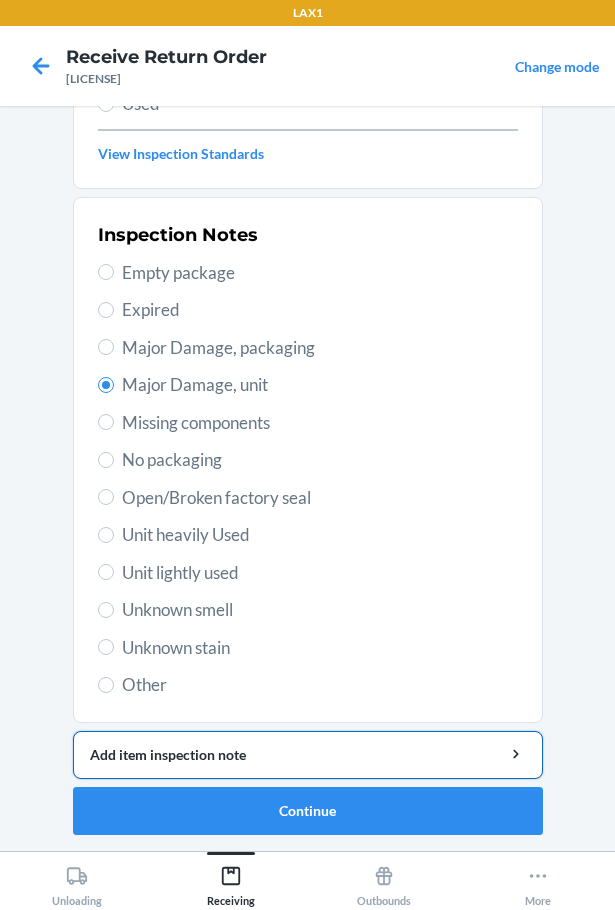 click on "Add item inspection note" at bounding box center (308, 754) 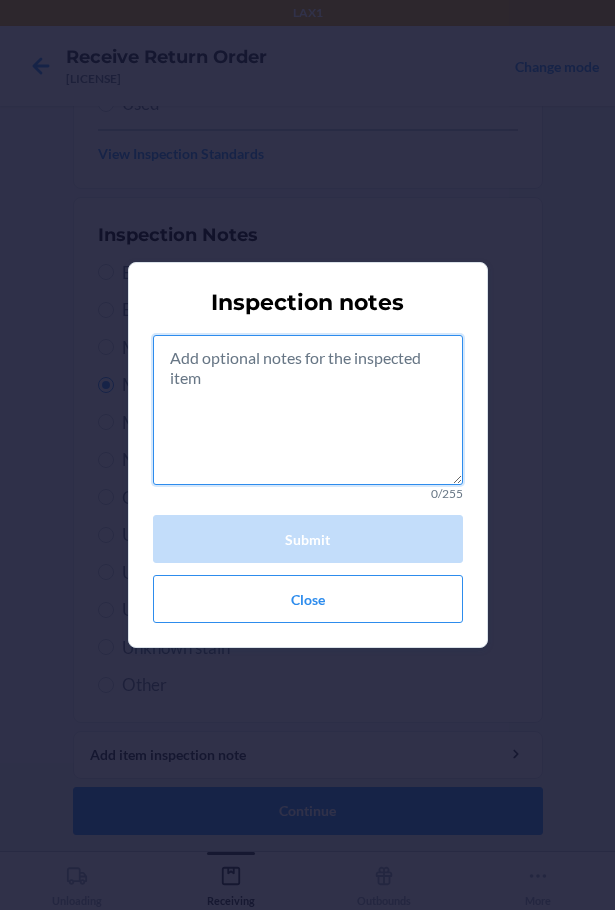 drag, startPoint x: 254, startPoint y: 447, endPoint x: 258, endPoint y: 436, distance: 11.7046995 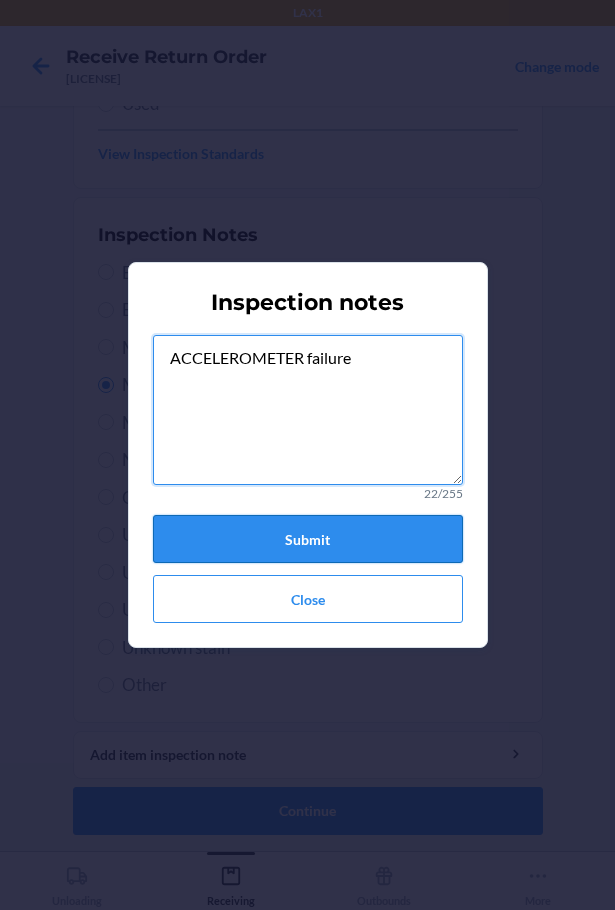 type on "ACCELEROMETER failure" 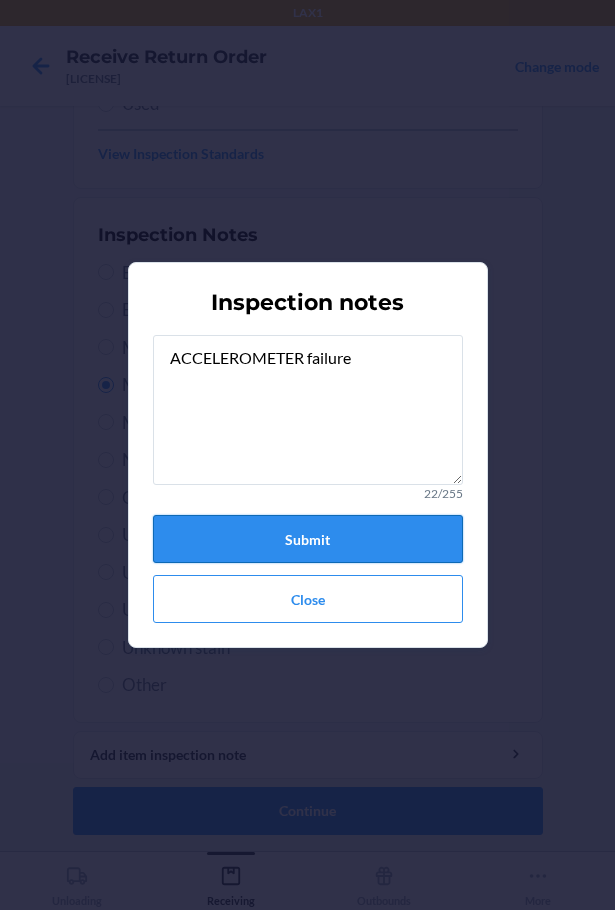 click on "Submit" at bounding box center (308, 539) 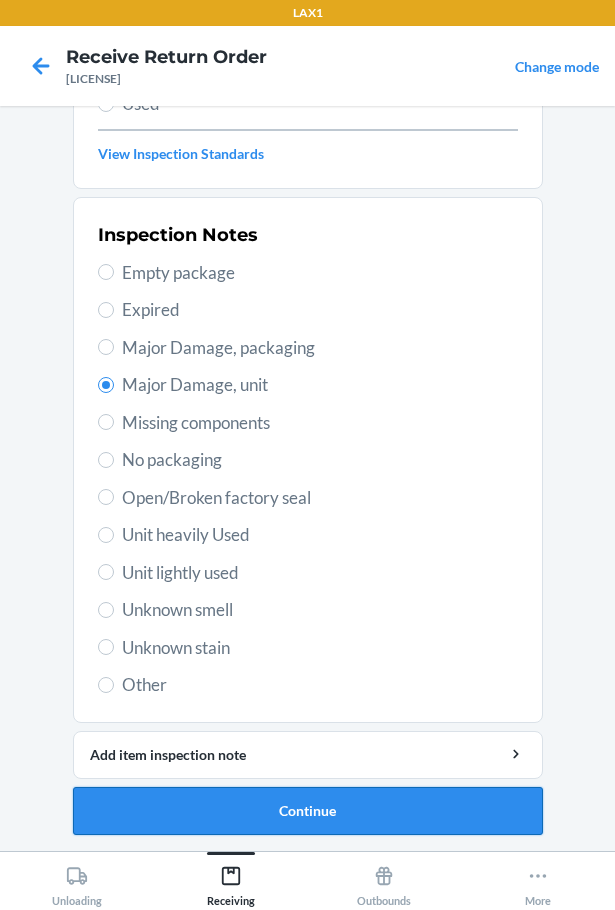 click on "Continue" at bounding box center [308, 811] 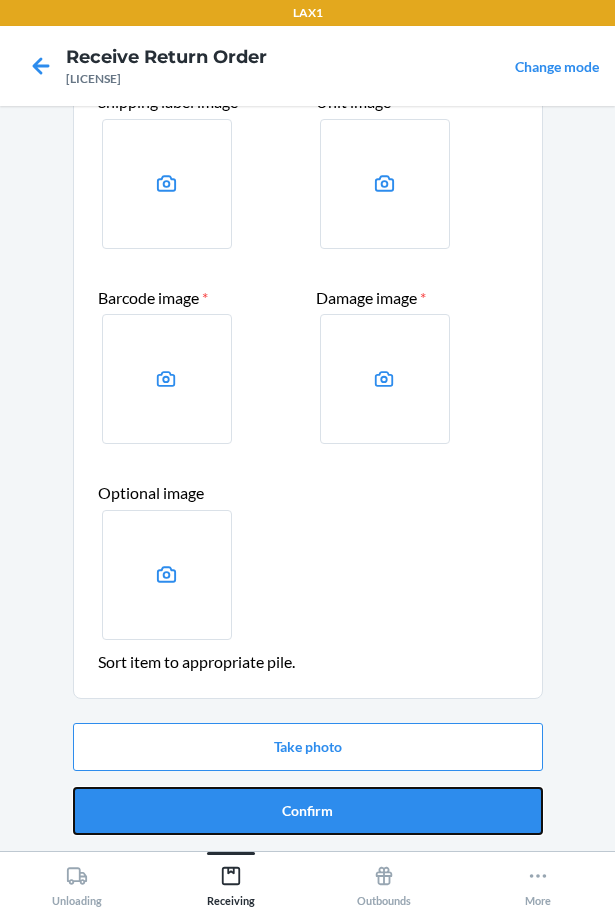 click on "Confirm" at bounding box center (308, 811) 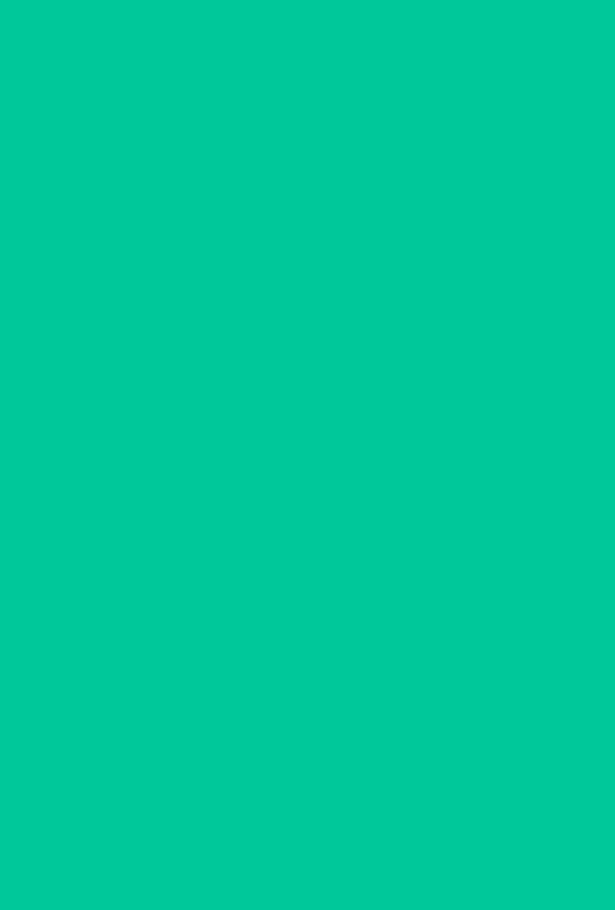scroll, scrollTop: 0, scrollLeft: 0, axis: both 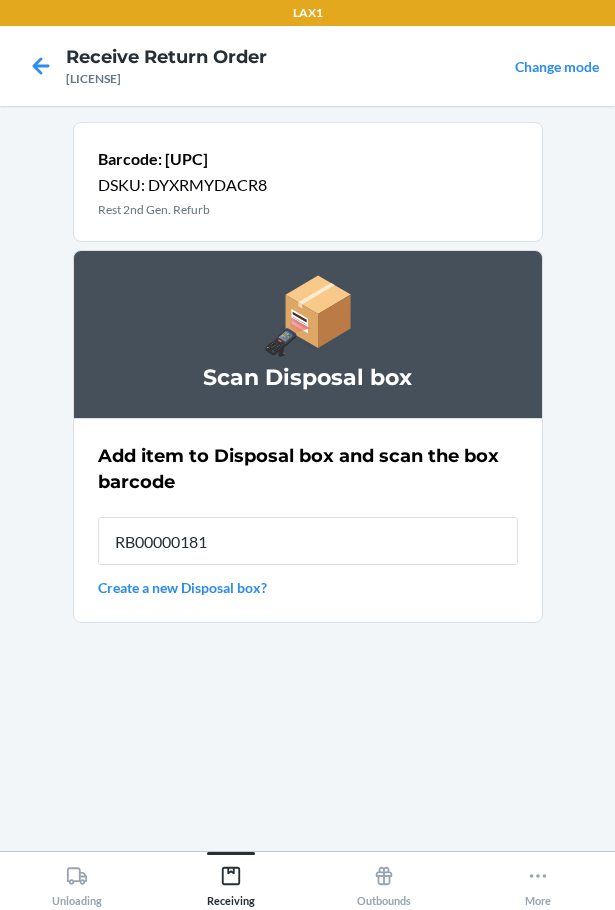 type on "RB000001819" 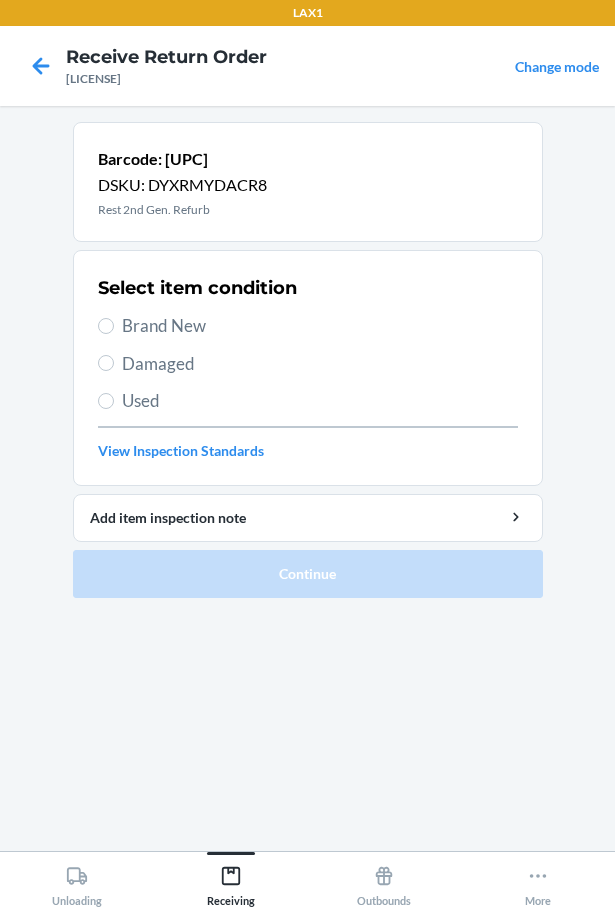 click on "Damaged" at bounding box center [320, 364] 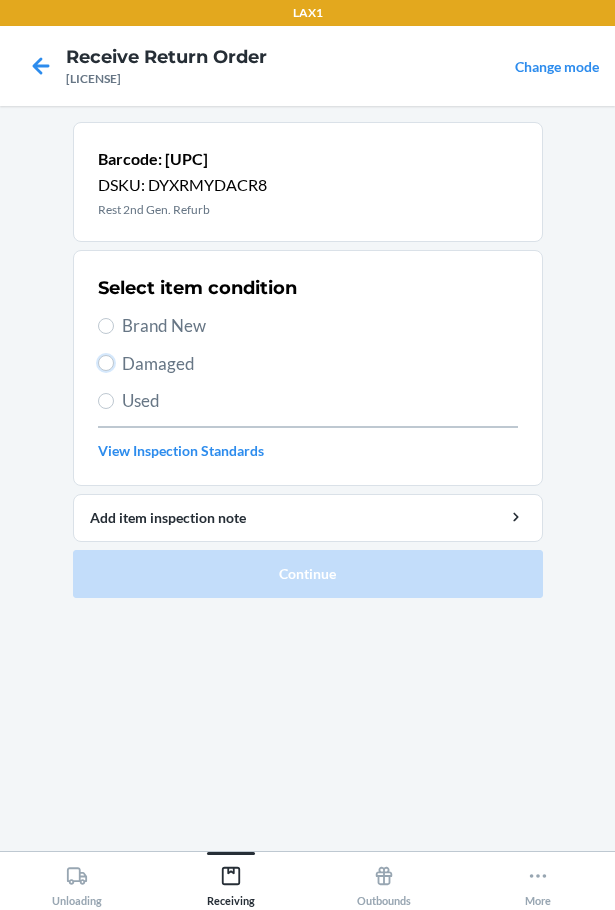click on "Damaged" at bounding box center [106, 363] 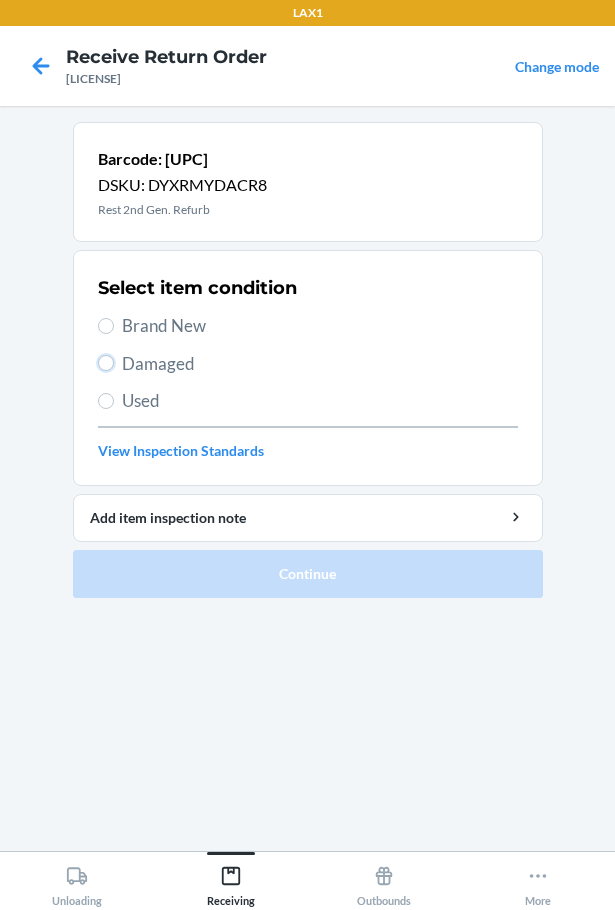 radio on "true" 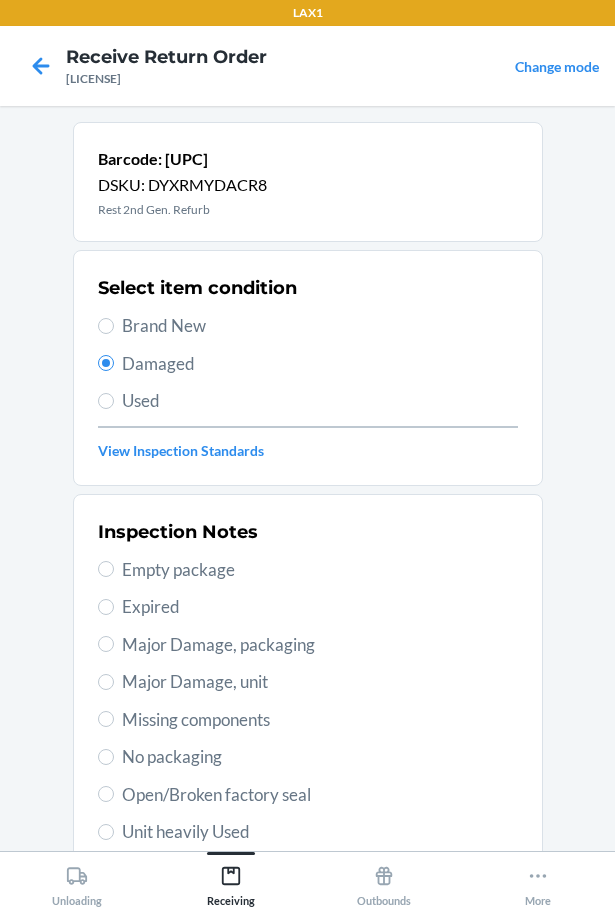 click on "Major Damage, unit" at bounding box center [308, 682] 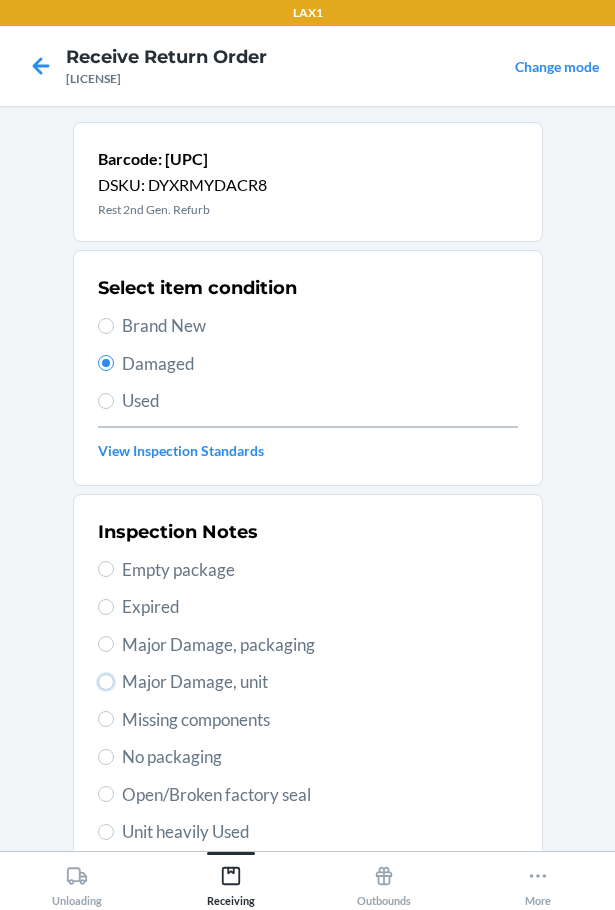 click on "Major Damage, unit" at bounding box center (106, 682) 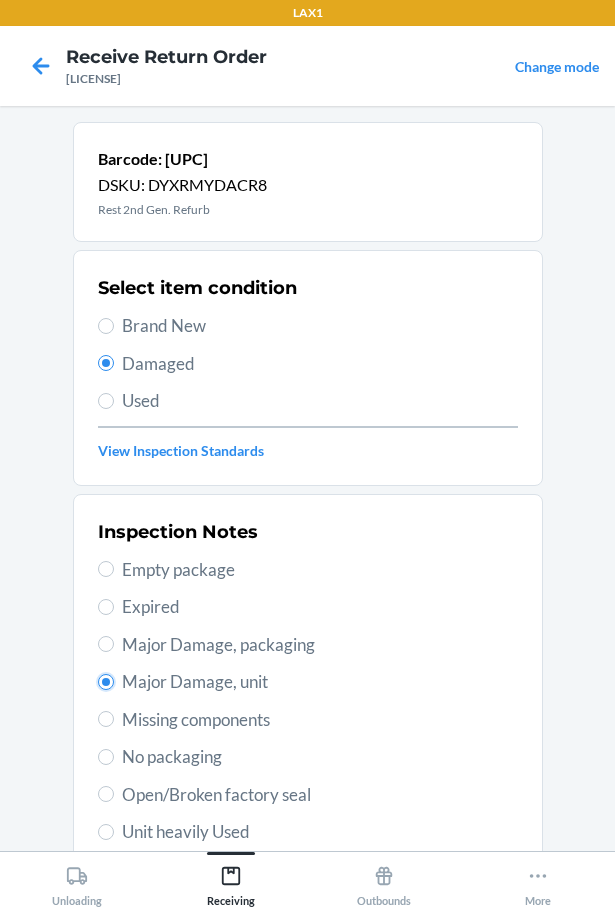scroll, scrollTop: 297, scrollLeft: 0, axis: vertical 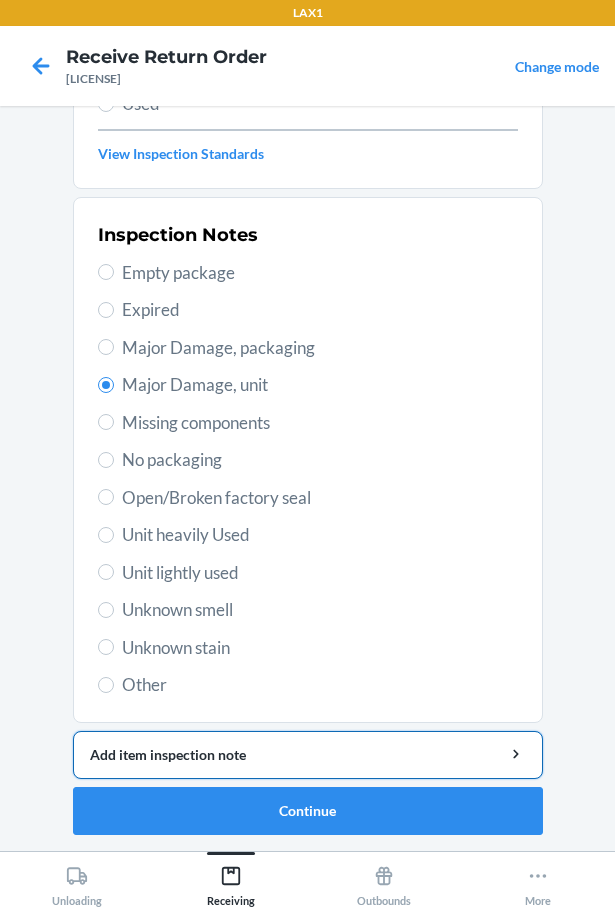 click on "Add item inspection note" at bounding box center (308, 754) 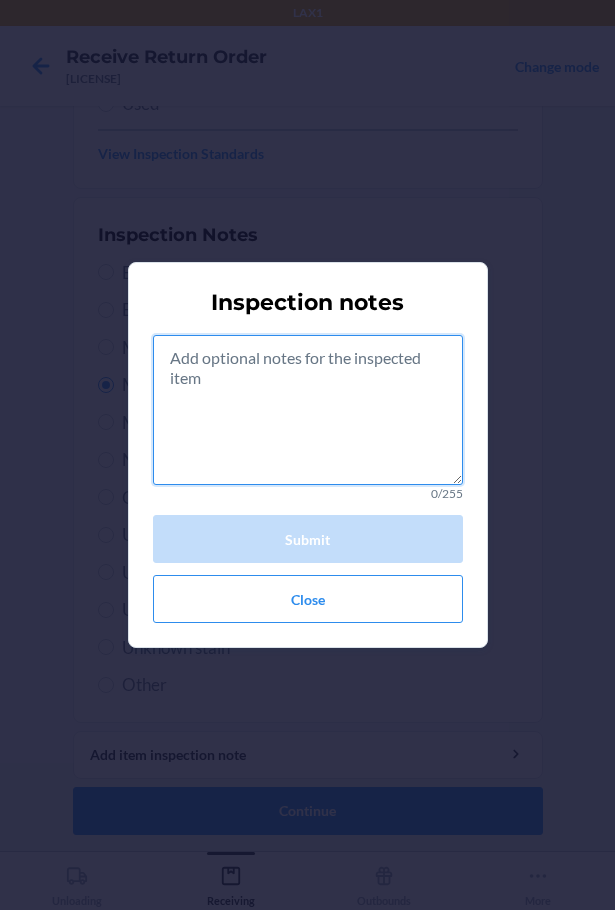 click at bounding box center [308, 410] 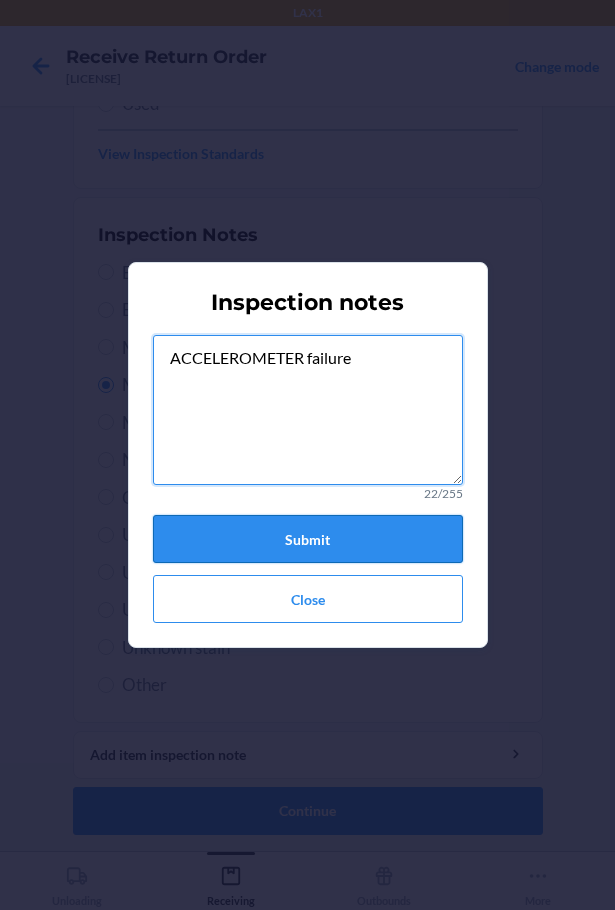 type on "ACCELEROMETER failure" 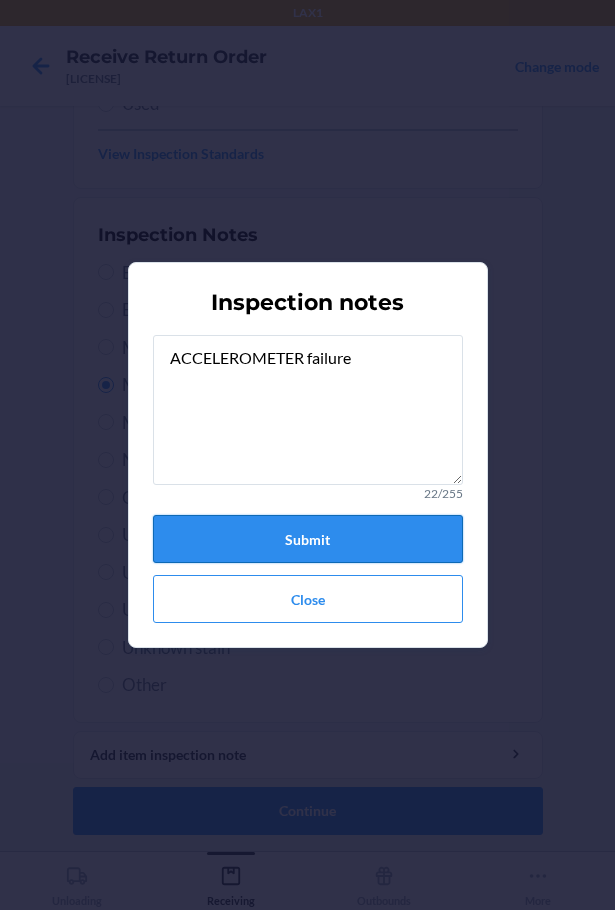 click on "Submit" at bounding box center [308, 539] 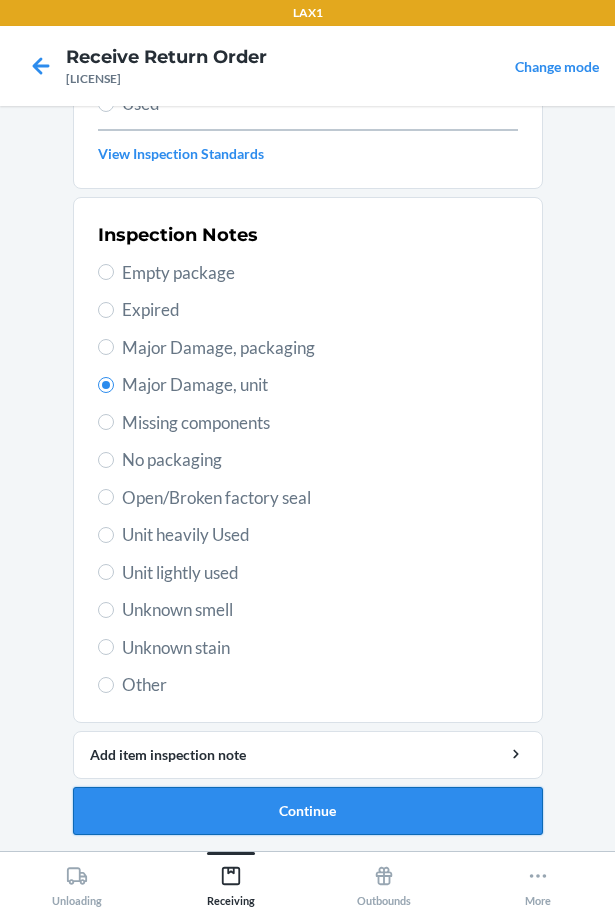 click on "Continue" at bounding box center [308, 811] 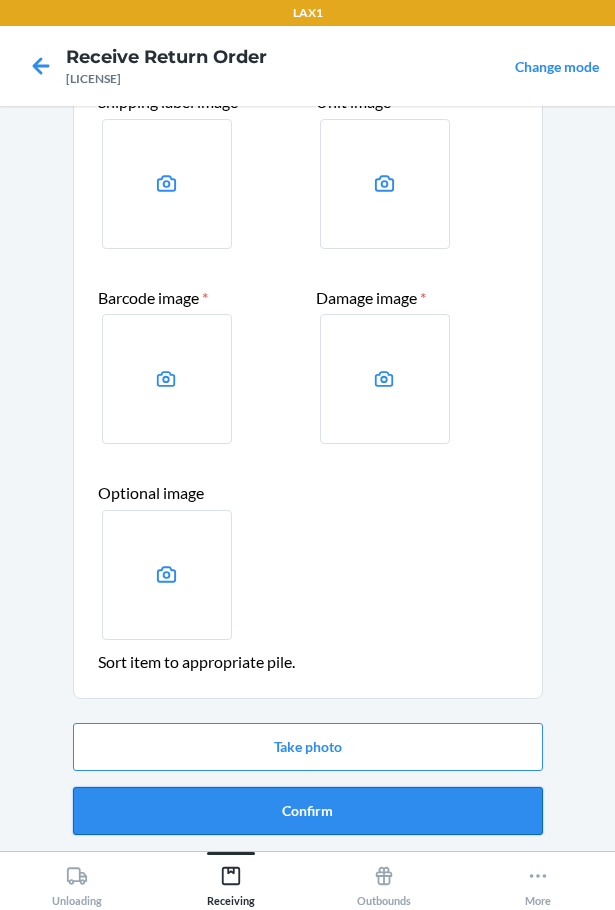 click on "Confirm" at bounding box center (308, 811) 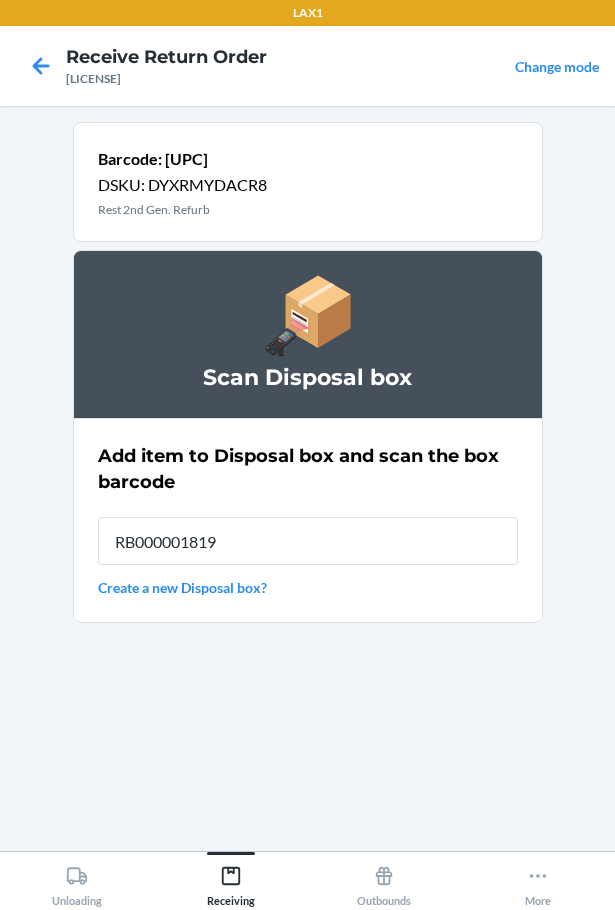 type on "RB000001819" 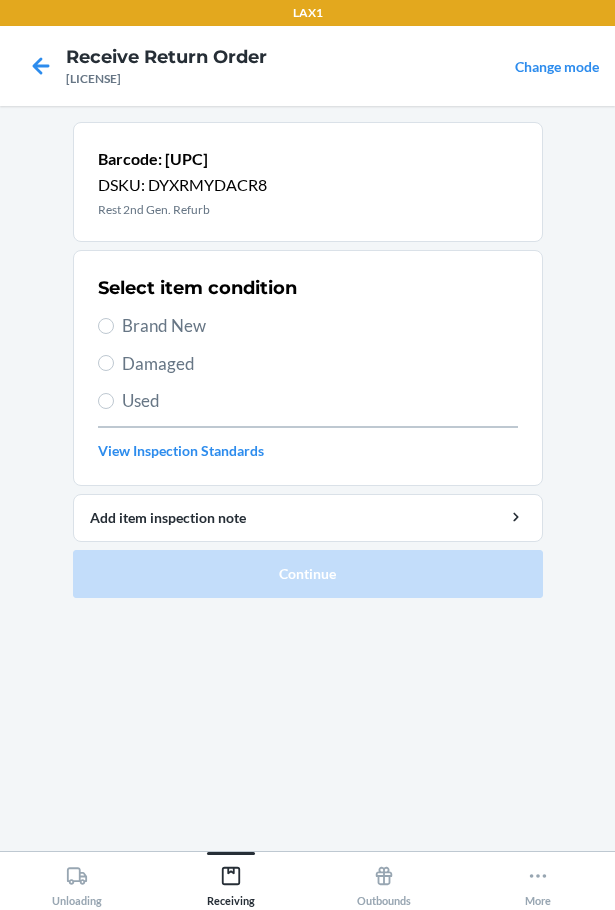 click on "Damaged" at bounding box center (320, 364) 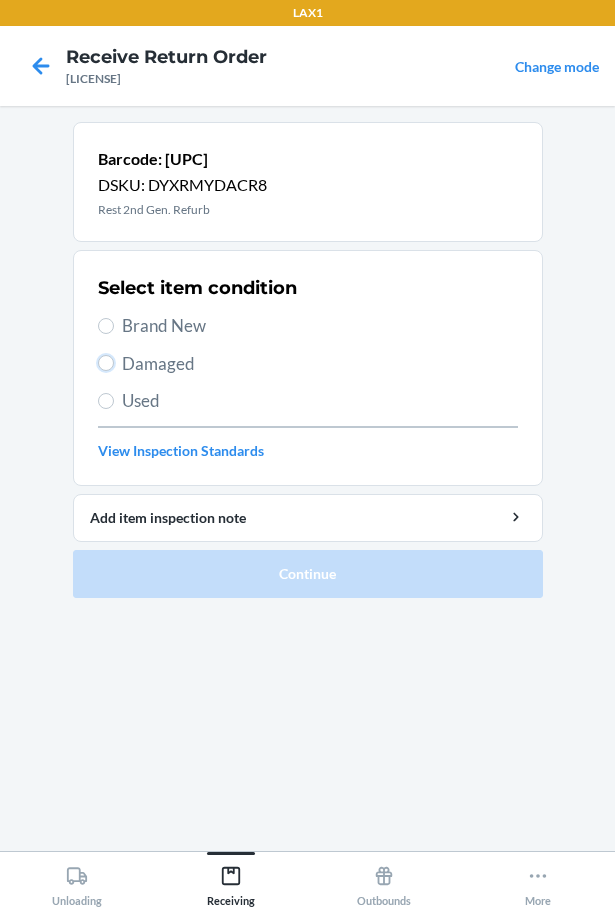 click on "Damaged" at bounding box center [106, 363] 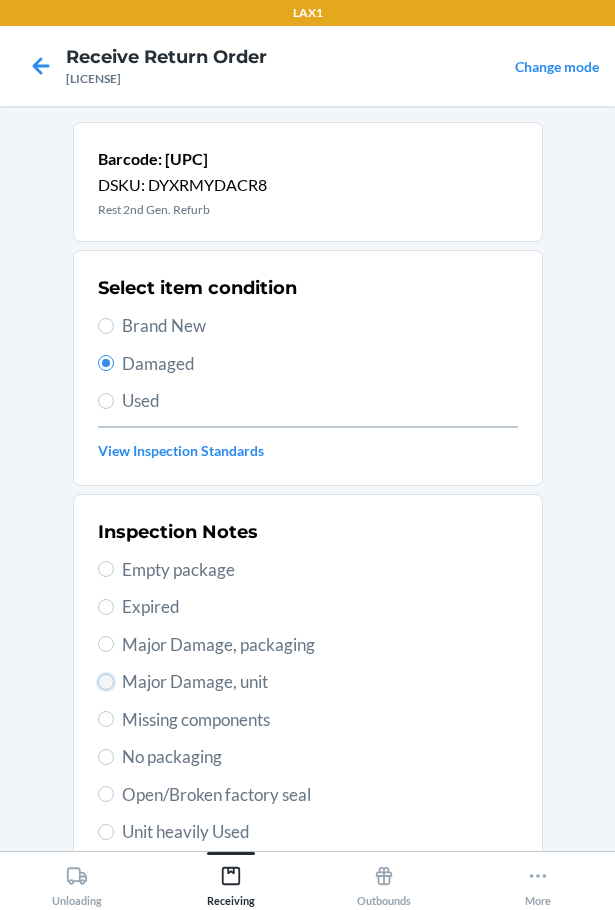 click on "Major Damage, unit" at bounding box center (106, 682) 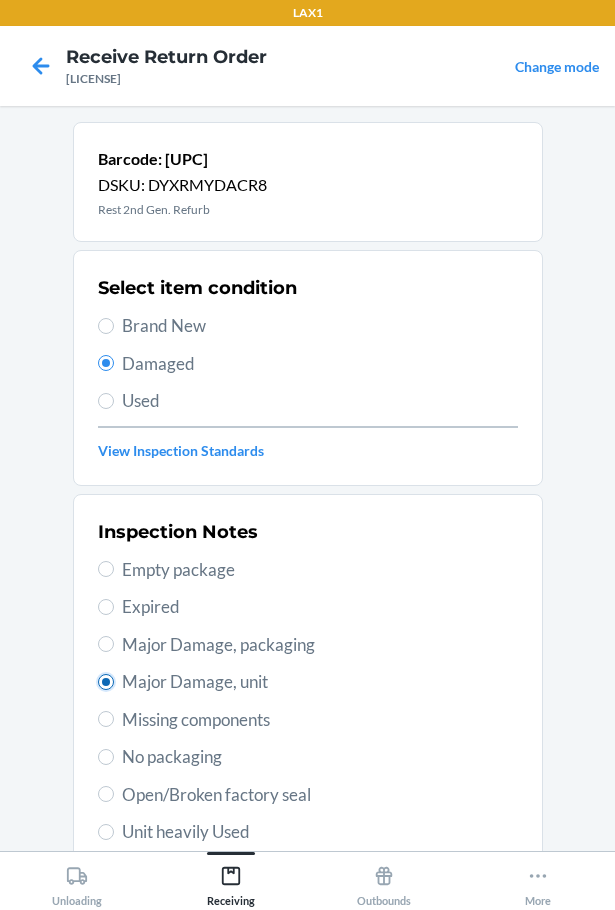 radio on "true" 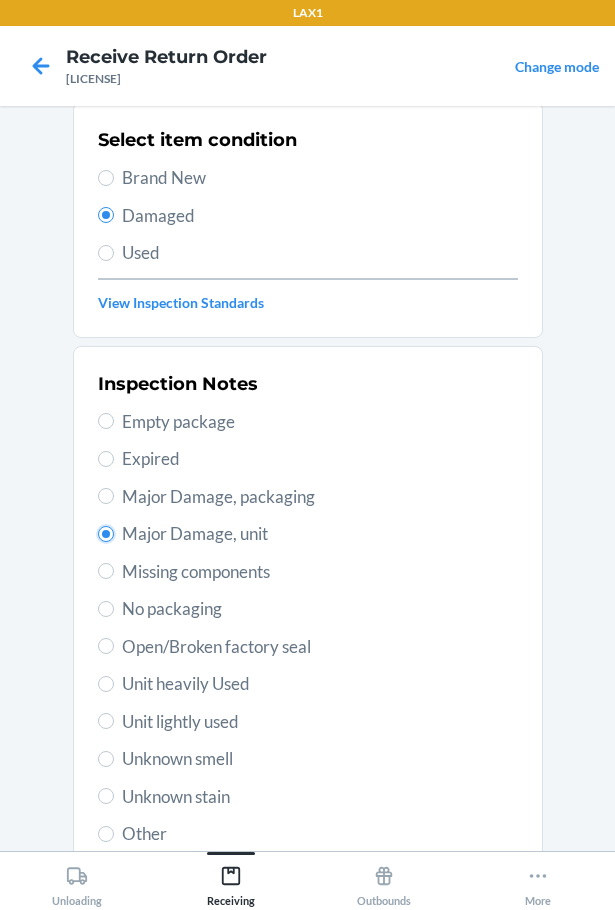 scroll, scrollTop: 297, scrollLeft: 0, axis: vertical 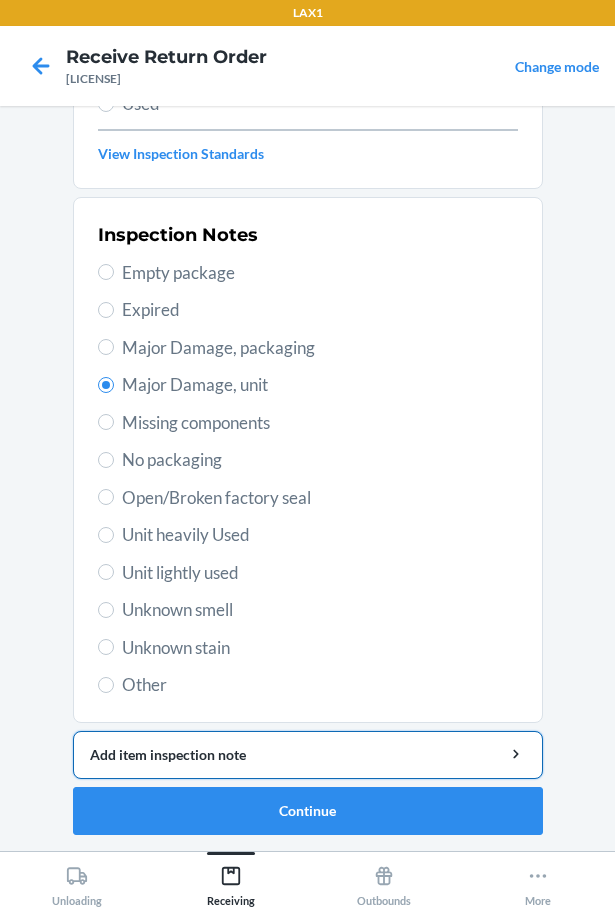 click on "Add item inspection note" at bounding box center (308, 754) 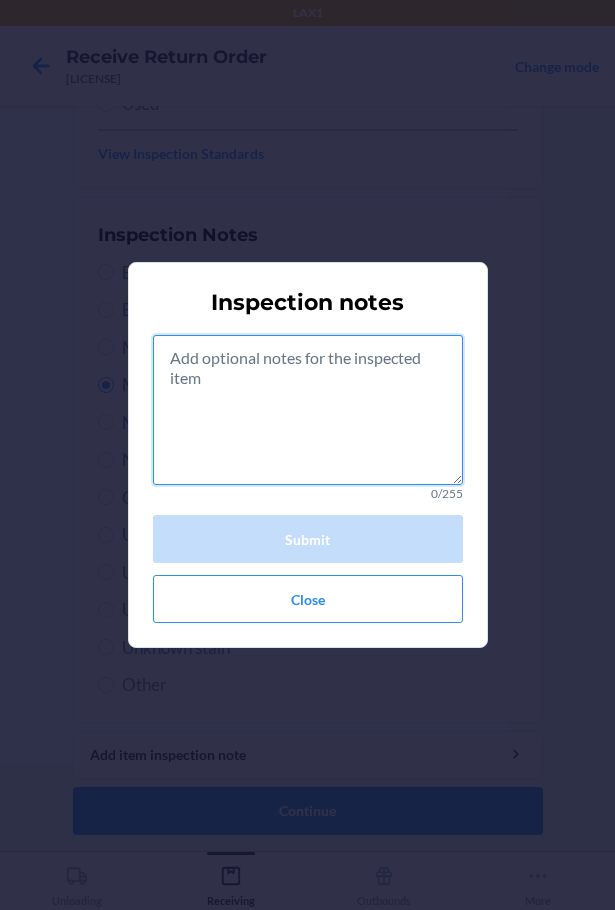 click at bounding box center [308, 410] 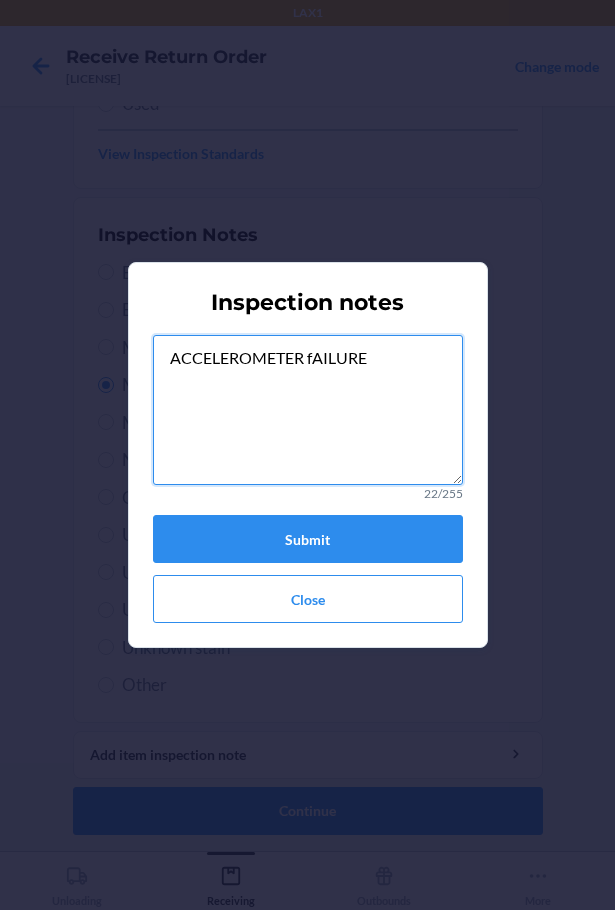 drag, startPoint x: 335, startPoint y: 373, endPoint x: 322, endPoint y: 360, distance: 18.384777 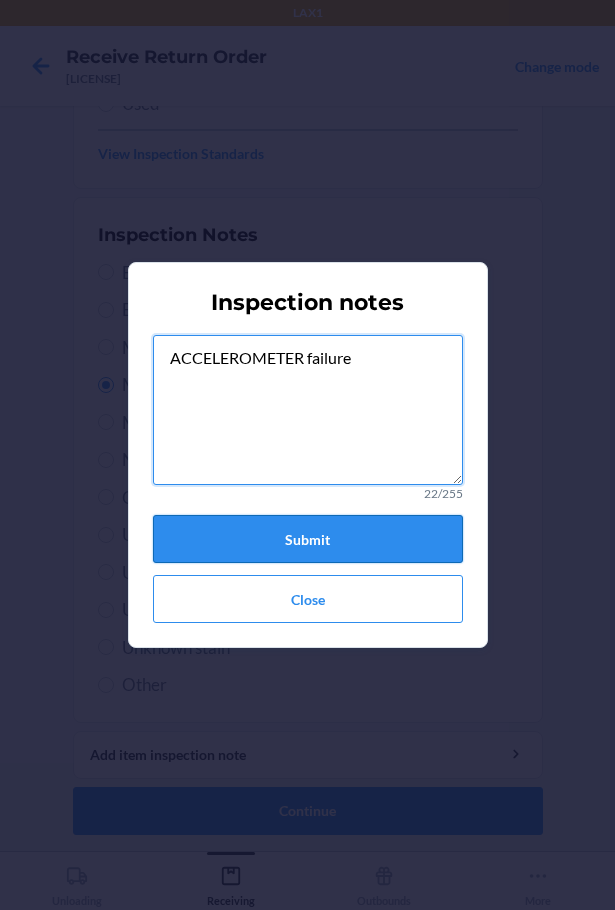 type on "ACCELEROMETER failure" 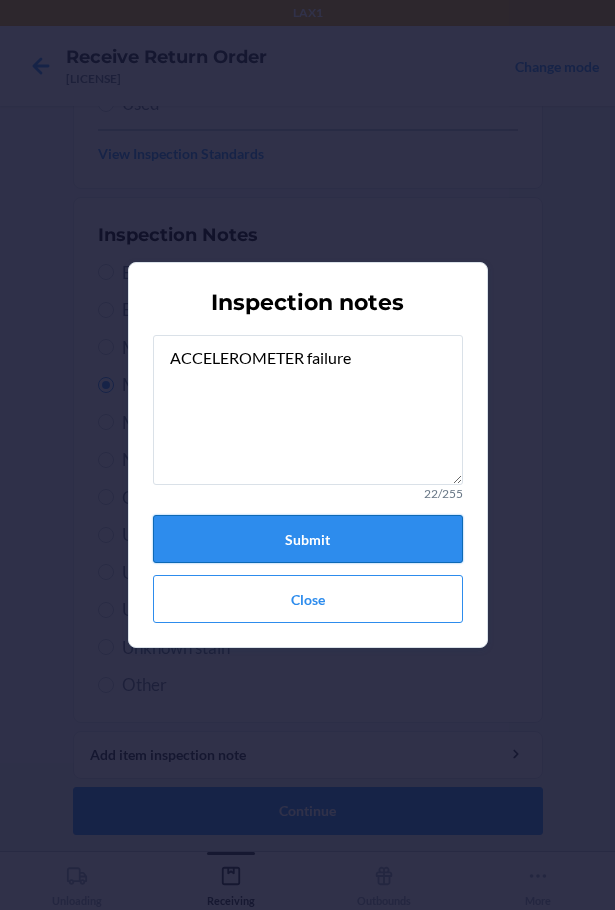 click on "Submit" at bounding box center [308, 539] 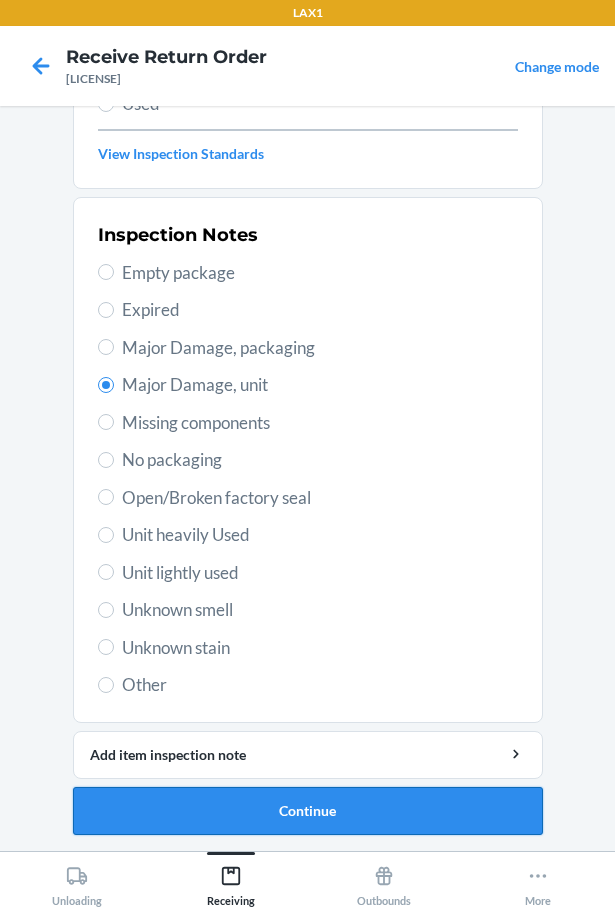 click on "Continue" at bounding box center (308, 811) 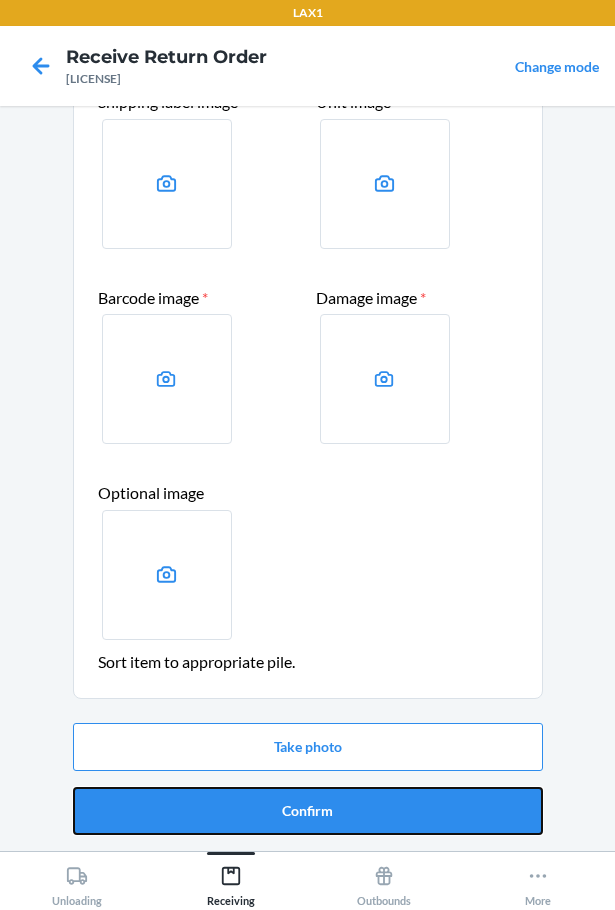 click on "Confirm" at bounding box center (308, 811) 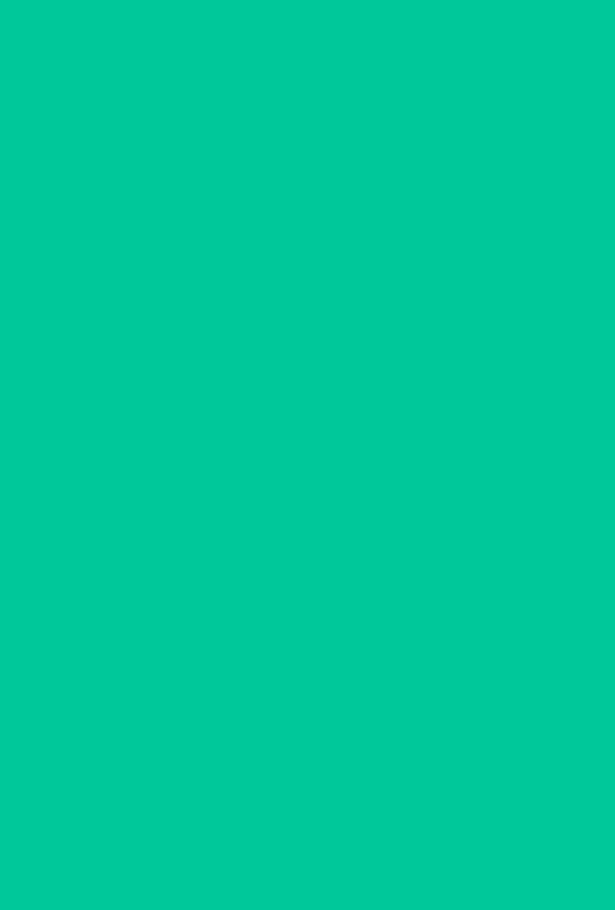 scroll, scrollTop: 0, scrollLeft: 0, axis: both 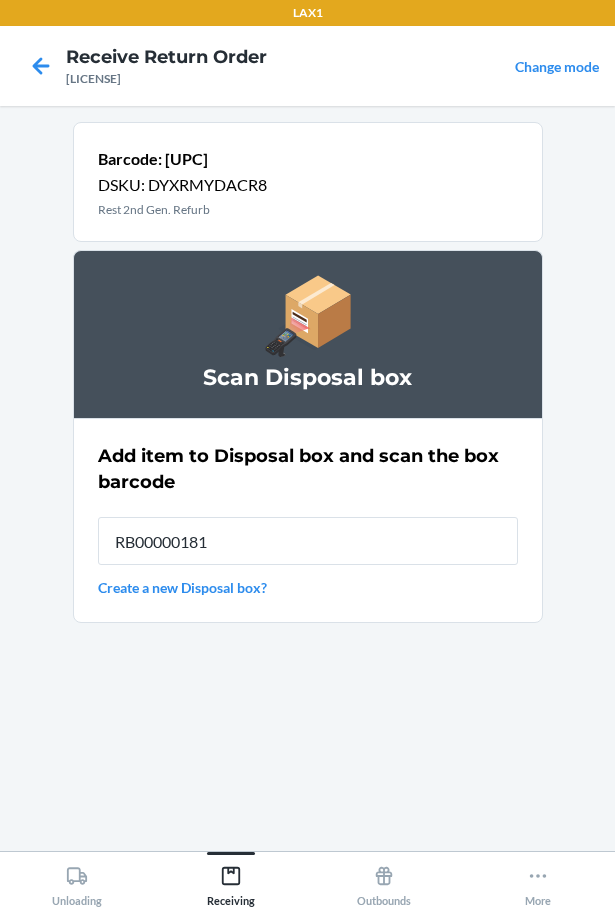 type on "RB000001819" 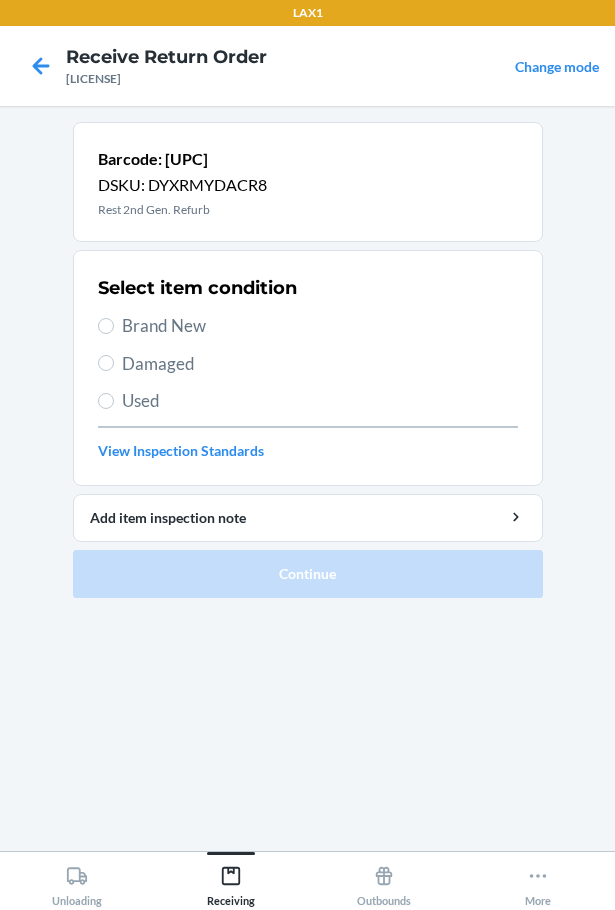 click on "Brand New" at bounding box center [320, 326] 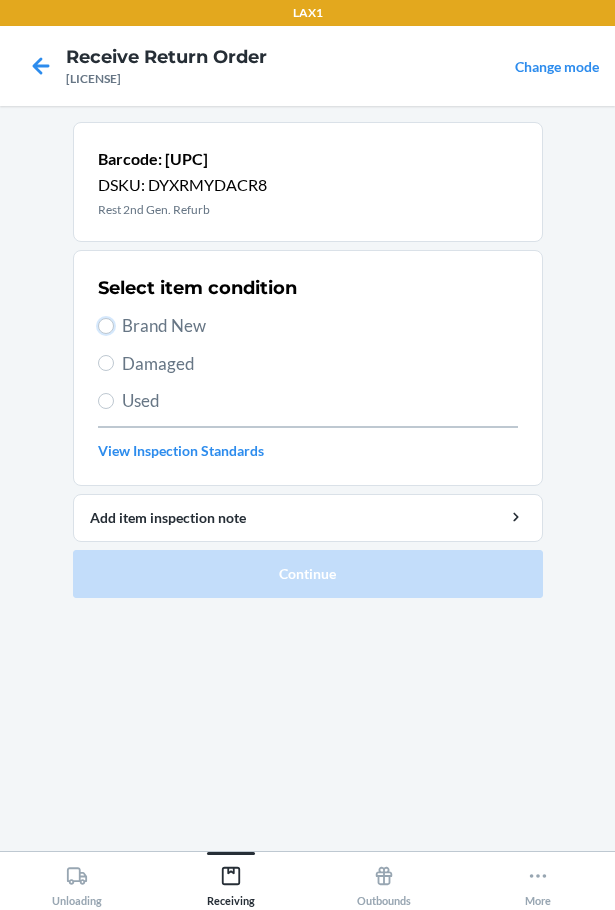 click on "Brand New" at bounding box center (106, 326) 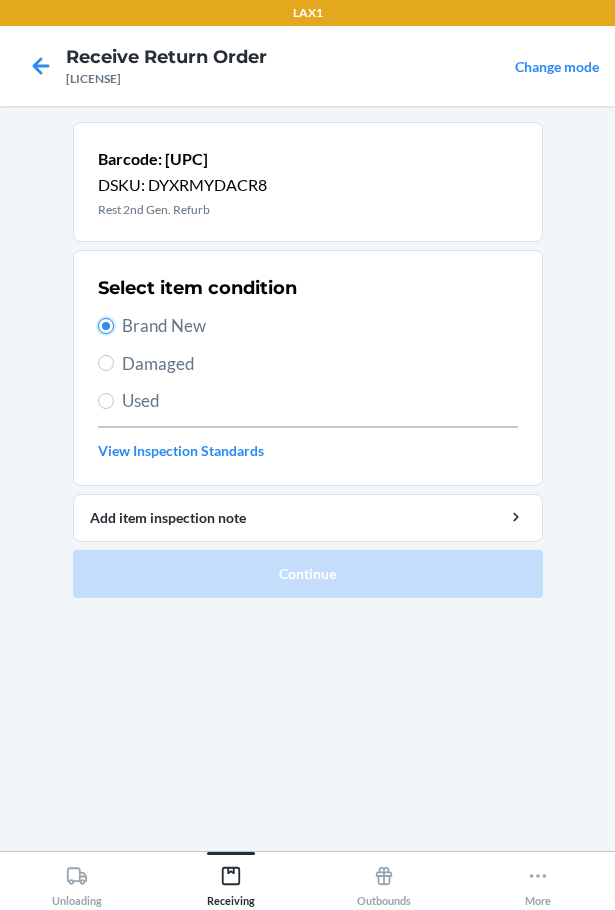 radio on "true" 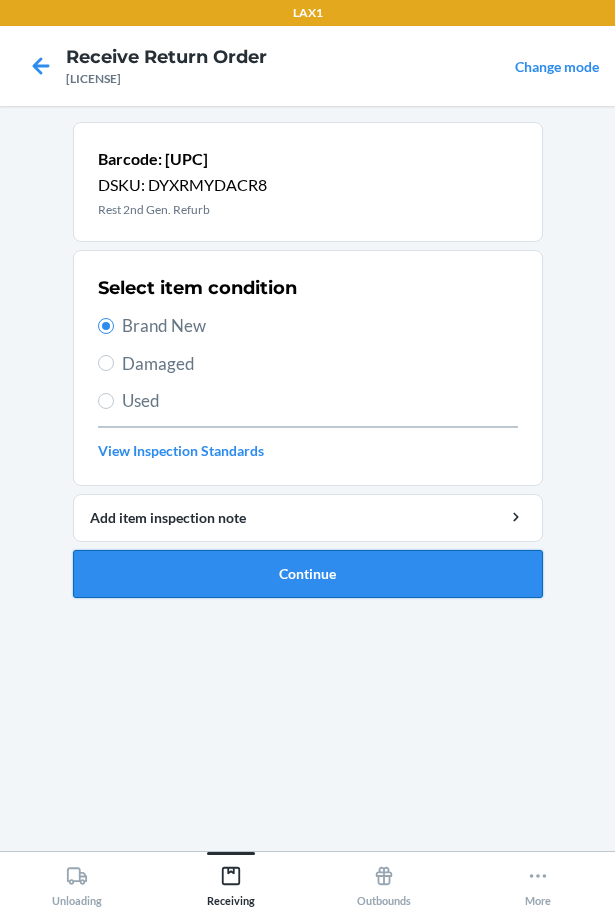 click on "Continue" at bounding box center [308, 574] 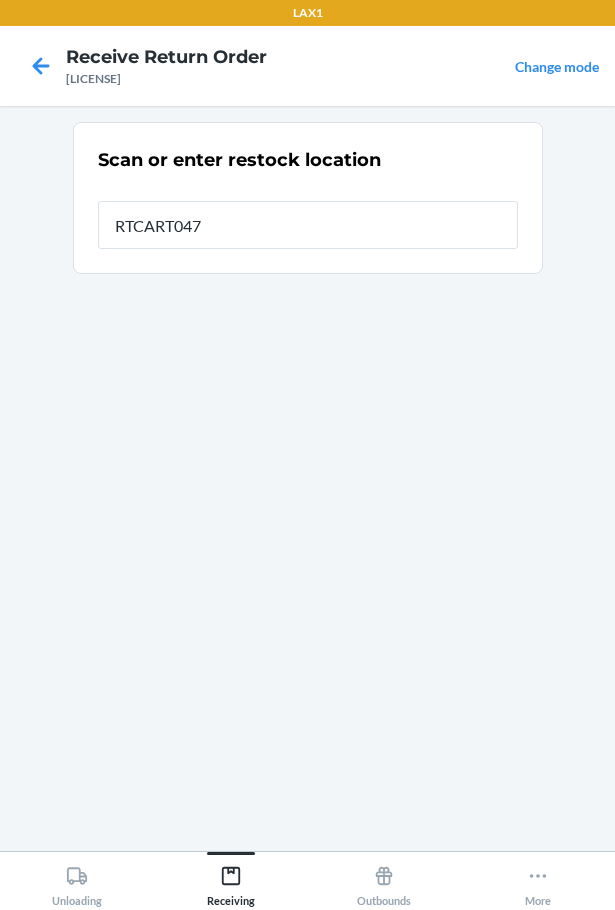 type on "RTCART047" 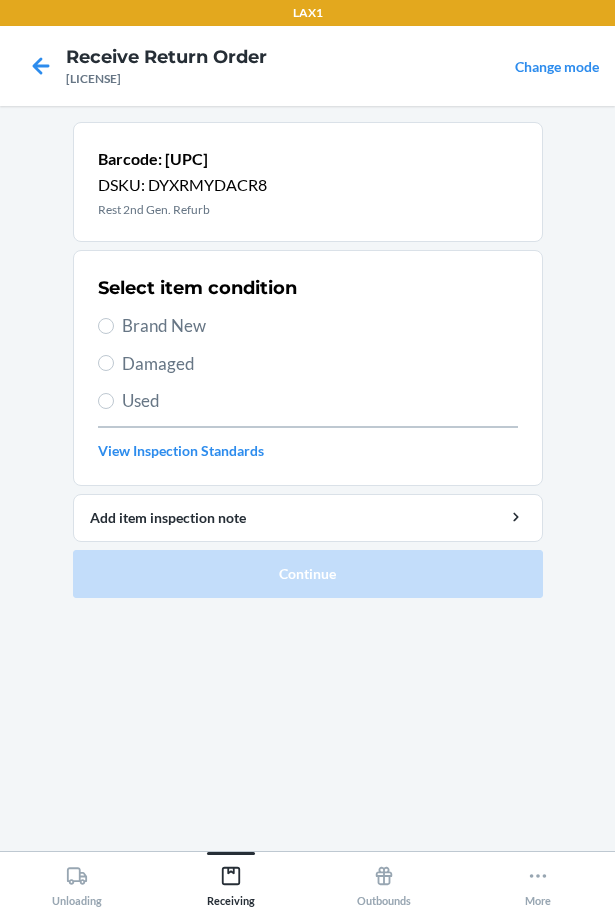 click on "Brand New" at bounding box center (308, 326) 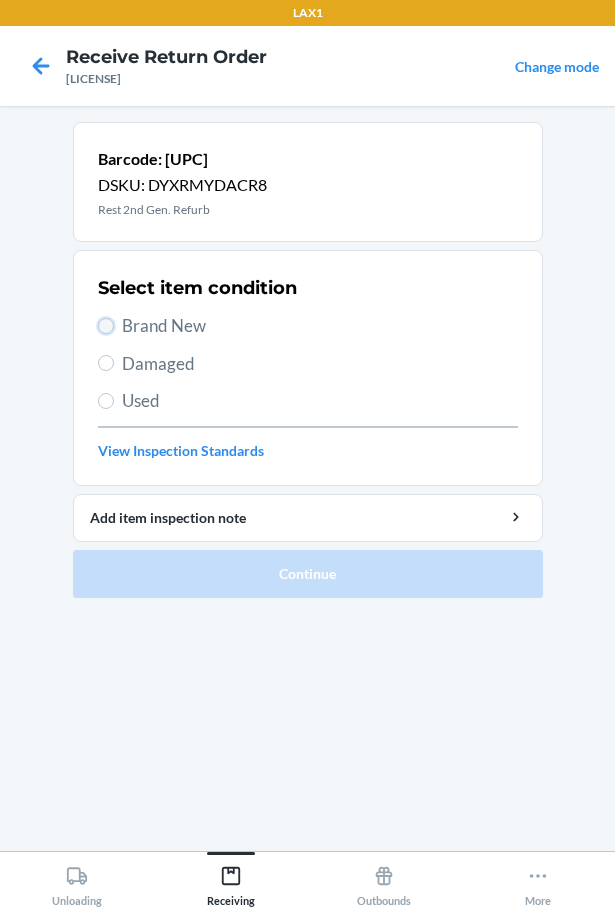 click on "Brand New" at bounding box center [106, 326] 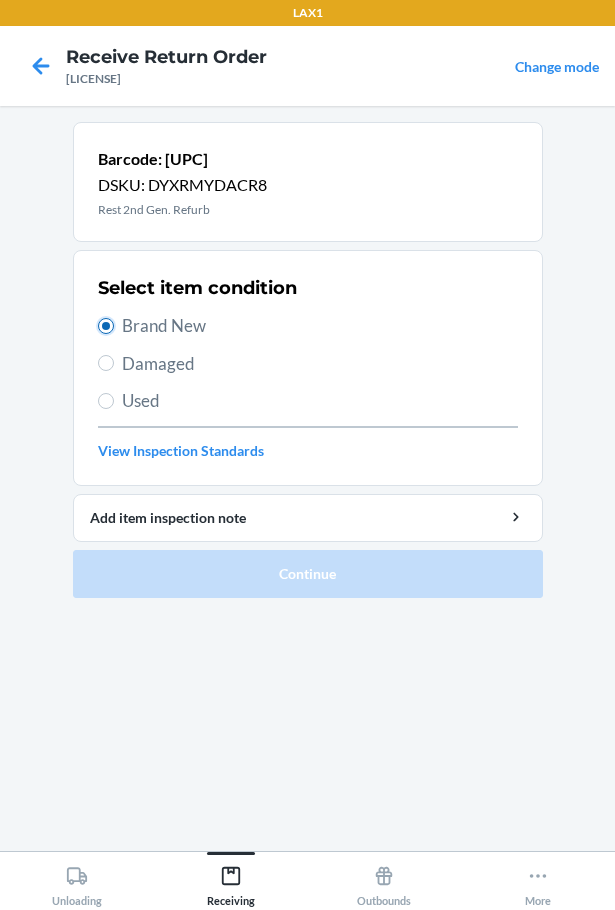 radio on "true" 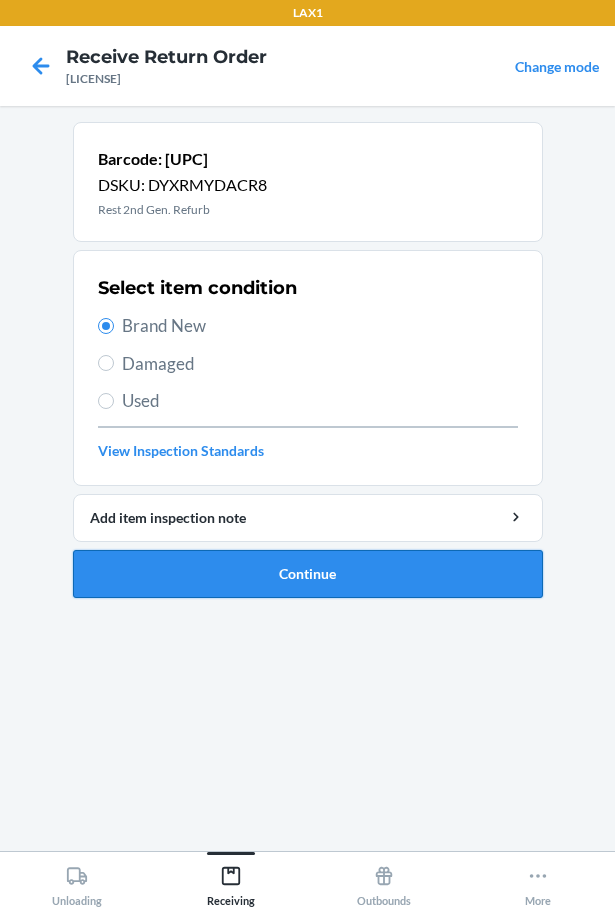 click on "Continue" at bounding box center (308, 574) 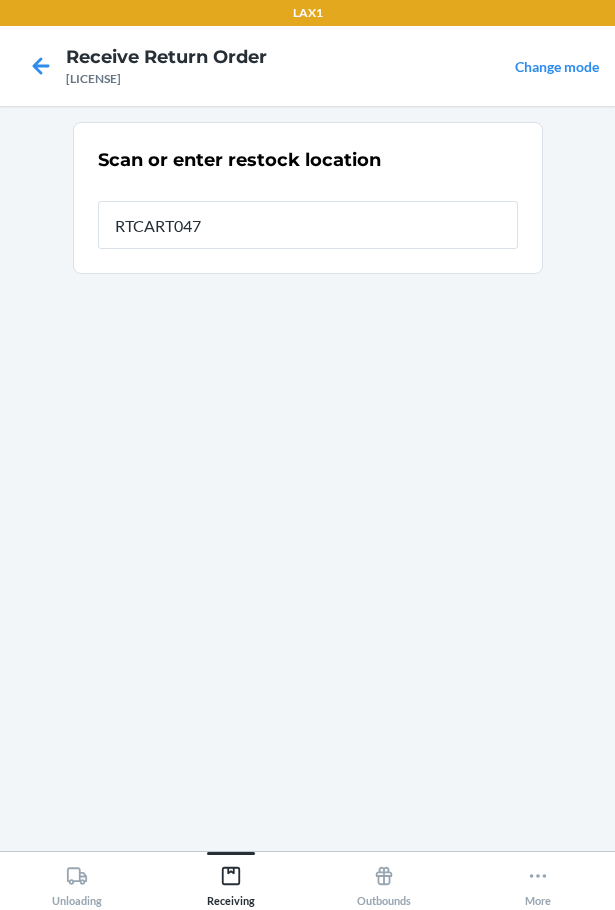 type on "RTCART047" 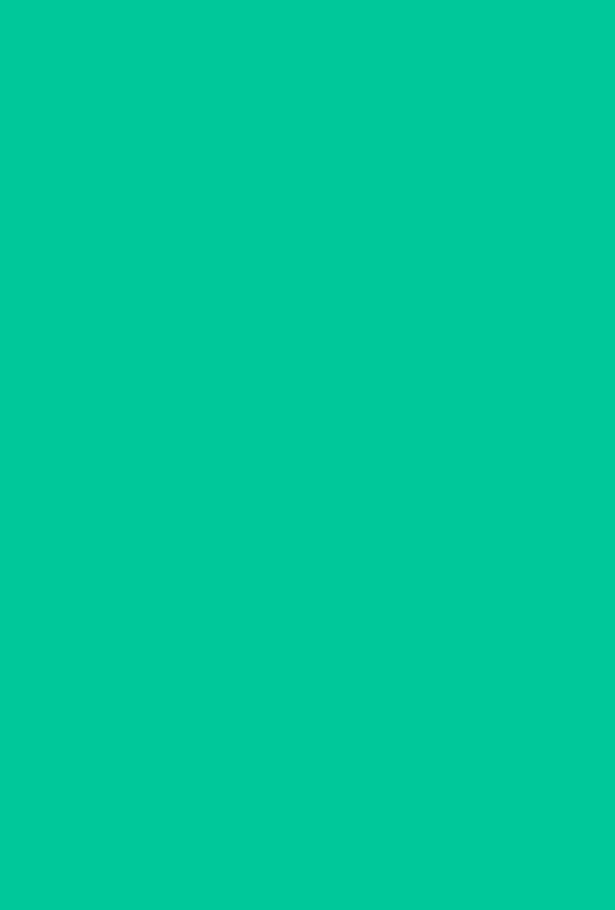 type 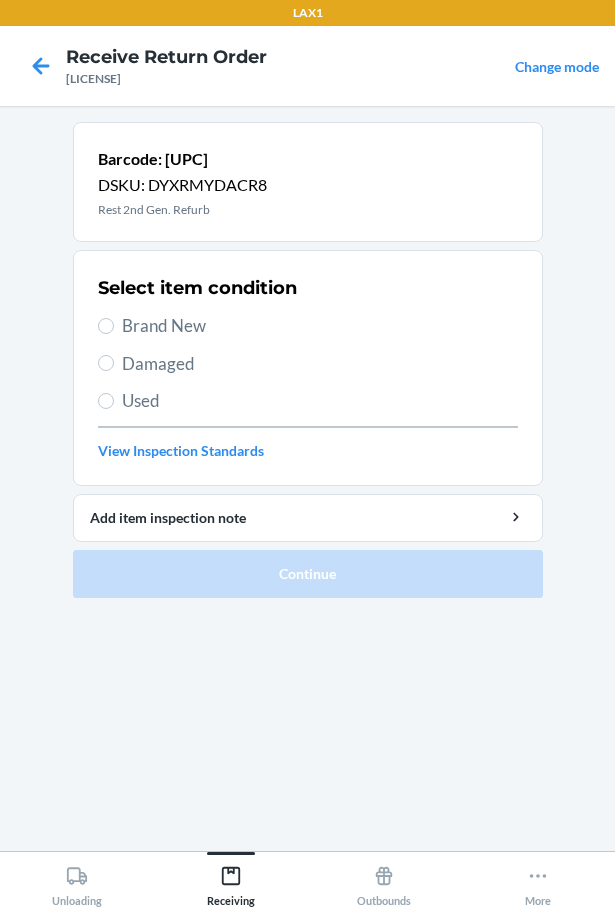 click on "Brand New" at bounding box center [320, 326] 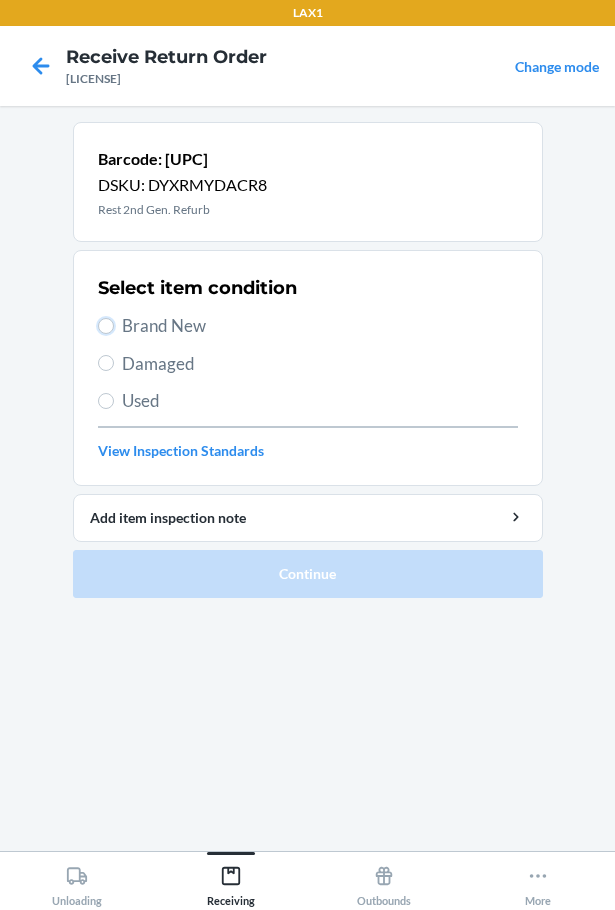 click on "Brand New" at bounding box center (106, 326) 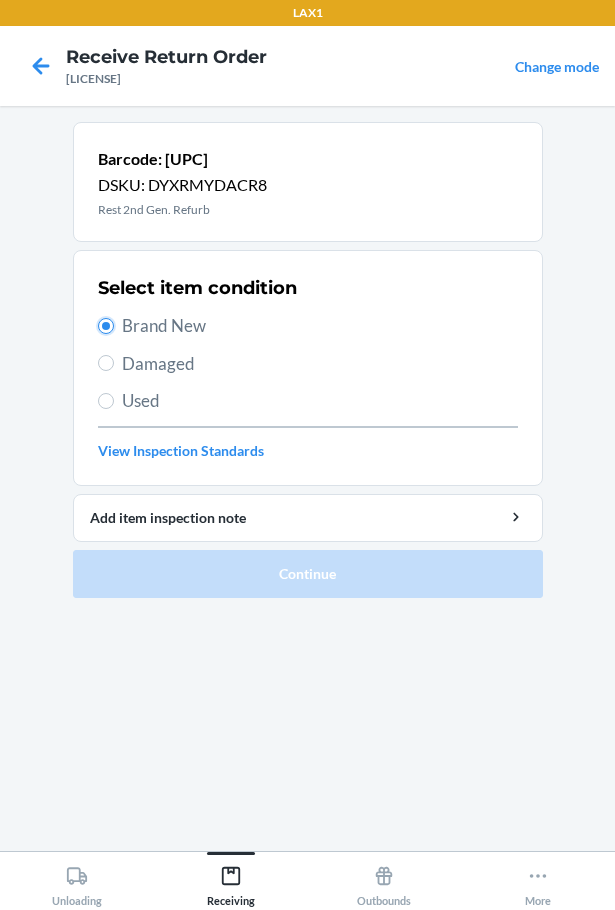 radio on "true" 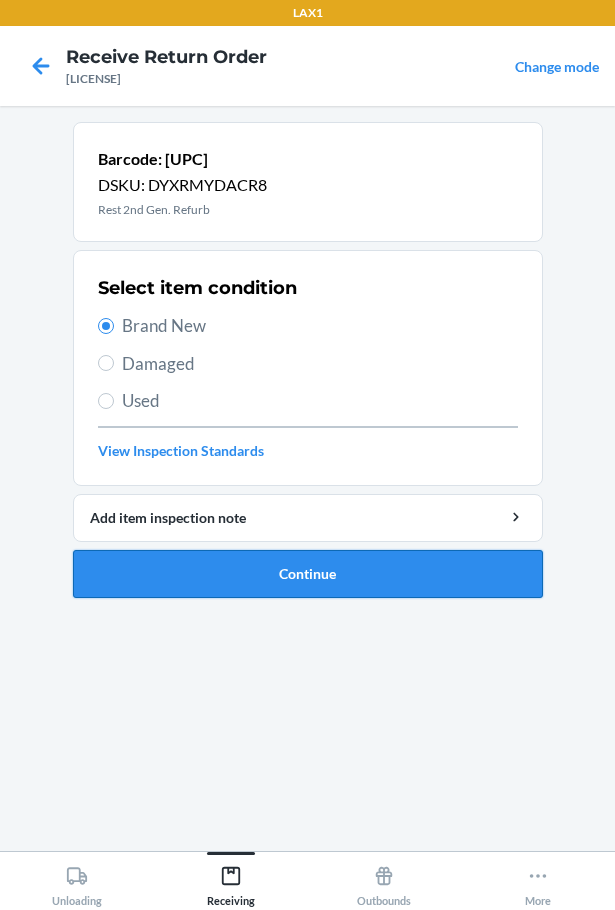 click on "Continue" at bounding box center [308, 574] 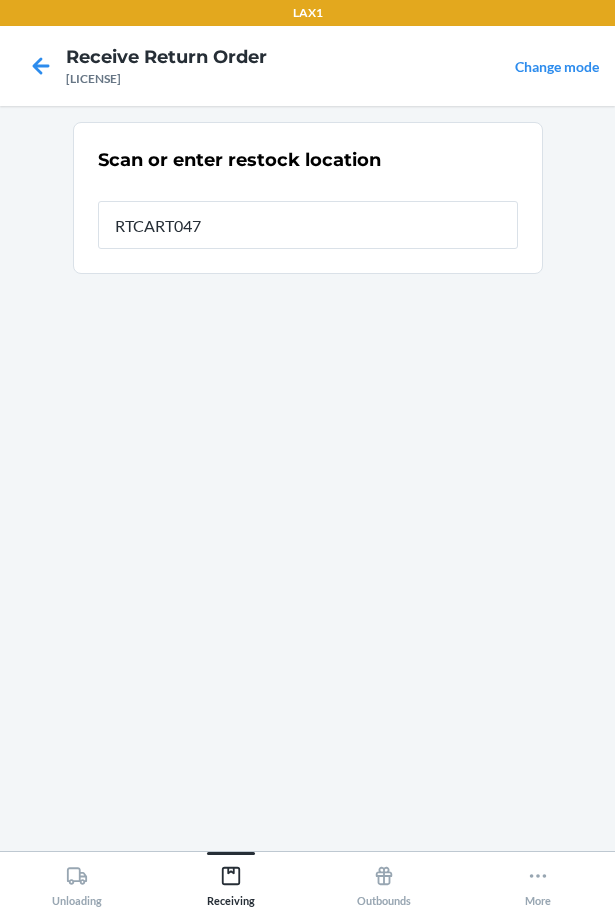 type on "RTCART047" 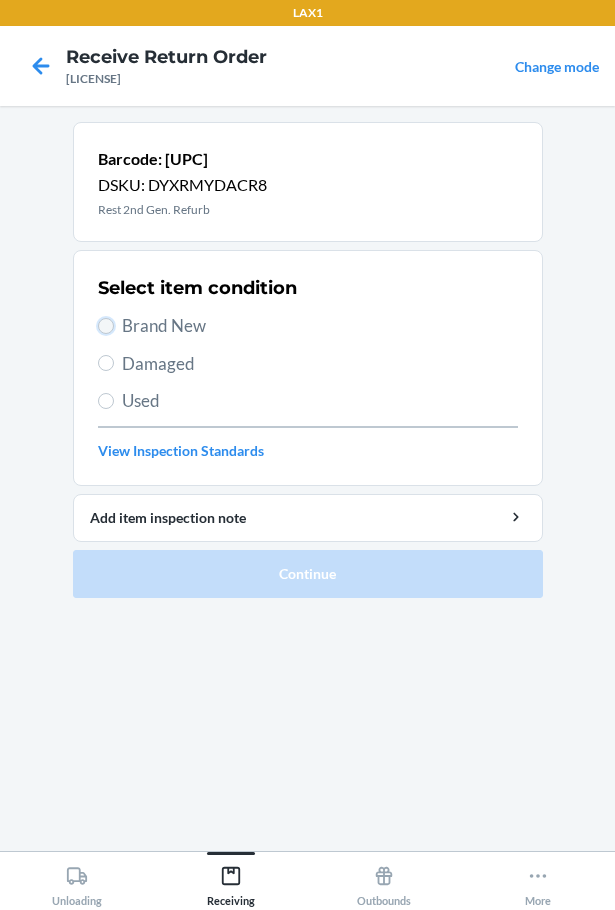 click on "Brand New" at bounding box center (106, 326) 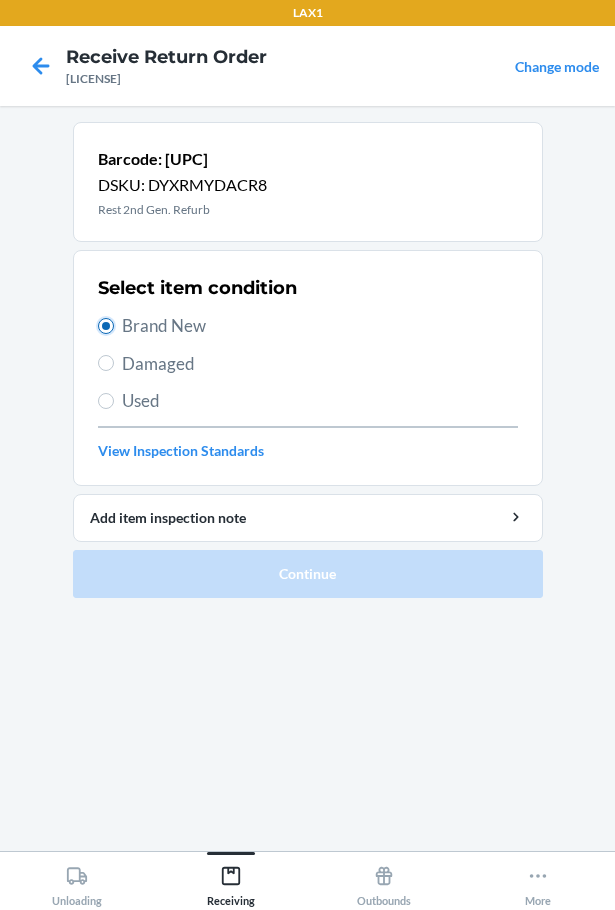 radio on "true" 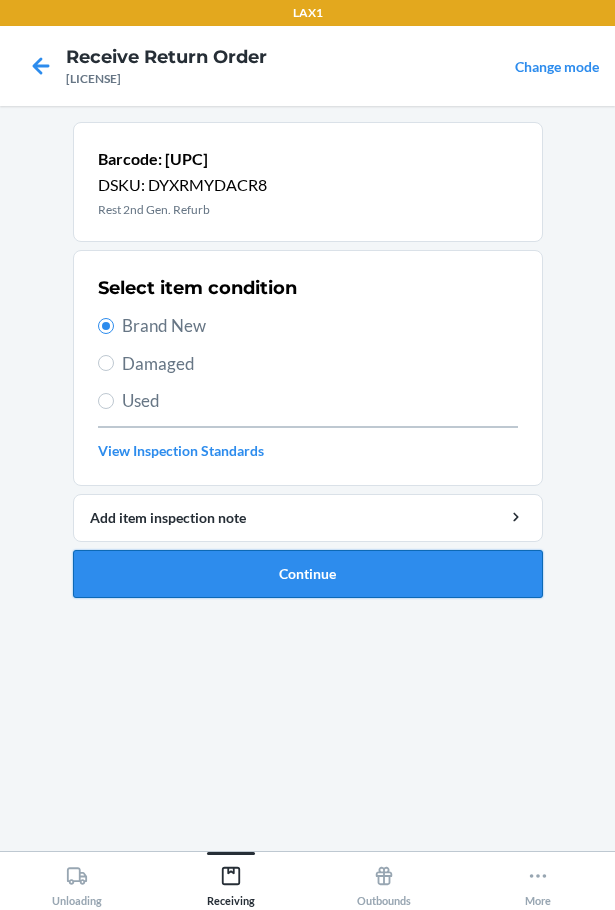 click on "Continue" at bounding box center (308, 574) 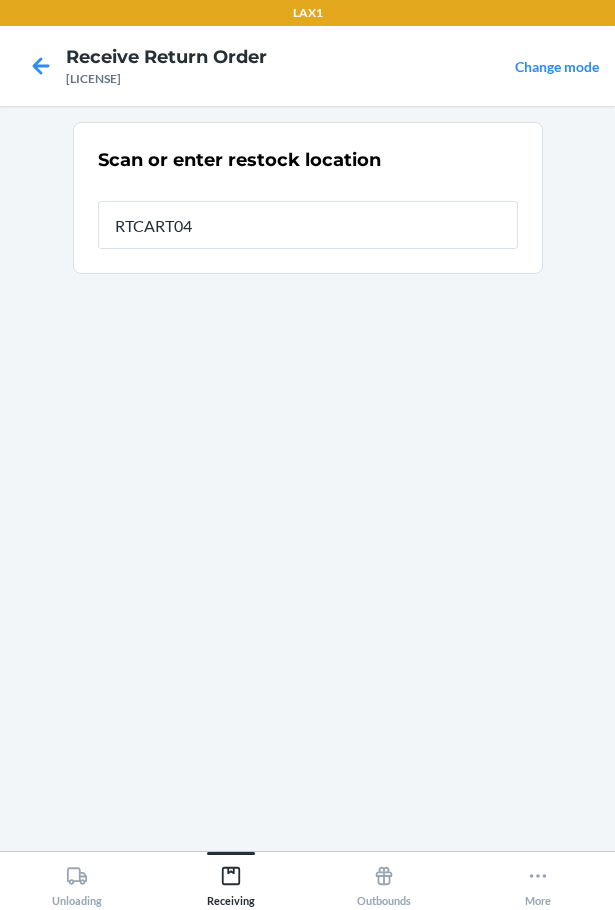 type on "RTCART047" 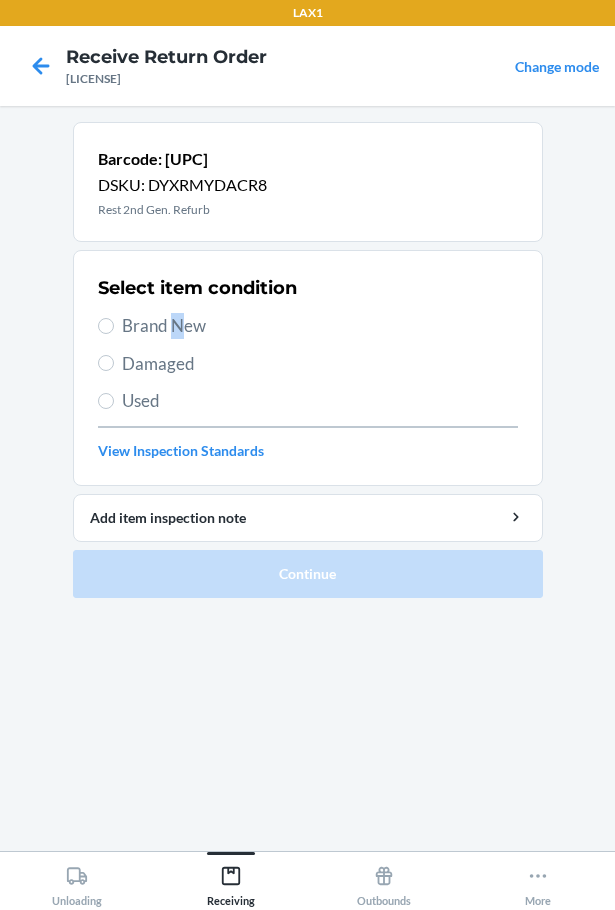 click on "Brand New" at bounding box center [320, 326] 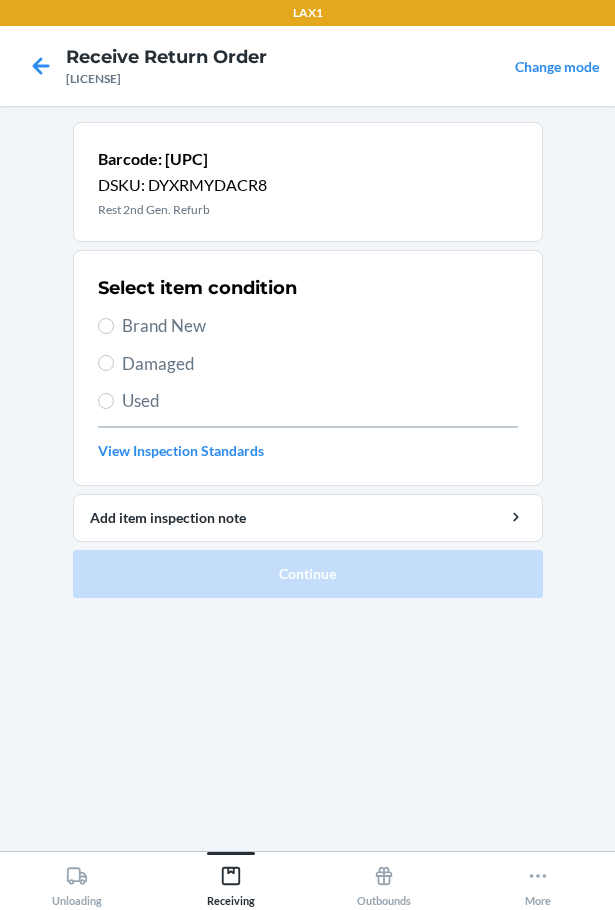 click on "Brand New" at bounding box center [320, 326] 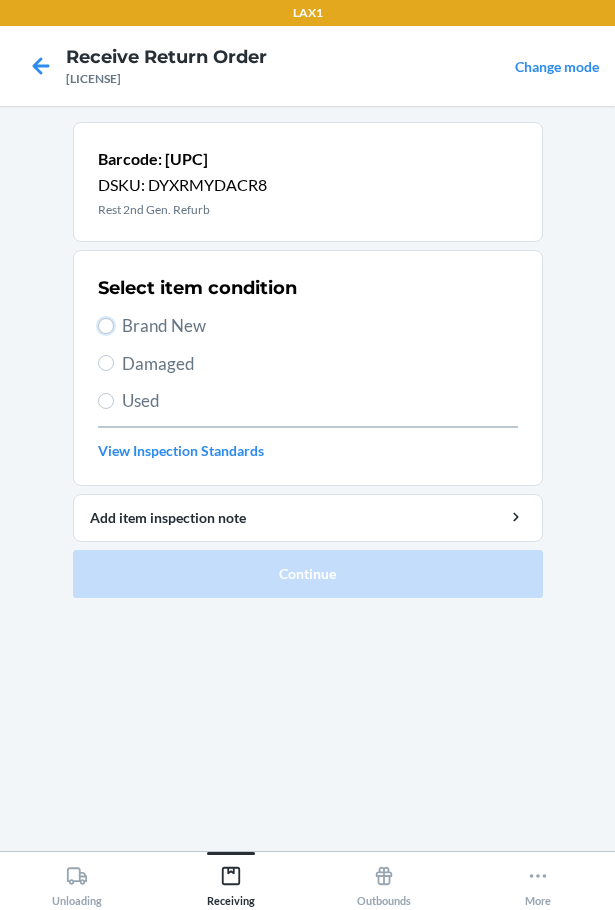 click on "Brand New" at bounding box center [106, 326] 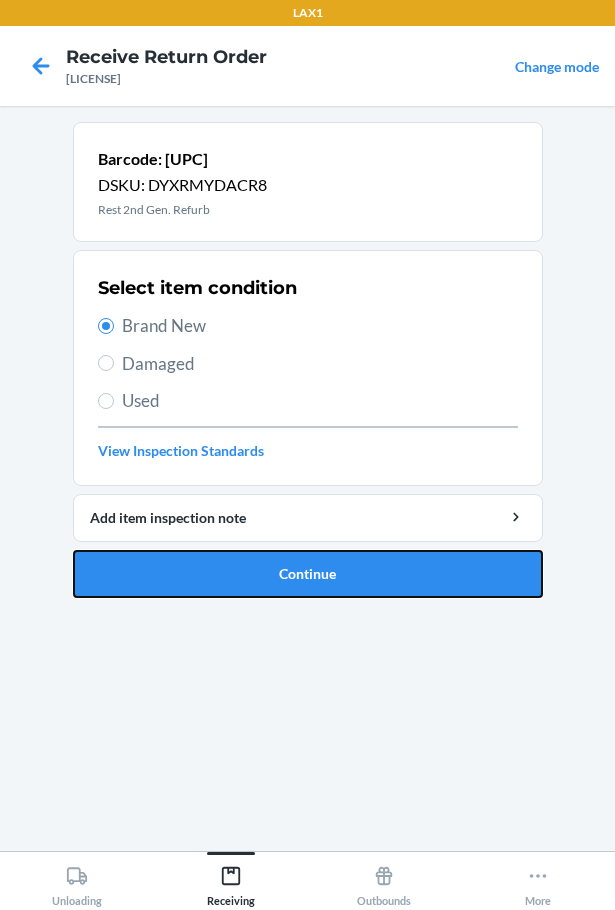 click on "Continue" at bounding box center (308, 574) 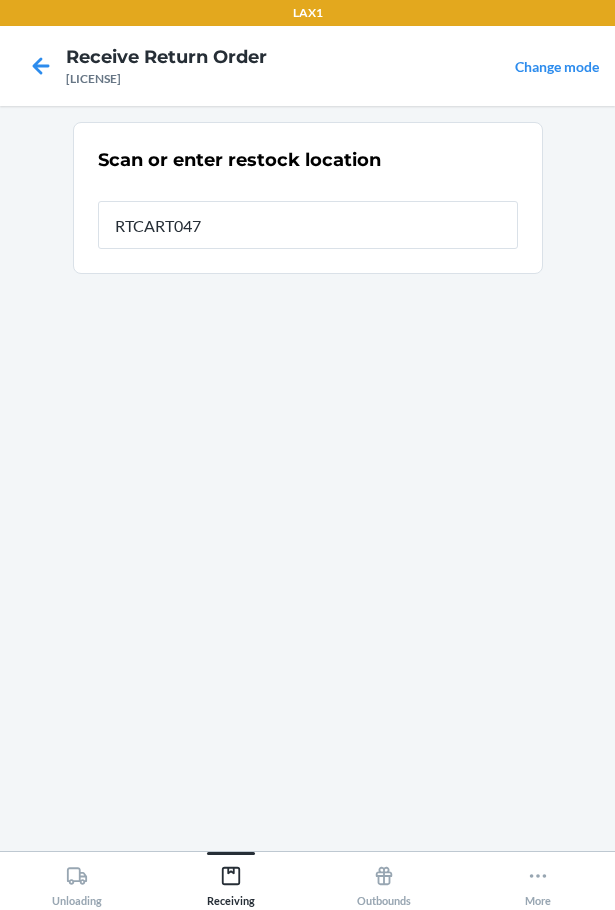 type on "RTCART047" 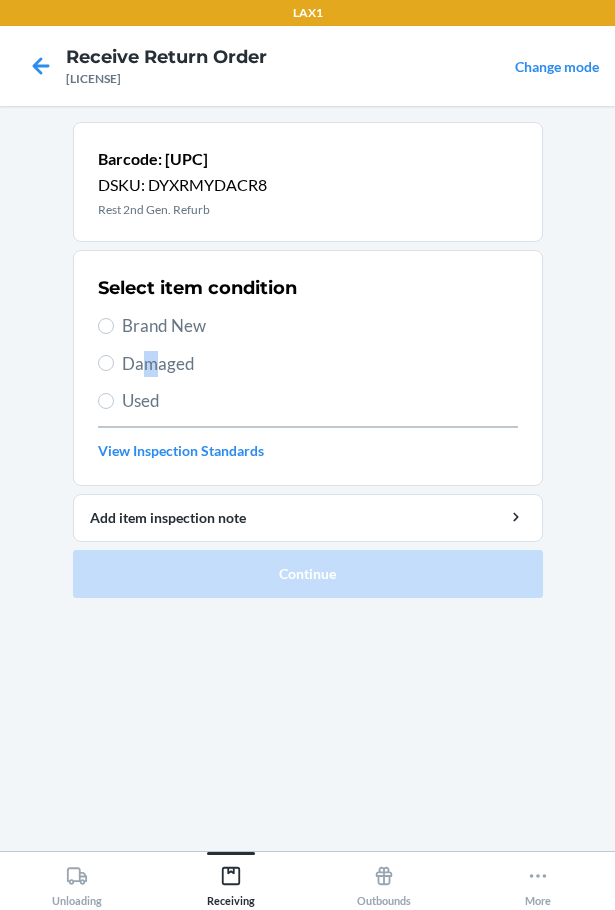 click on "Damaged" at bounding box center [320, 364] 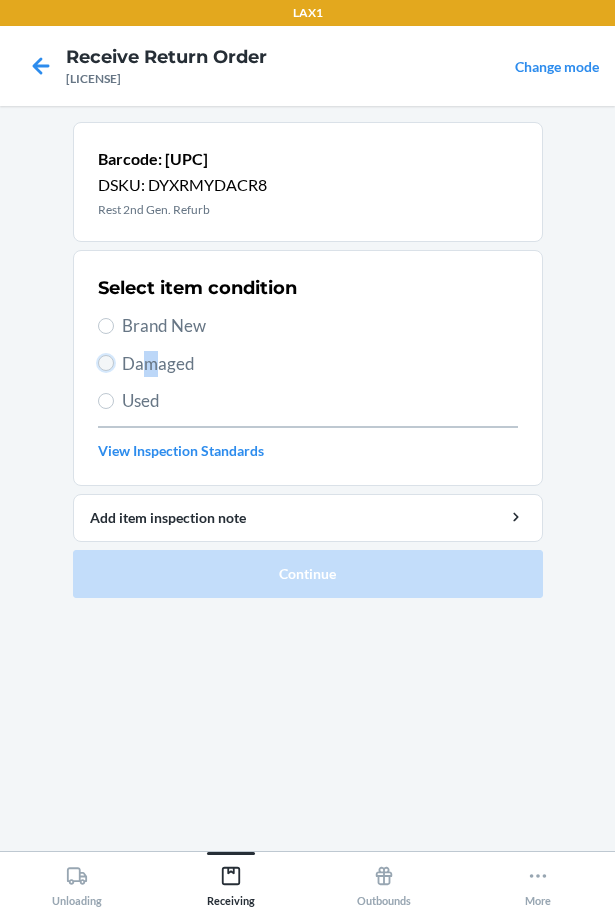 click on "Damaged" at bounding box center (106, 363) 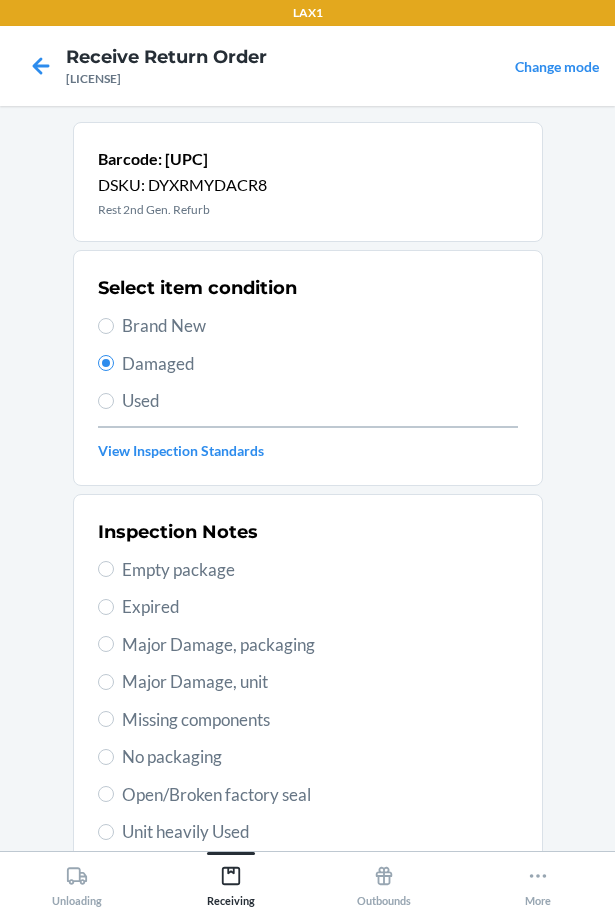 click on "Major Damage, unit" at bounding box center [320, 682] 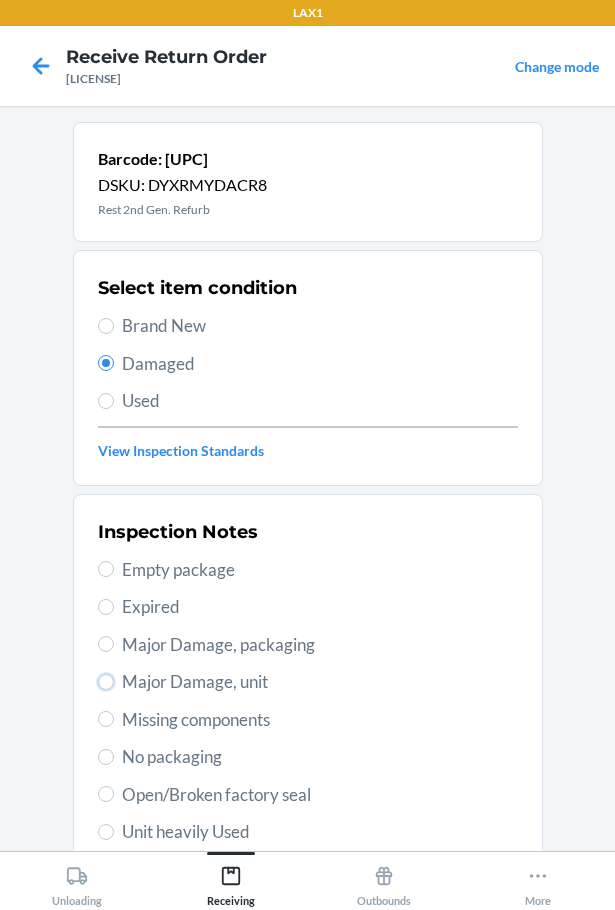 click on "Major Damage, unit" at bounding box center (106, 682) 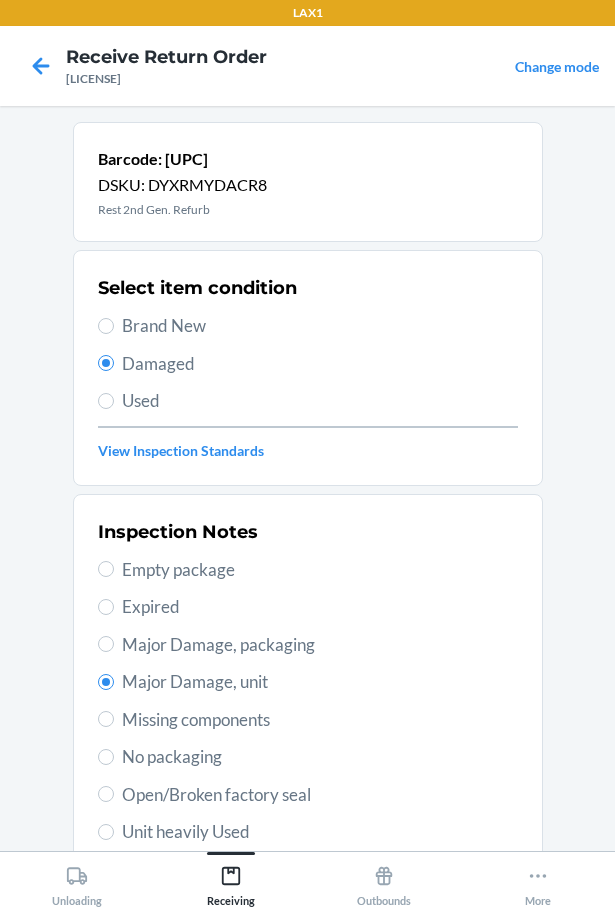 scroll, scrollTop: 0, scrollLeft: 0, axis: both 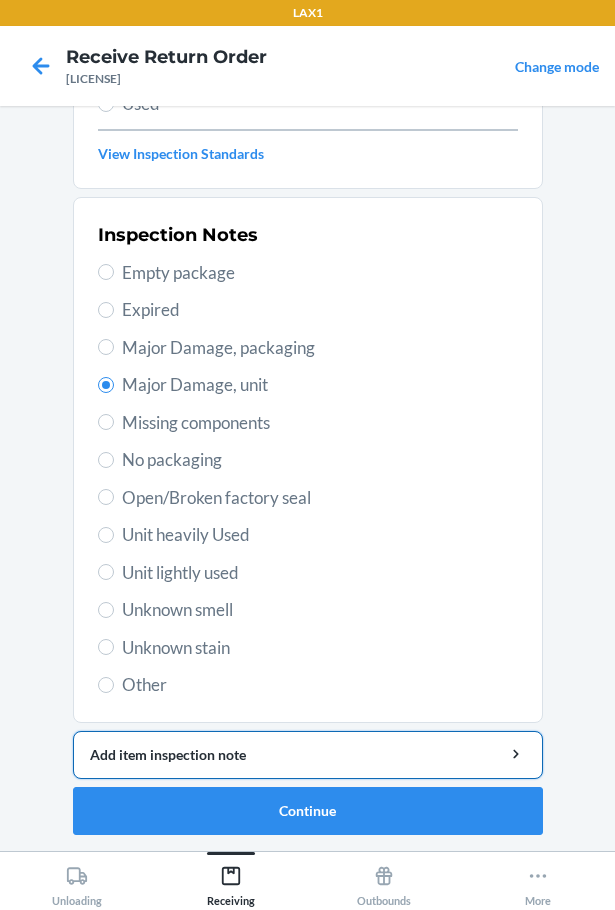 click on "Add item inspection note" at bounding box center (308, 754) 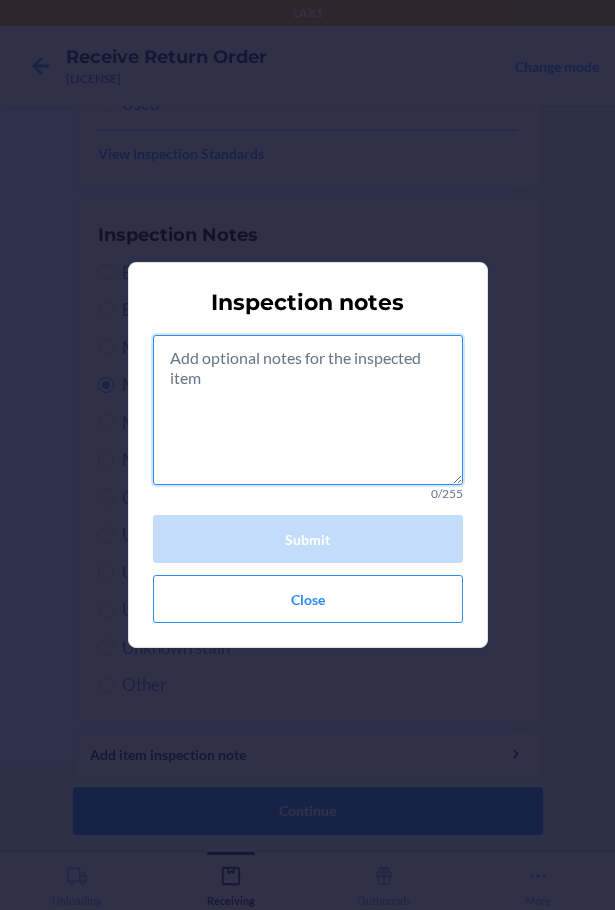 click at bounding box center [308, 410] 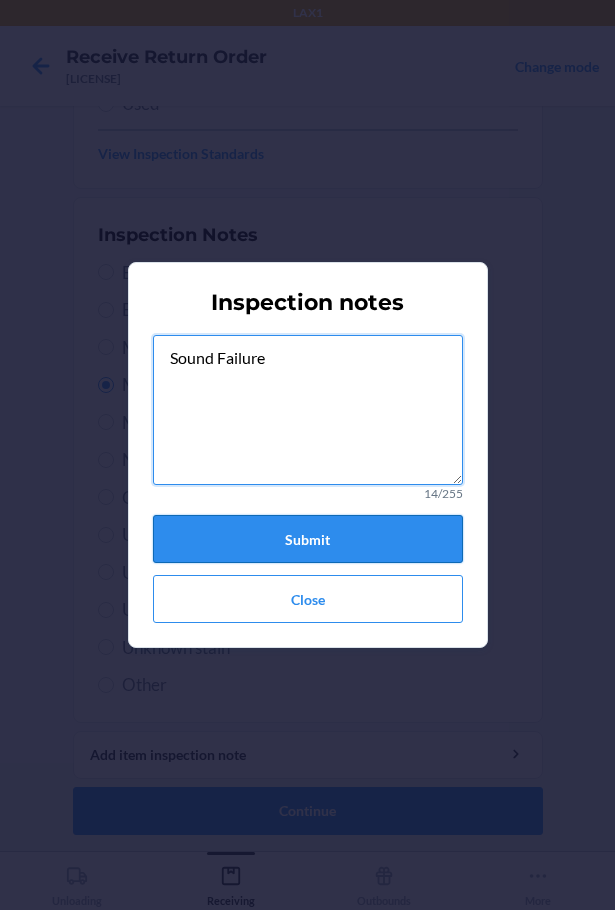type on "Sound Failure" 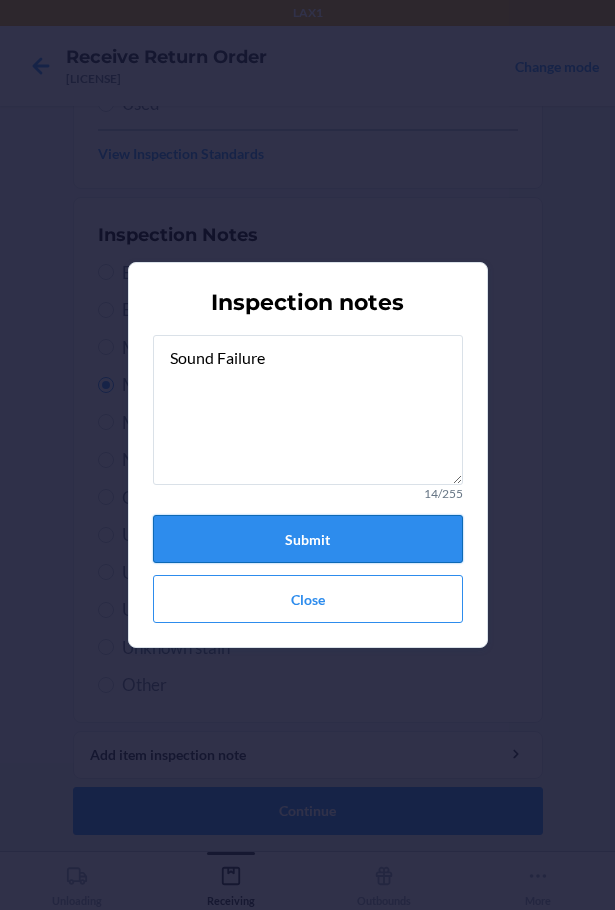click on "Submit" at bounding box center [308, 539] 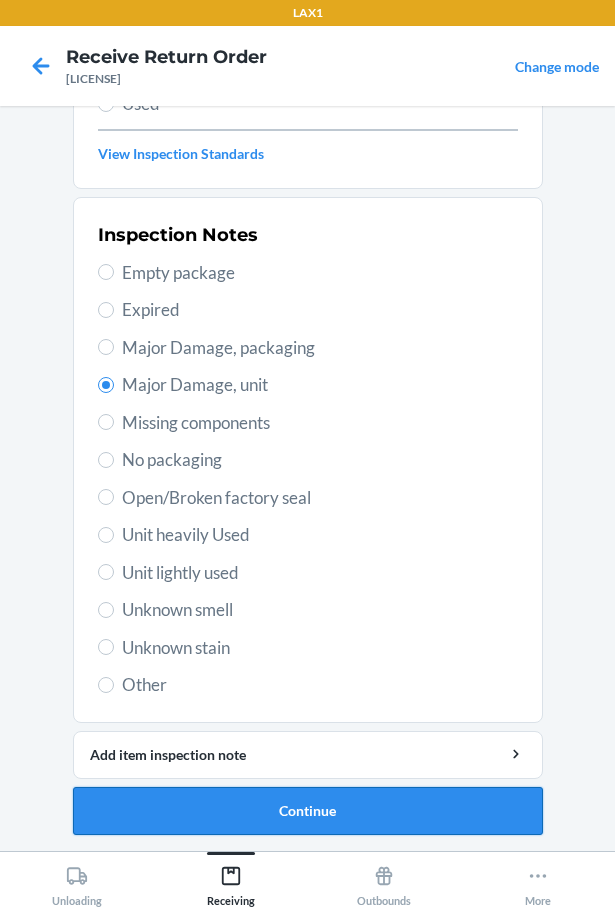 click on "Continue" at bounding box center [308, 811] 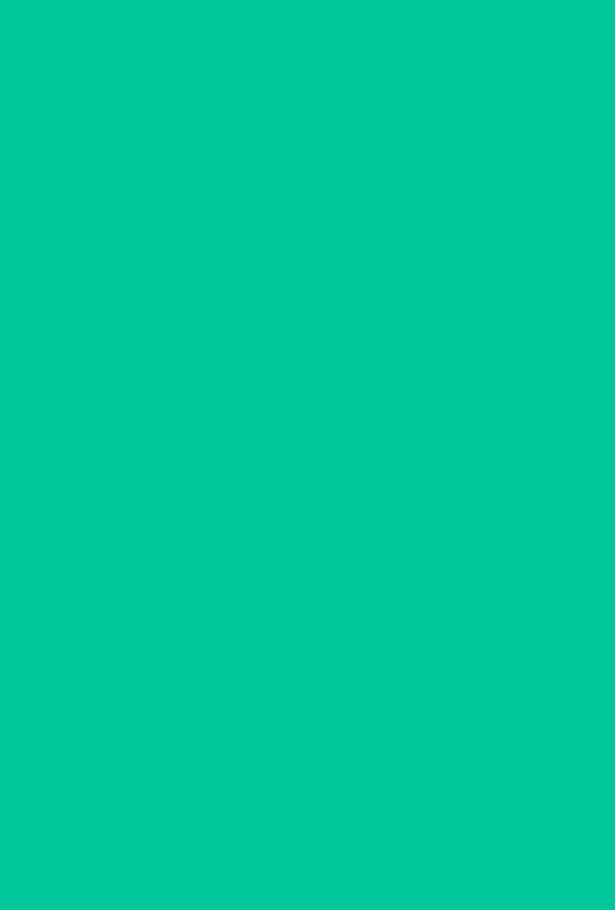 scroll, scrollTop: 120, scrollLeft: 0, axis: vertical 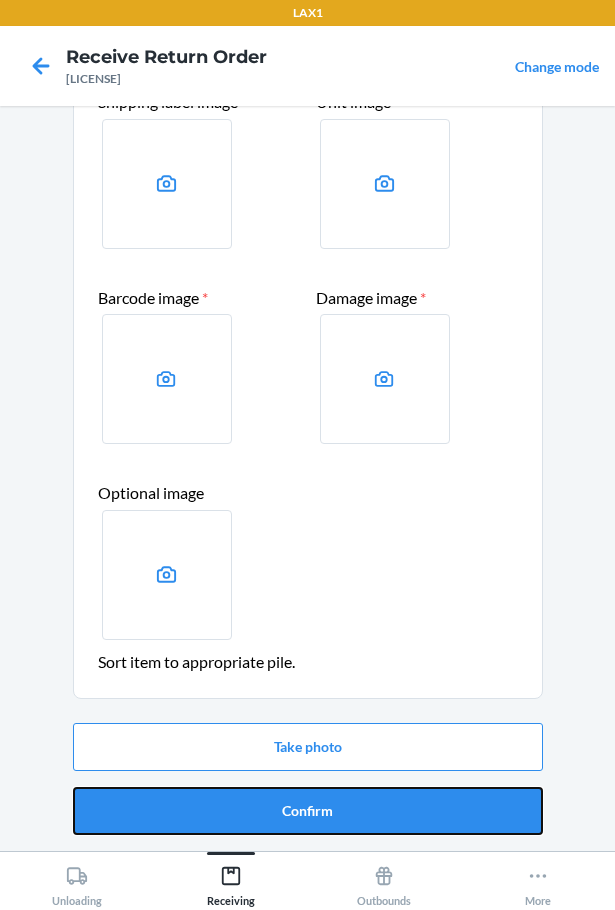 click on "Confirm" at bounding box center [308, 811] 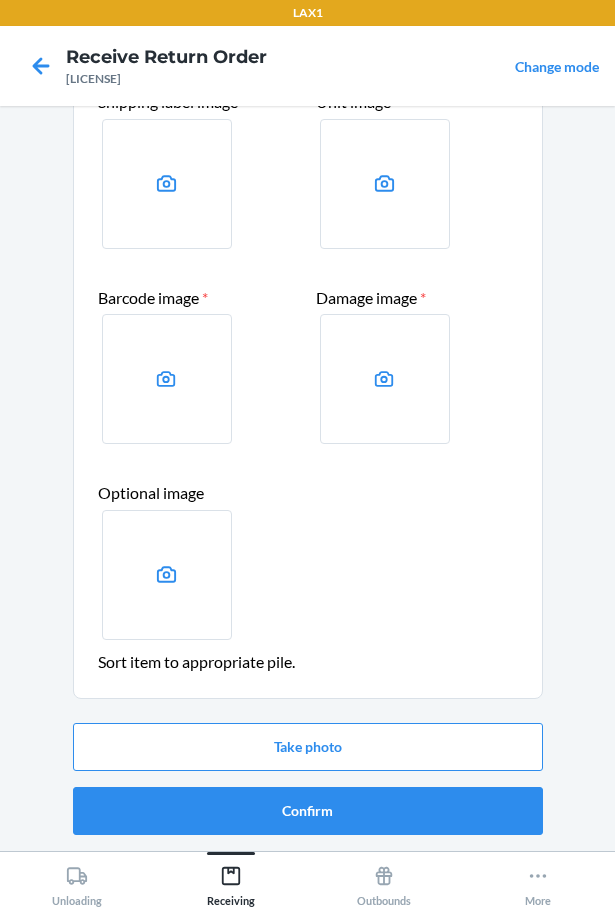 scroll, scrollTop: 0, scrollLeft: 0, axis: both 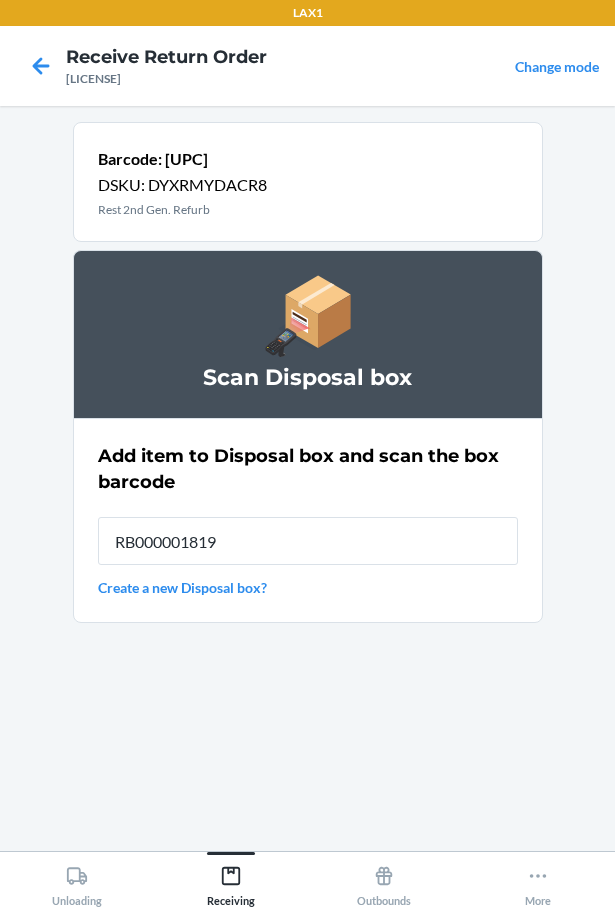 type on "RB000001819" 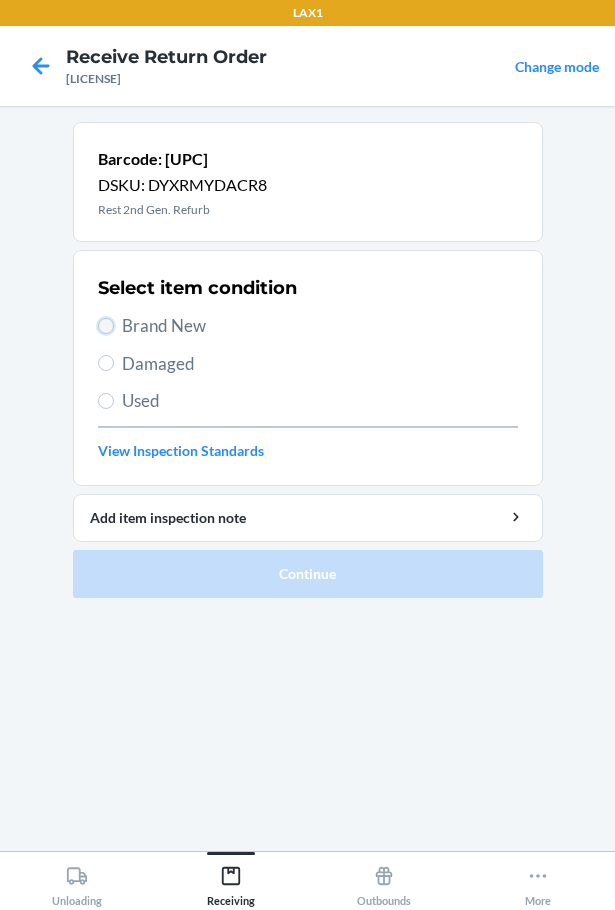 click on "Brand New" at bounding box center [106, 326] 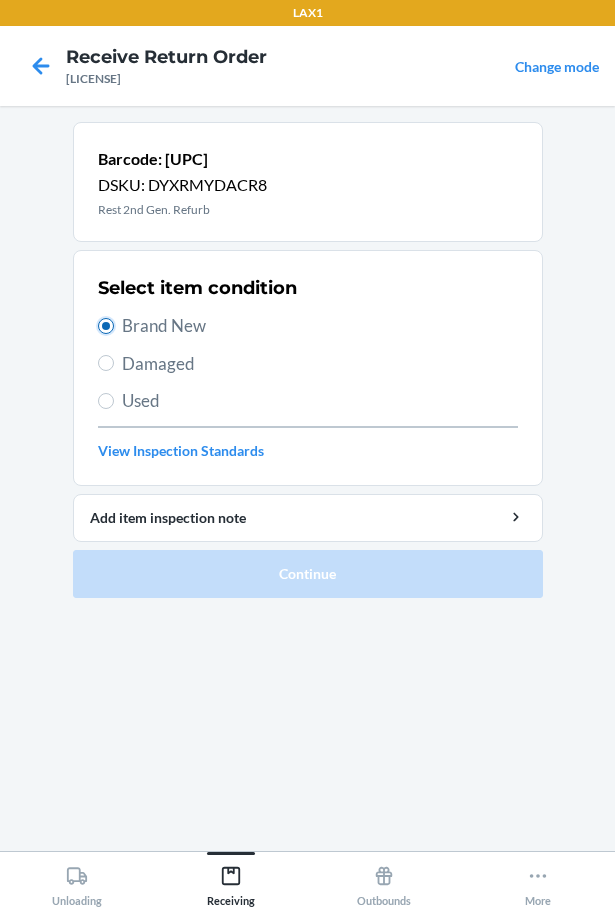 radio on "true" 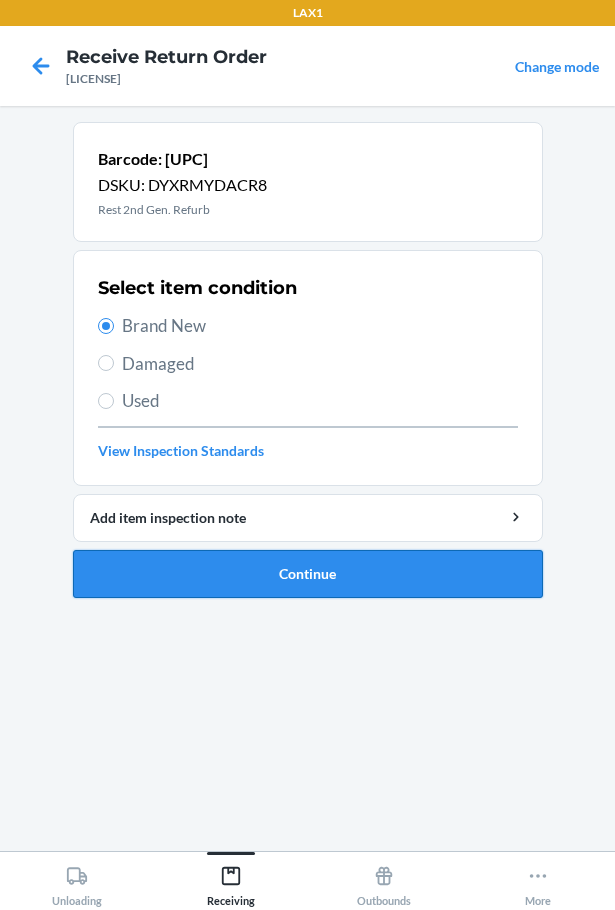 click on "Continue" at bounding box center [308, 574] 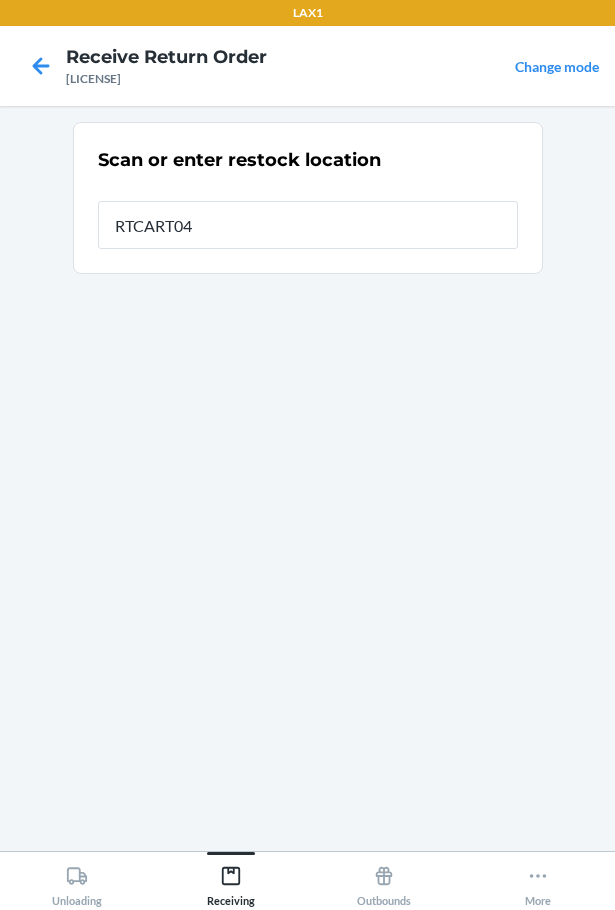 type on "RTCART047" 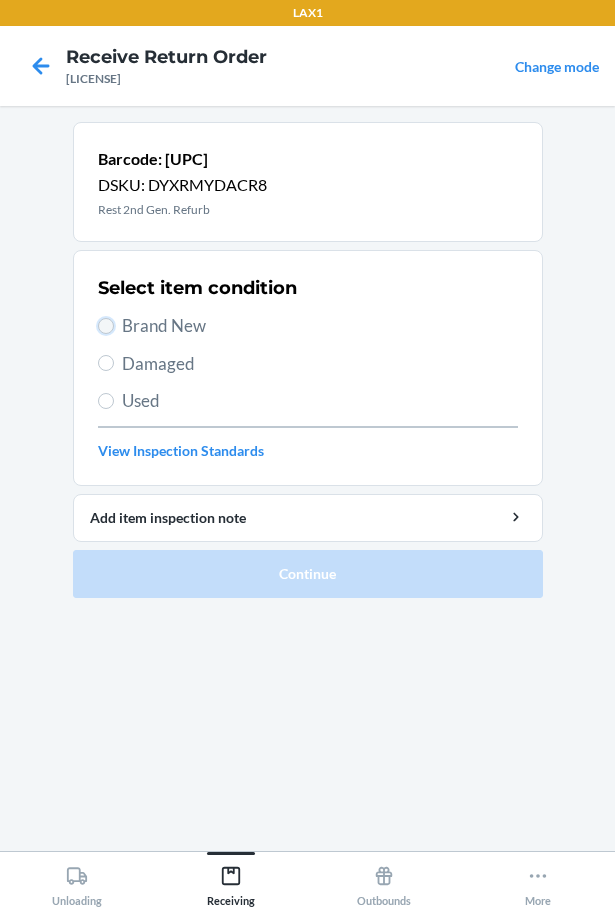 click on "Brand New" at bounding box center (106, 326) 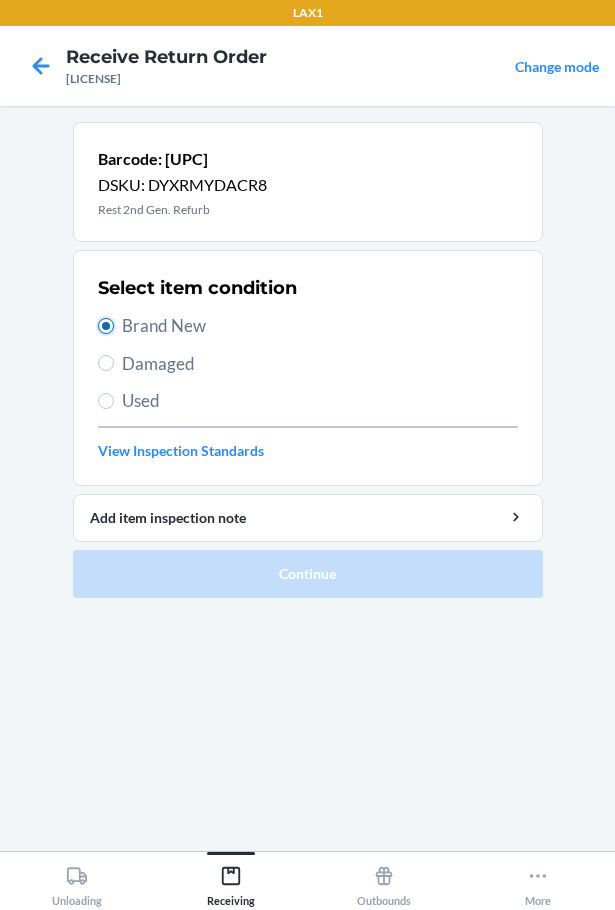 radio on "true" 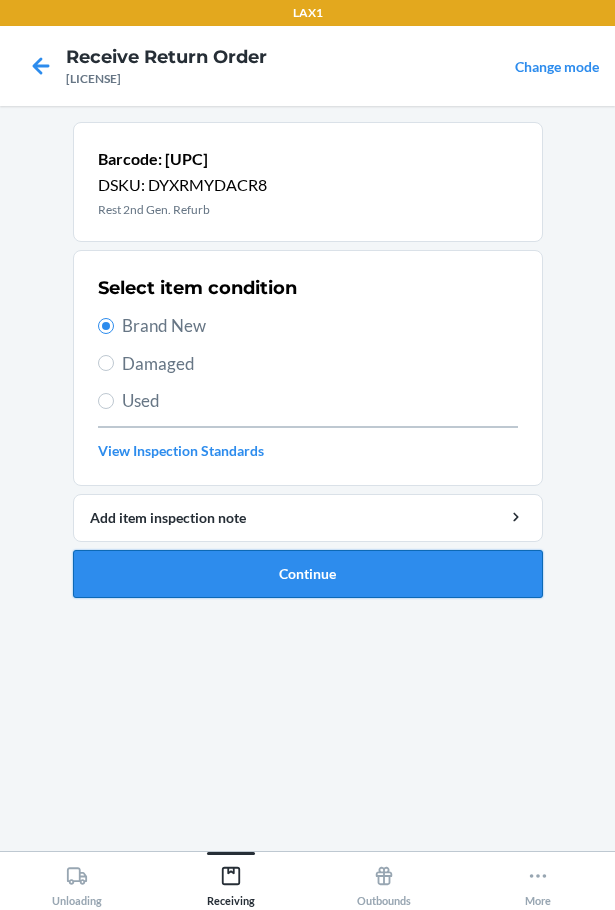 click on "Continue" at bounding box center [308, 574] 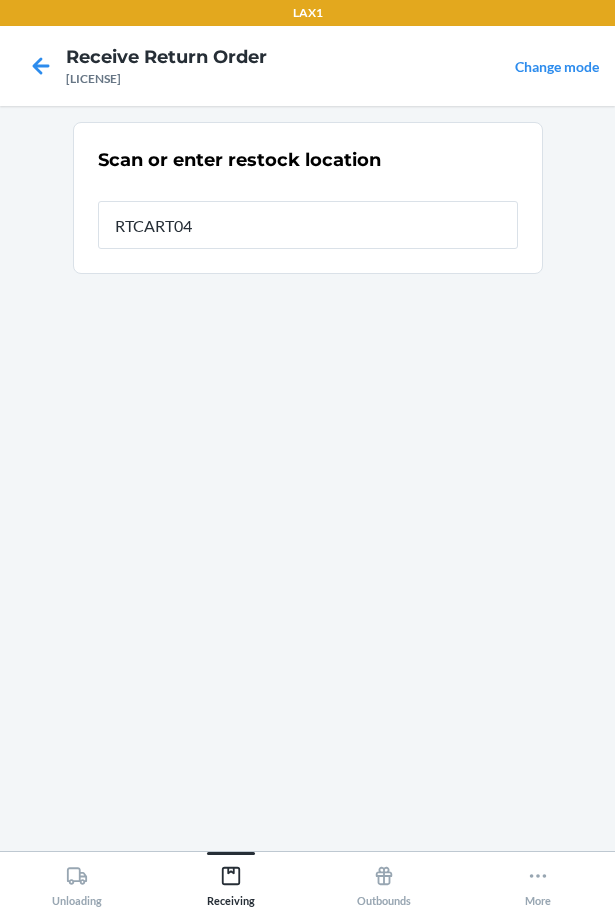 type on "RTCART047" 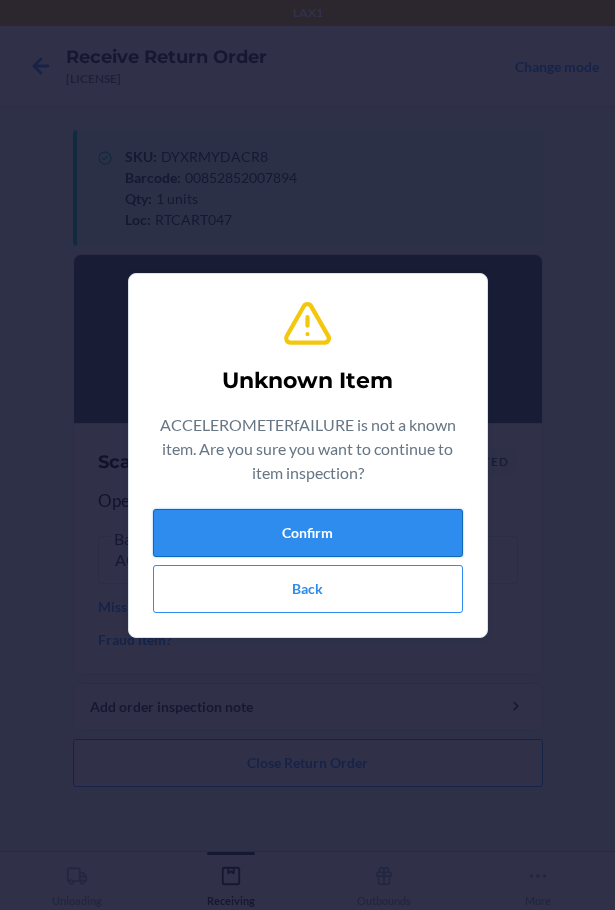 click on "Confirm" at bounding box center [308, 533] 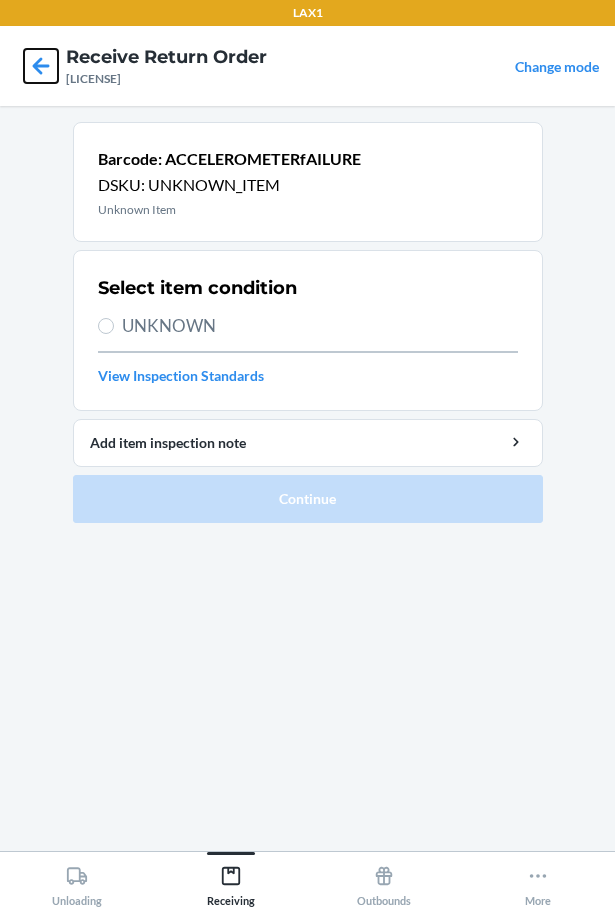 click 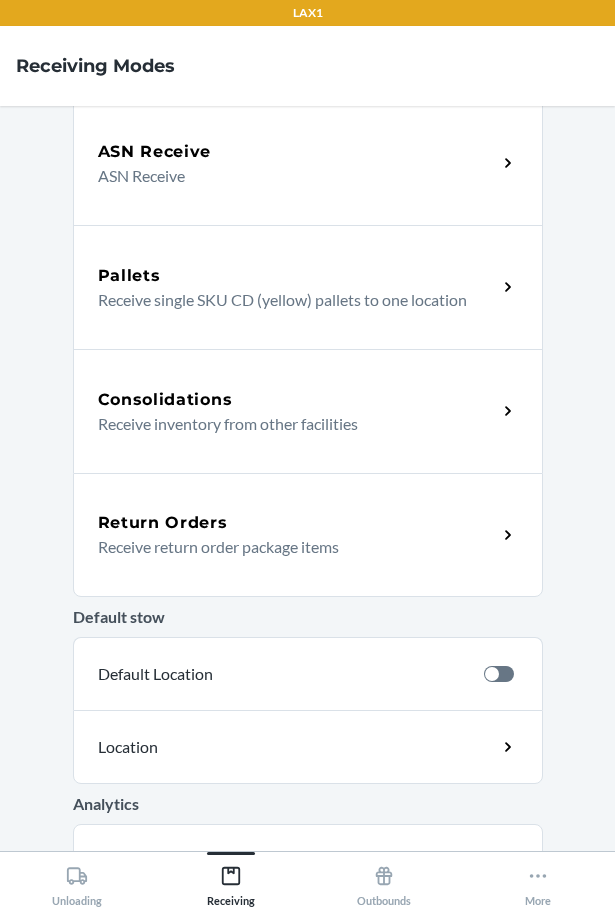 scroll, scrollTop: 300, scrollLeft: 0, axis: vertical 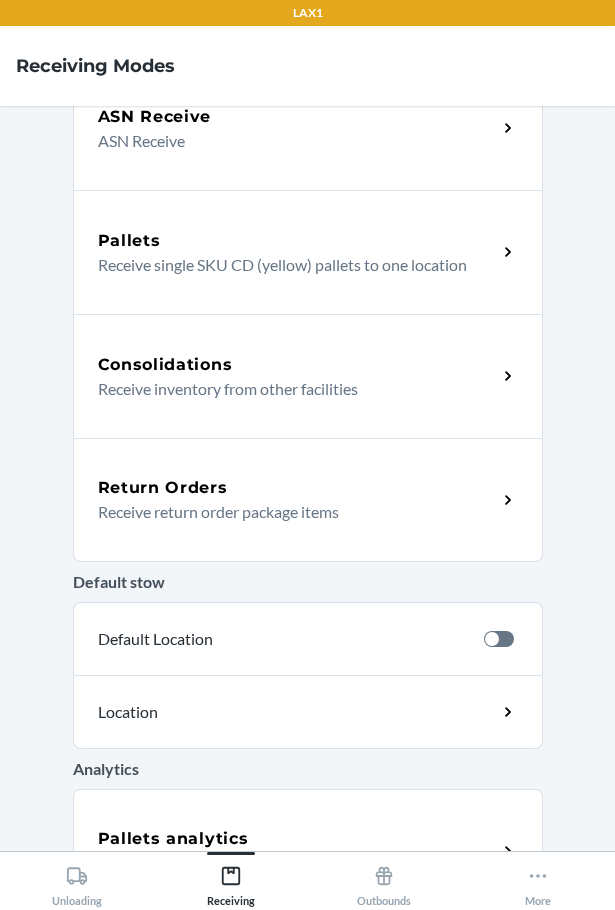 click on "Return Orders" at bounding box center (297, 488) 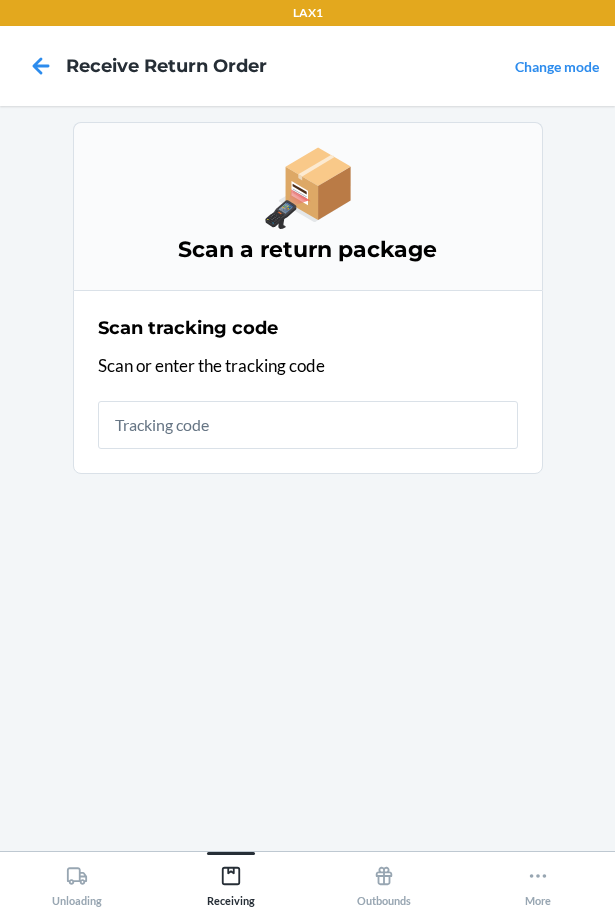 click at bounding box center (308, 425) 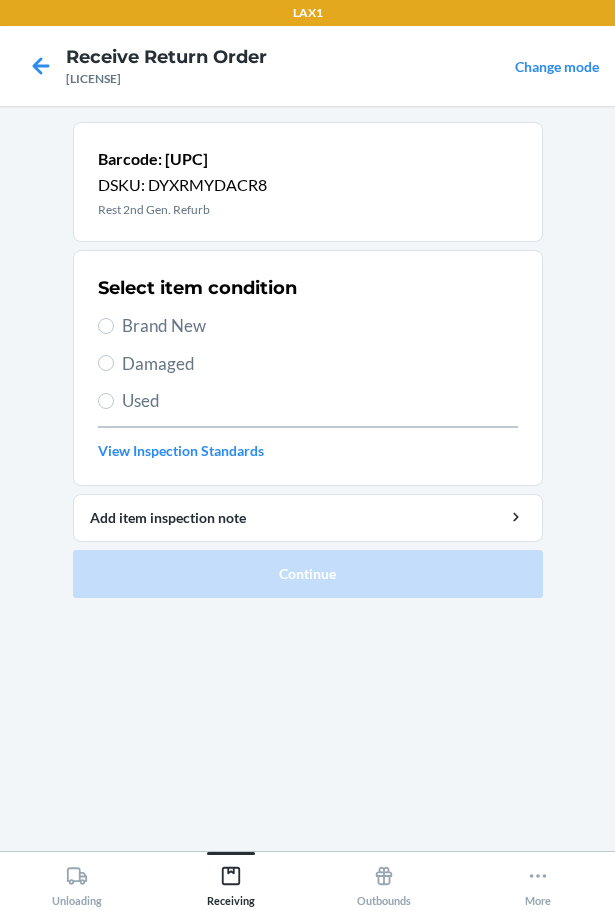 click on "Damaged" at bounding box center (320, 364) 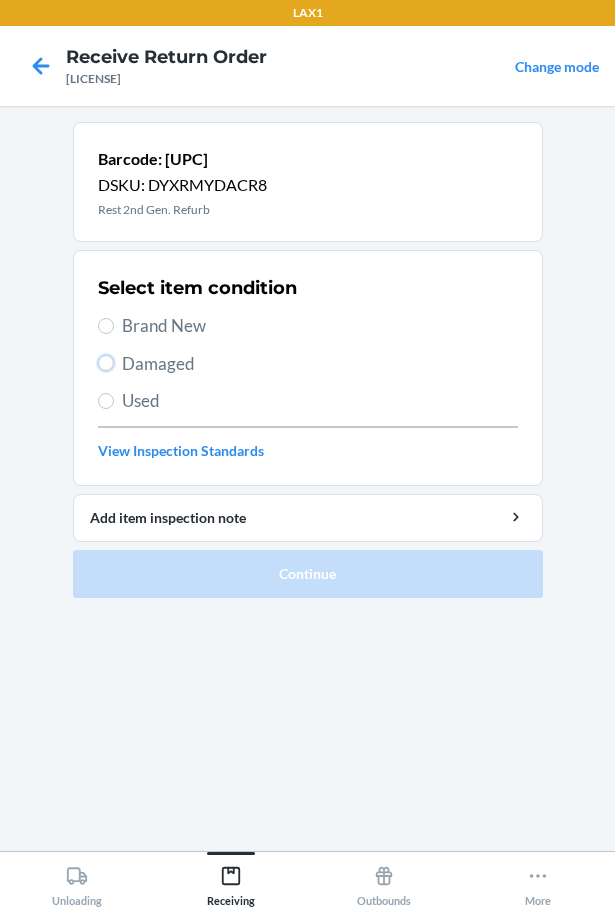 click on "Damaged" at bounding box center [106, 363] 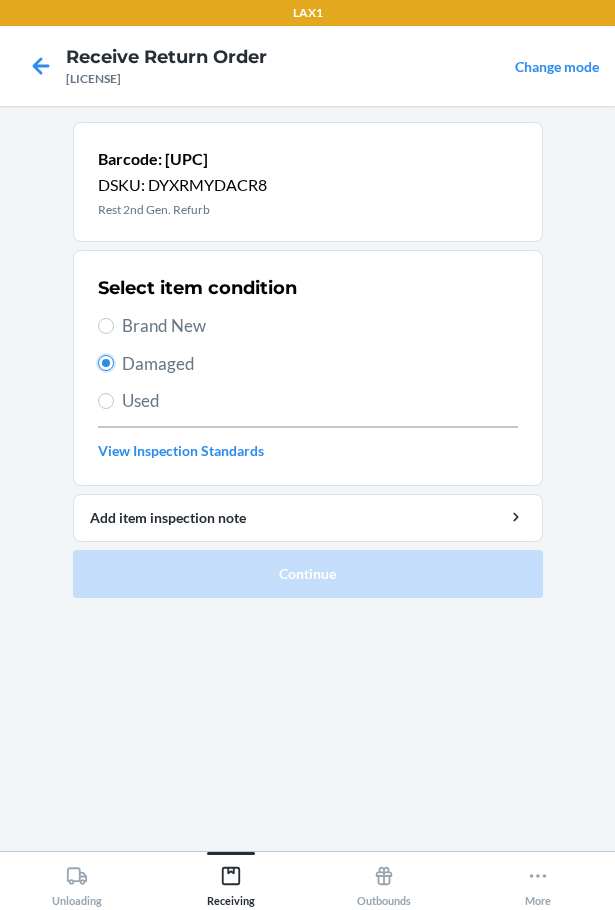 radio on "true" 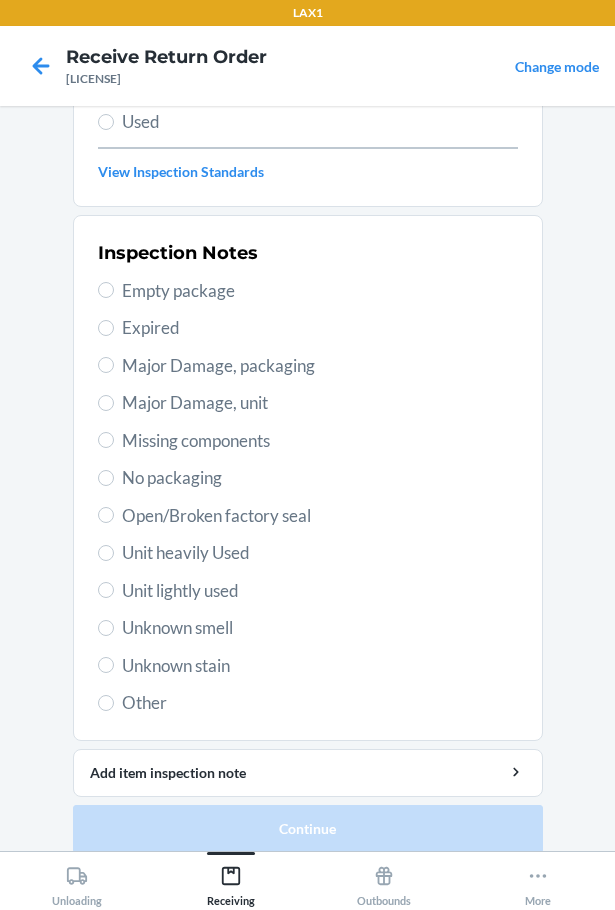 scroll, scrollTop: 297, scrollLeft: 0, axis: vertical 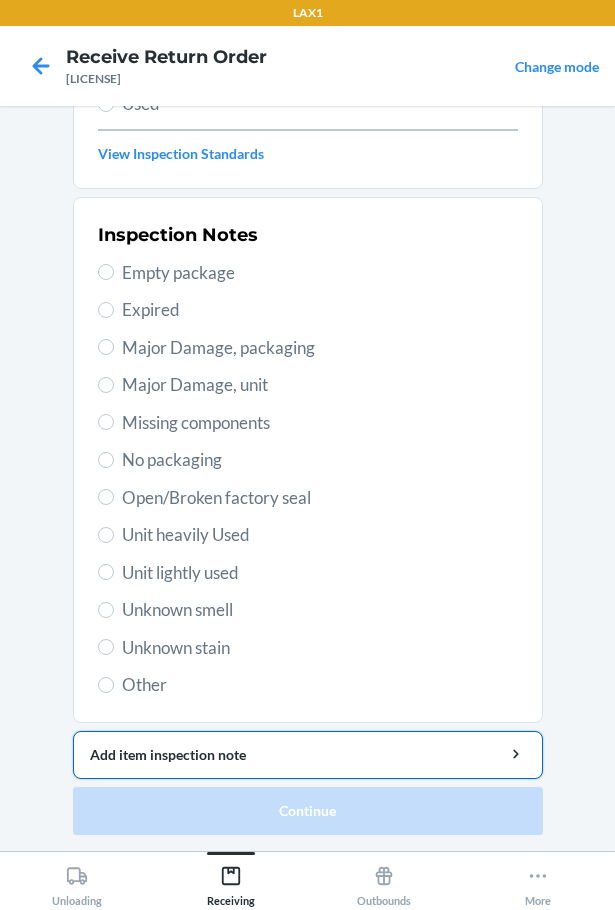 click on "Add item inspection note" at bounding box center (308, 754) 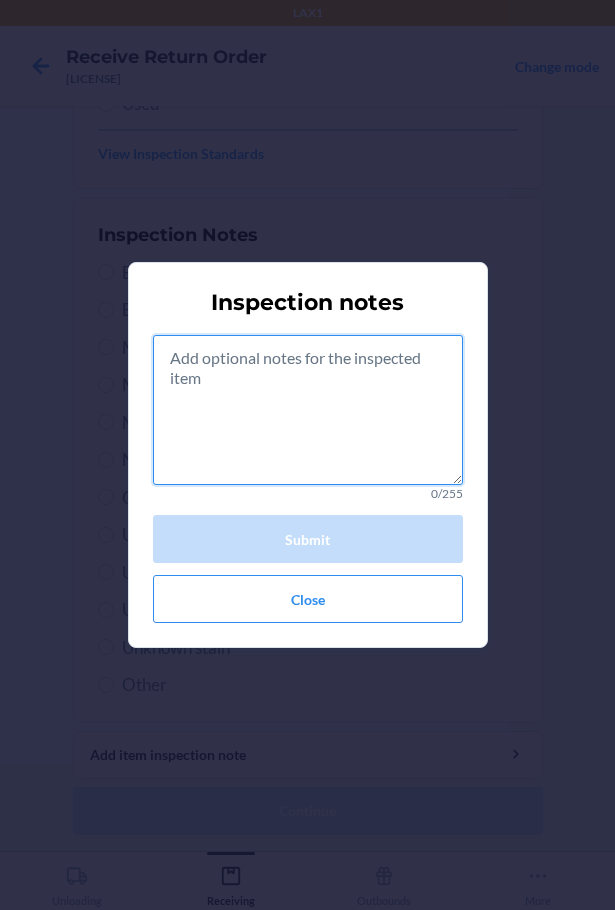 click at bounding box center [308, 410] 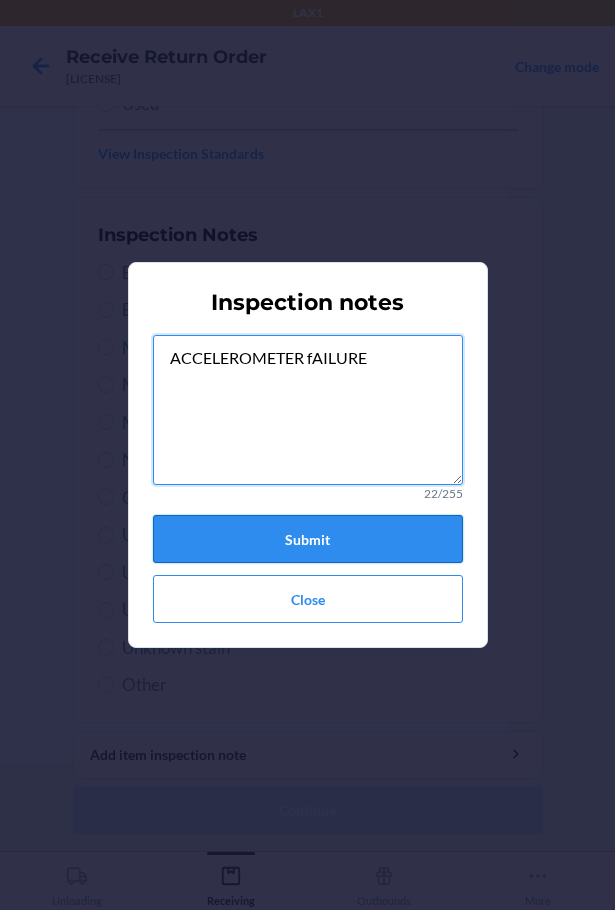 type on "ACCELEROMETER fAILURE" 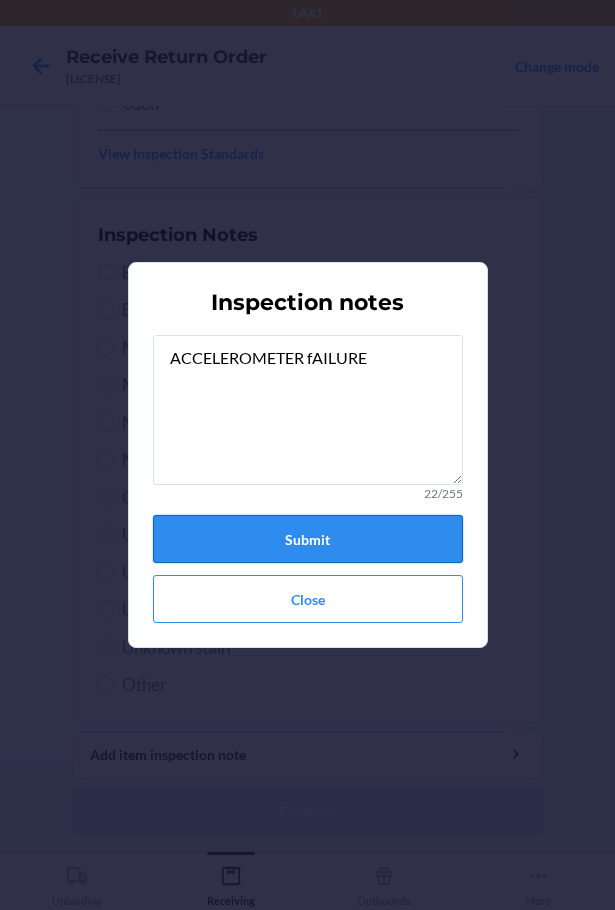 click on "Submit" at bounding box center [308, 539] 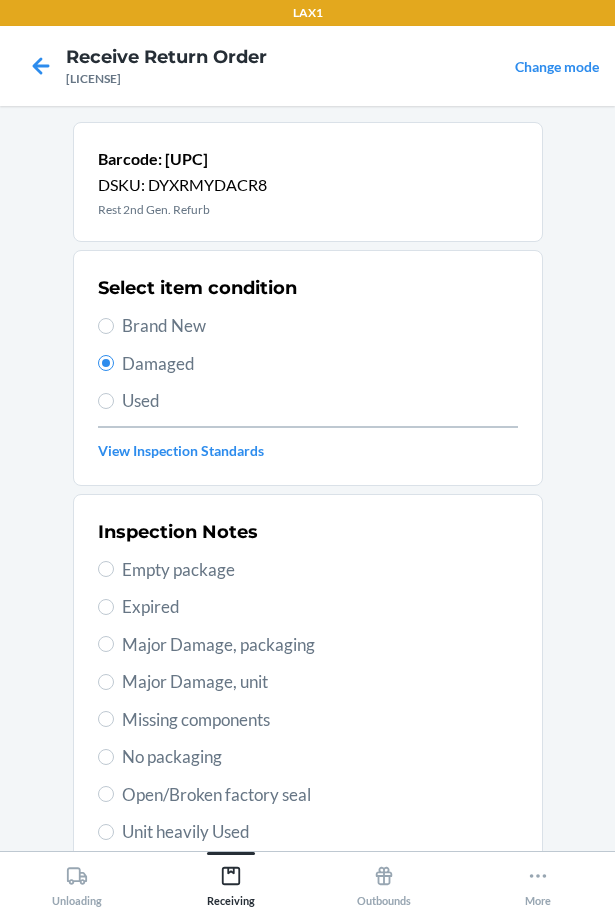 scroll, scrollTop: 297, scrollLeft: 0, axis: vertical 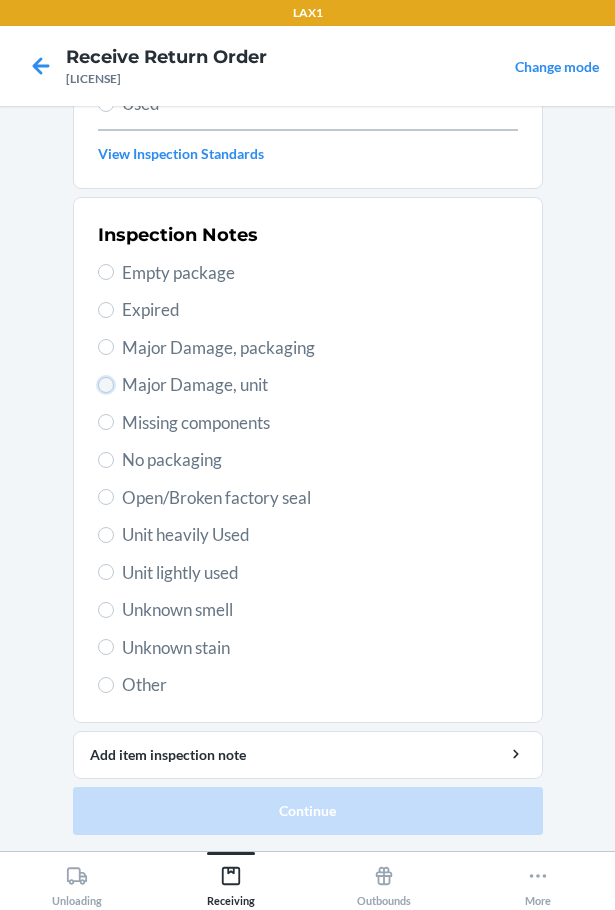 click on "Major Damage, unit" at bounding box center (106, 385) 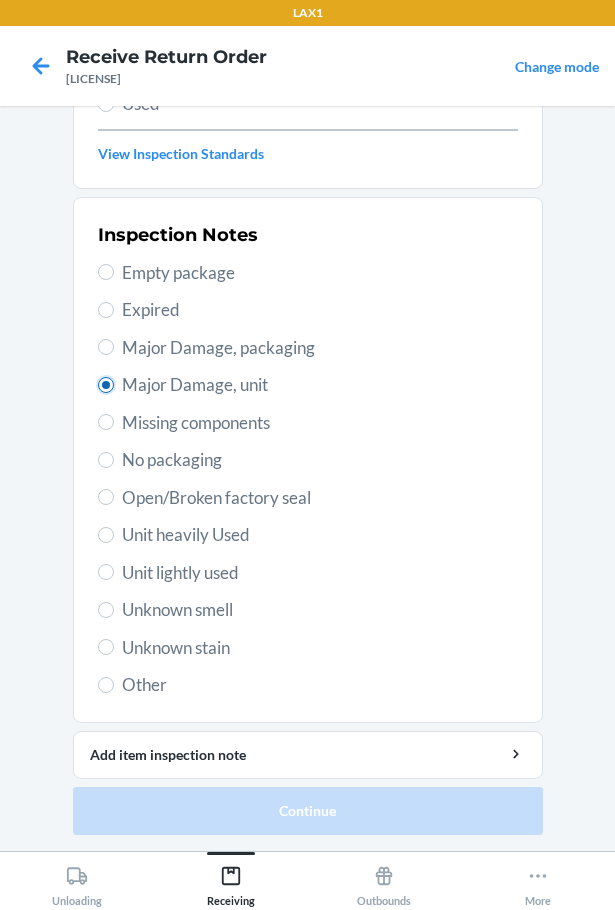 radio on "true" 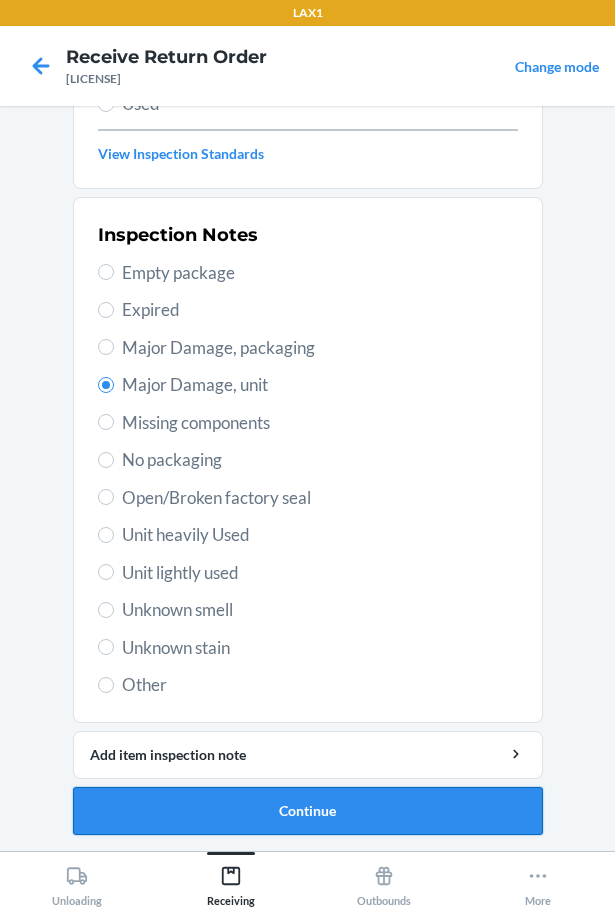 click on "Continue" at bounding box center (308, 811) 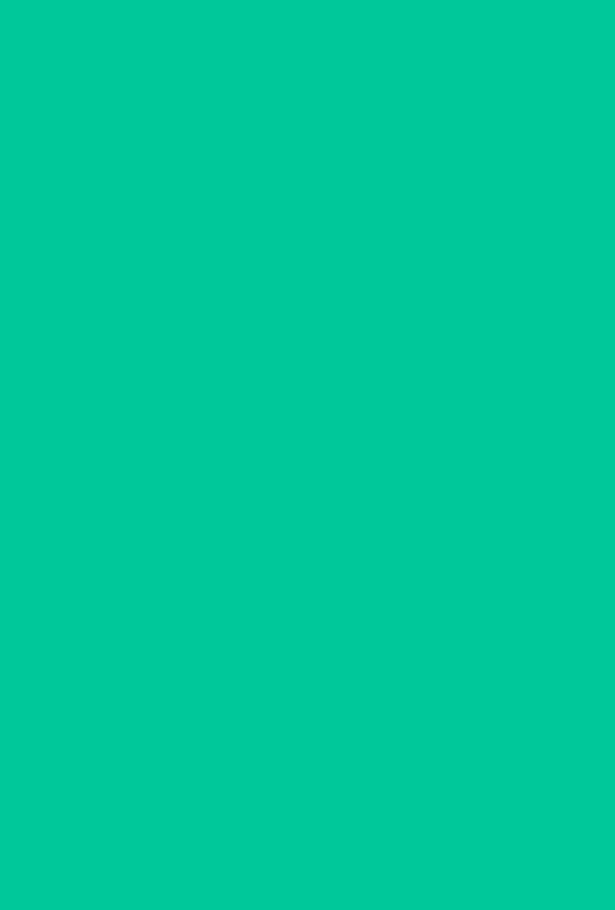 scroll, scrollTop: 120, scrollLeft: 0, axis: vertical 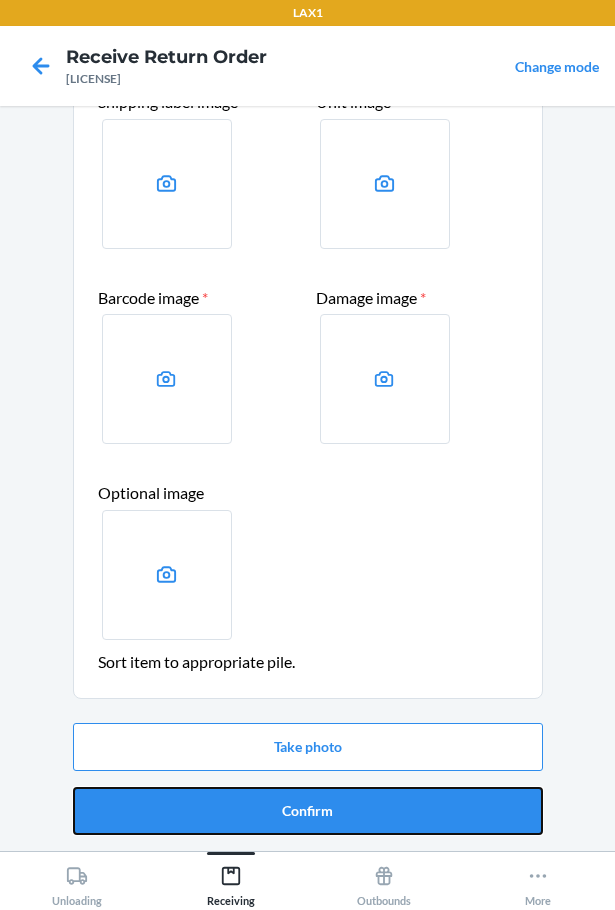 click on "Confirm" at bounding box center [308, 811] 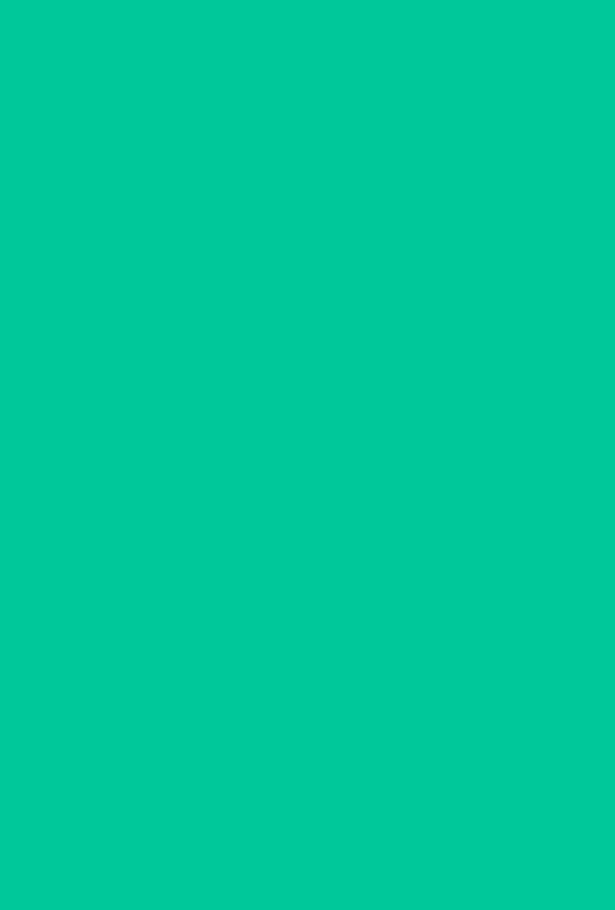 scroll, scrollTop: 0, scrollLeft: 0, axis: both 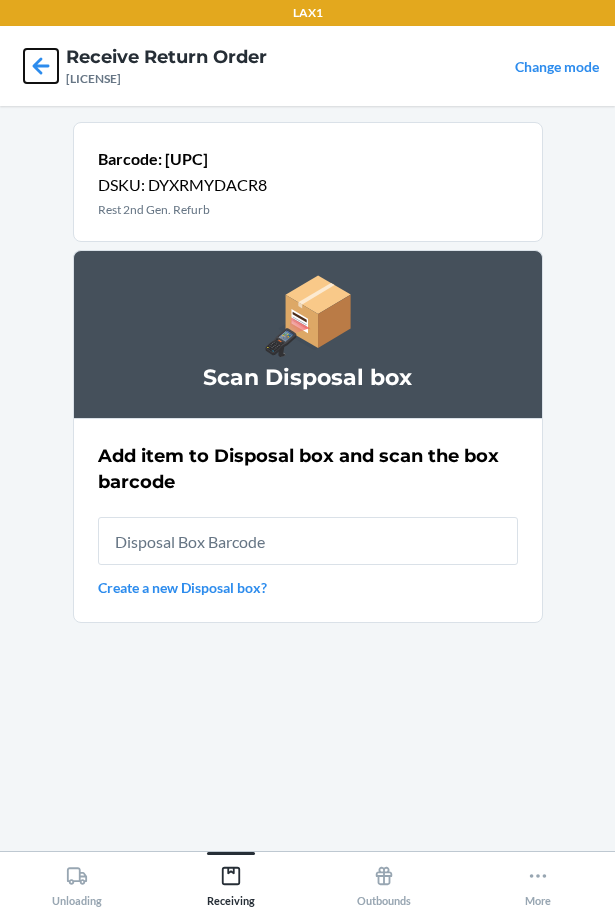 click 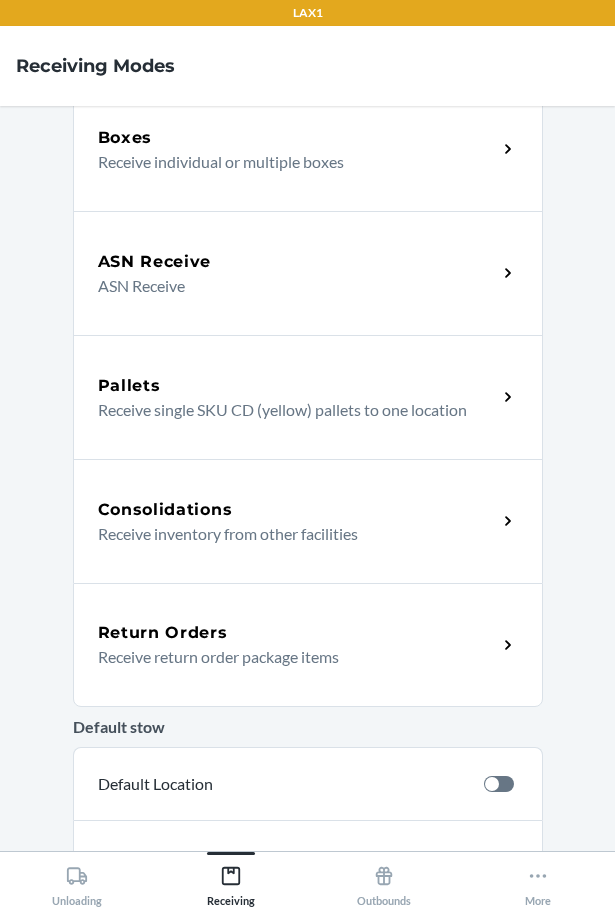 scroll, scrollTop: 362, scrollLeft: 0, axis: vertical 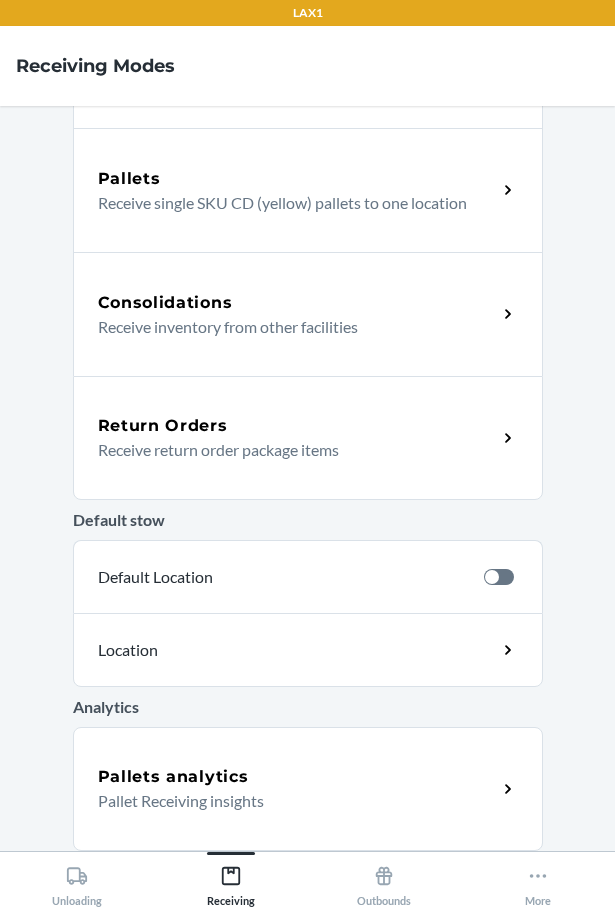 click on "Return Orders" at bounding box center (163, 426) 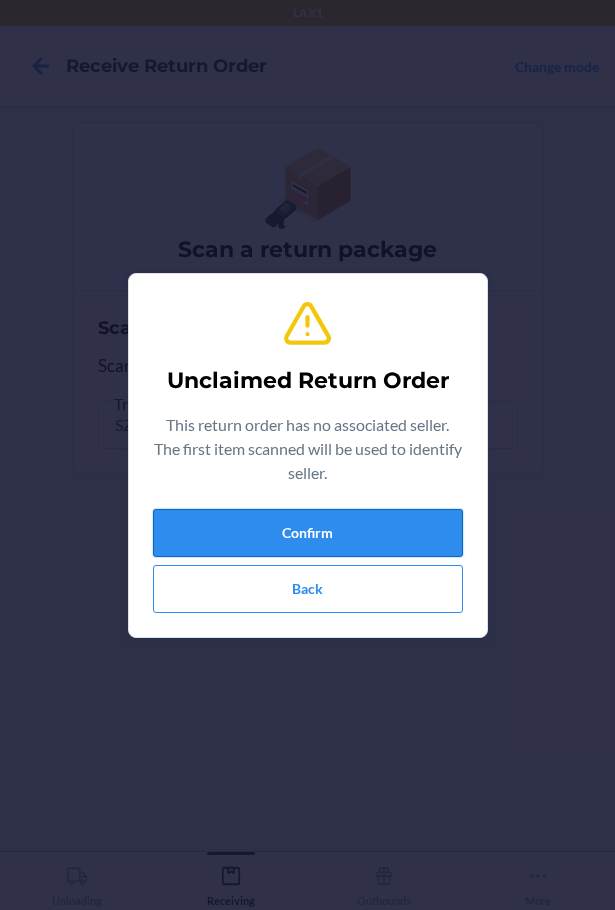 click on "Confirm" at bounding box center [308, 533] 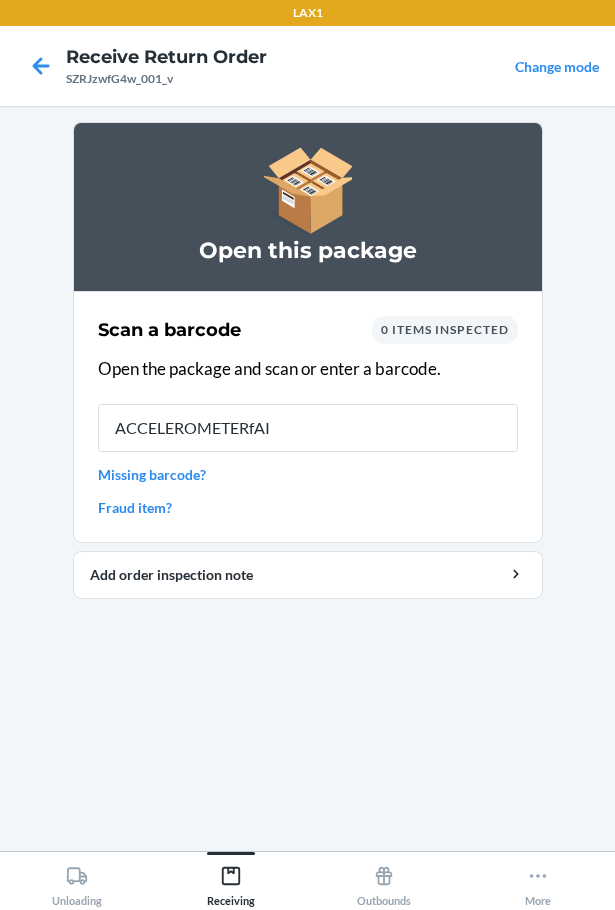 type on "ACCELEROMETERfAIL" 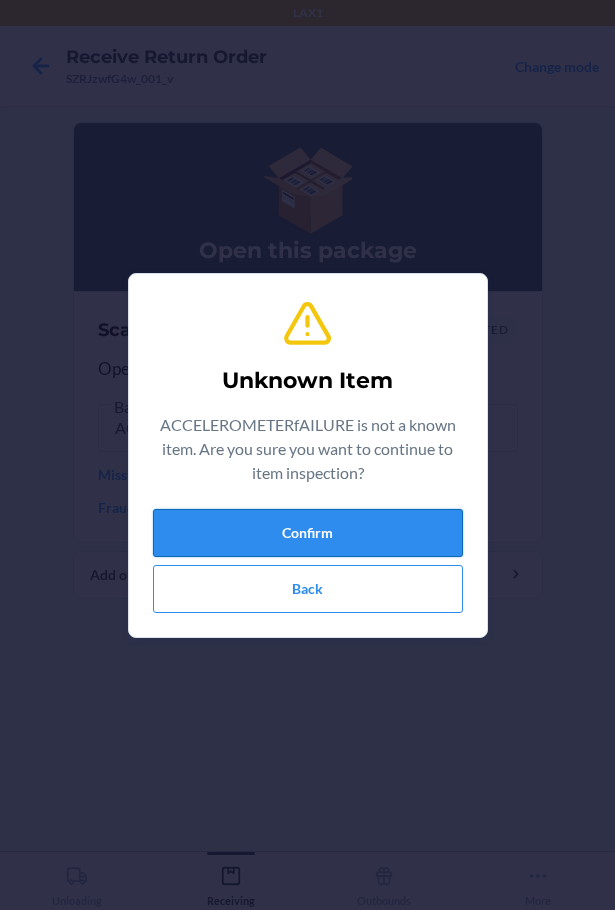 click on "Confirm" at bounding box center (308, 533) 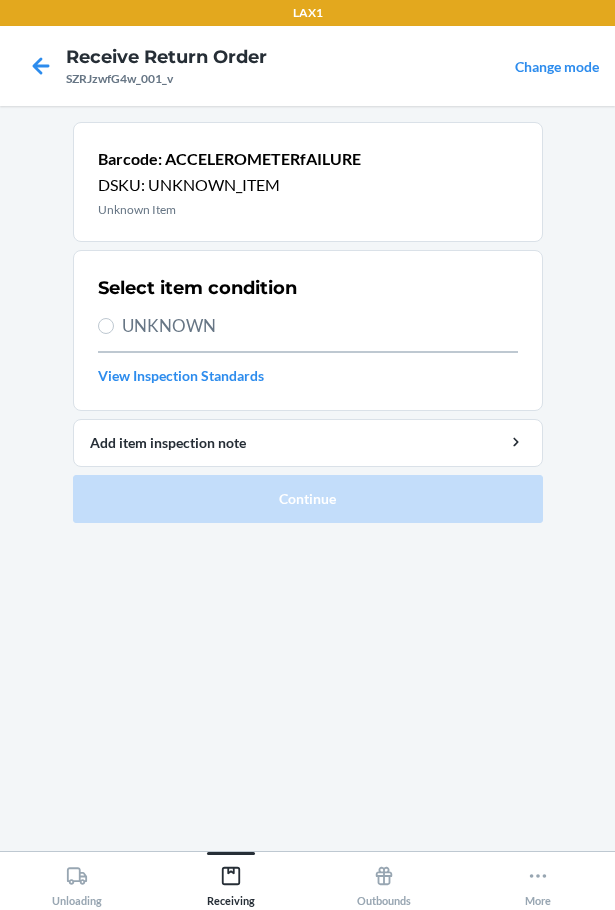 click on "Select item condition UNKNOWN View Inspection Standards" at bounding box center (308, 330) 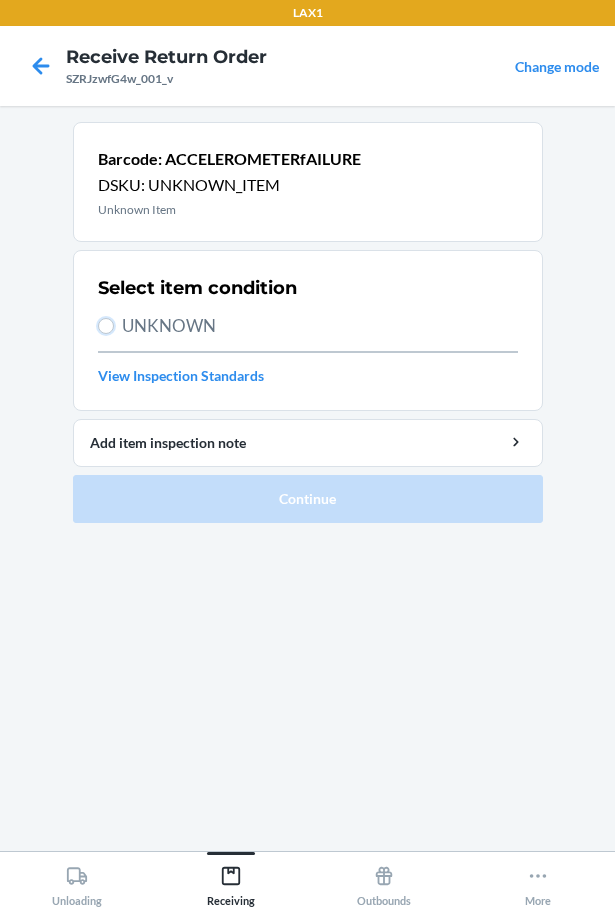 click on "UNKNOWN" at bounding box center (106, 326) 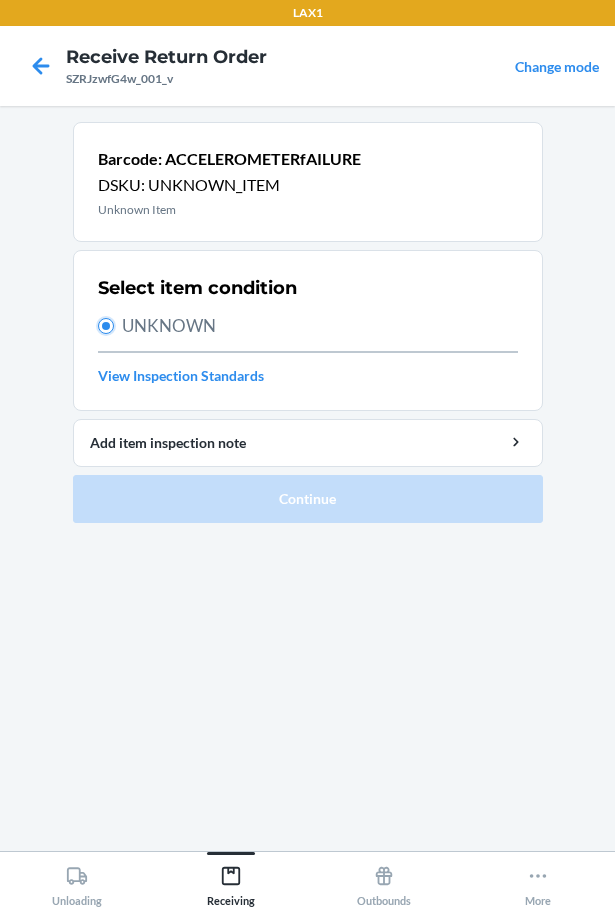 radio on "true" 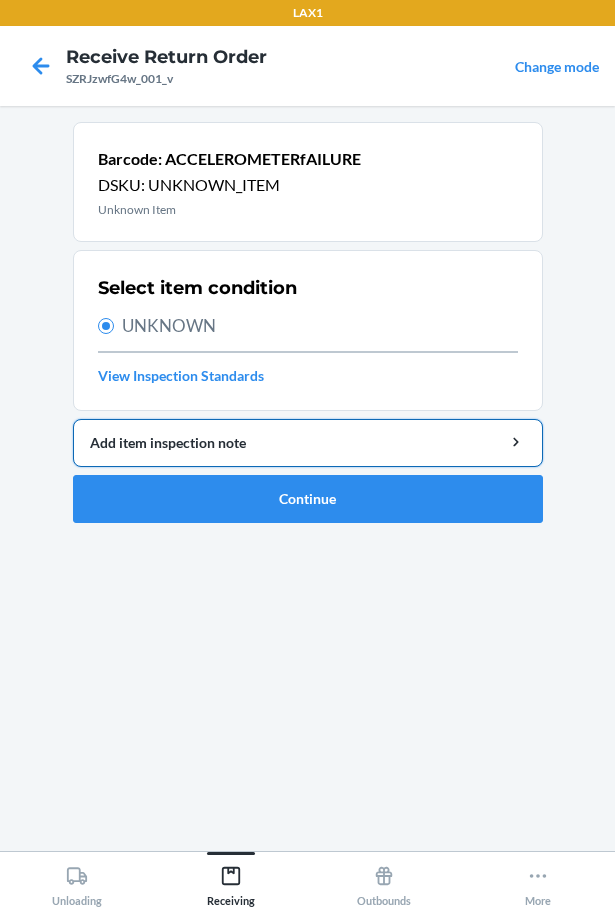 click on "Add item inspection note" at bounding box center [308, 443] 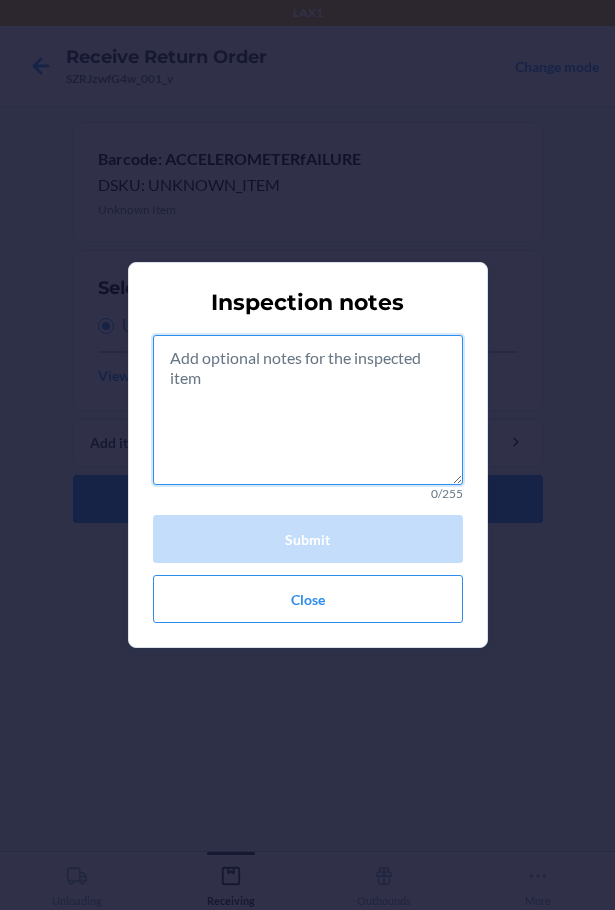 click at bounding box center (308, 410) 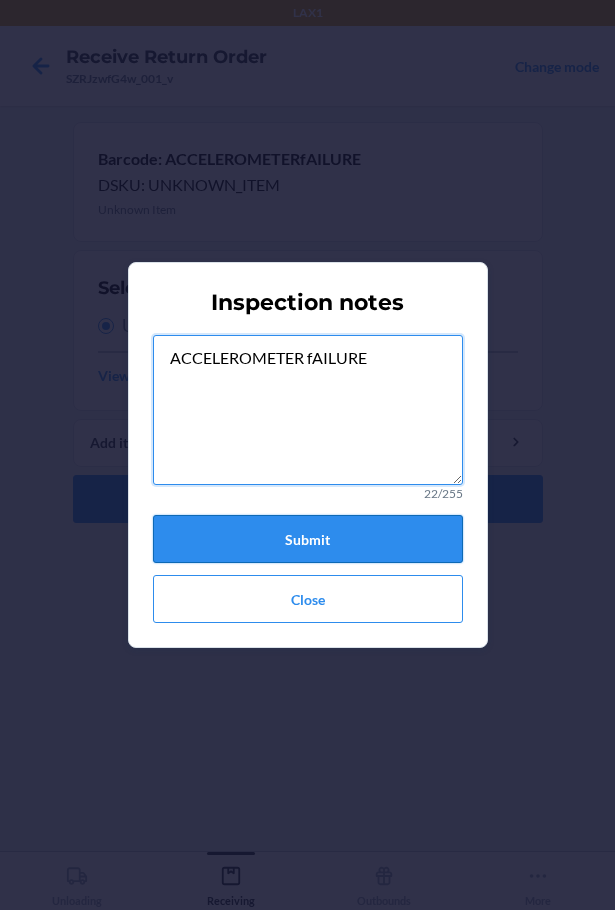 type on "ACCELEROMETER fAILURE" 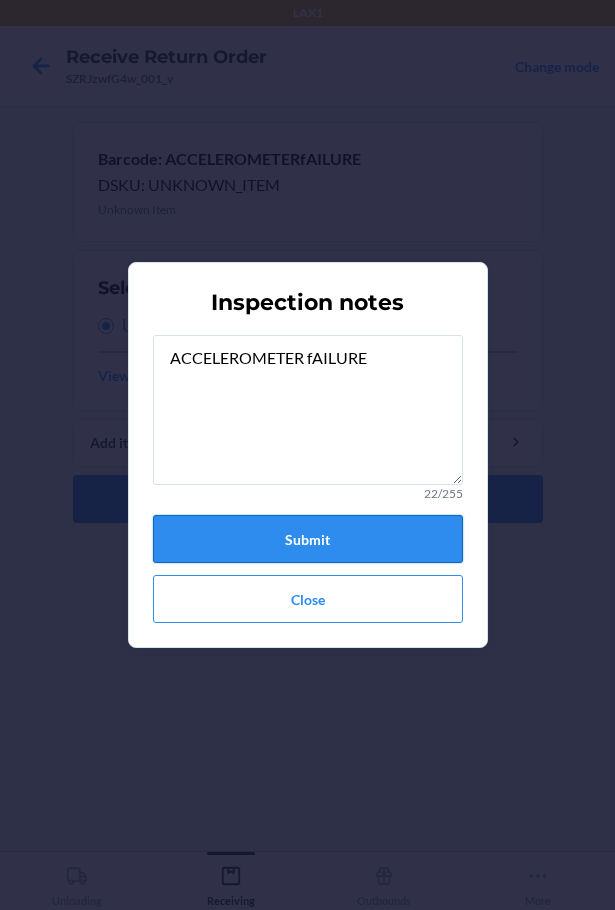 click on "Submit" at bounding box center [308, 539] 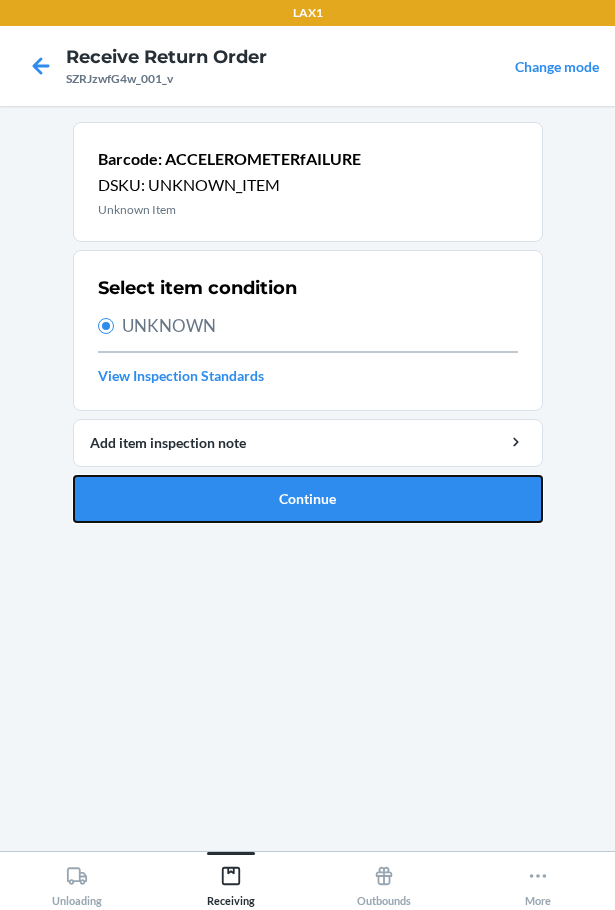 drag, startPoint x: 280, startPoint y: 497, endPoint x: 503, endPoint y: 261, distance: 324.69217 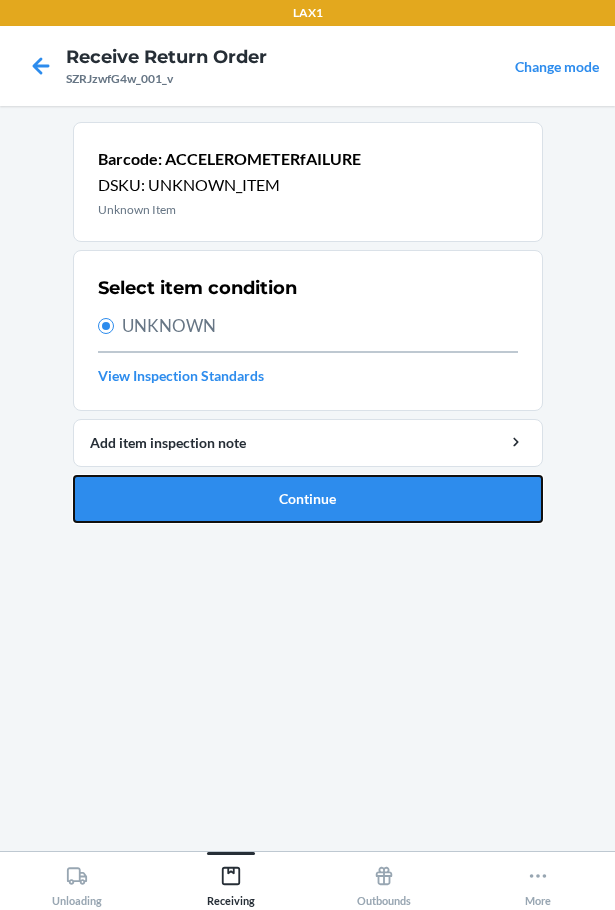 click on "Barcode: ACCELEROMETERfAILURE DSKU: UNKNOWN_ITEM Unknown Item Select item condition UNKNOWN View Inspection Standards Add item inspection note Continue" at bounding box center (308, 322) 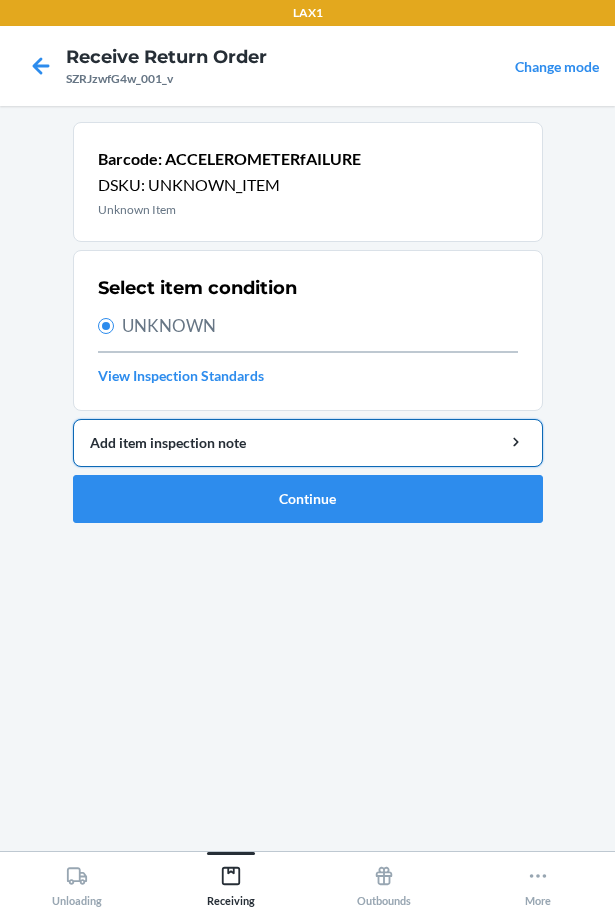 click on "Add item inspection note" at bounding box center [308, 442] 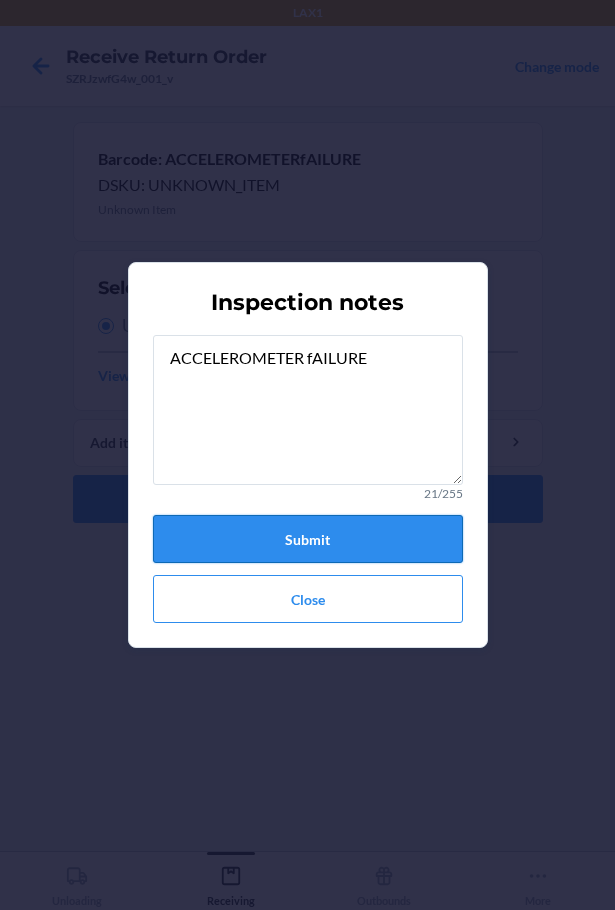 click on "Submit" at bounding box center (308, 539) 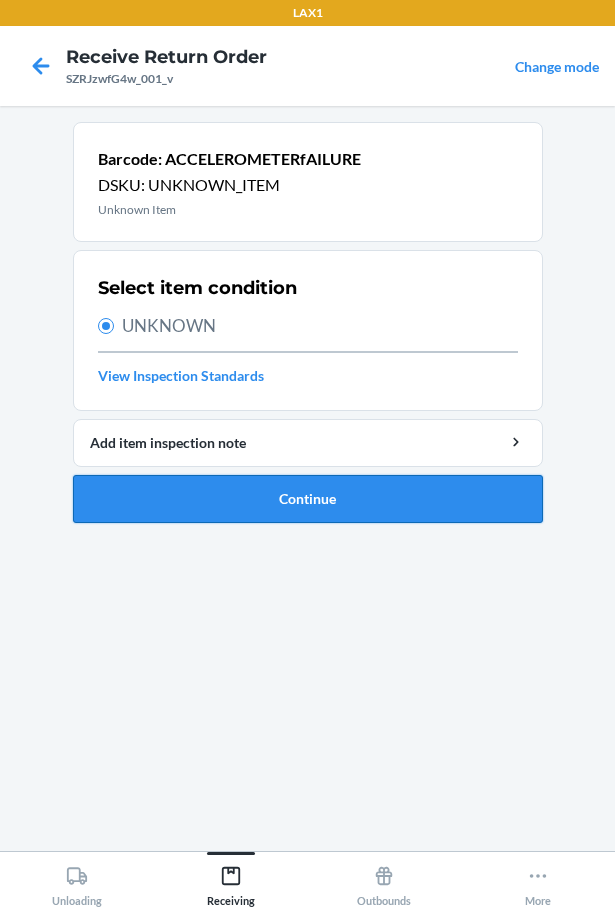 click on "Continue" at bounding box center (308, 499) 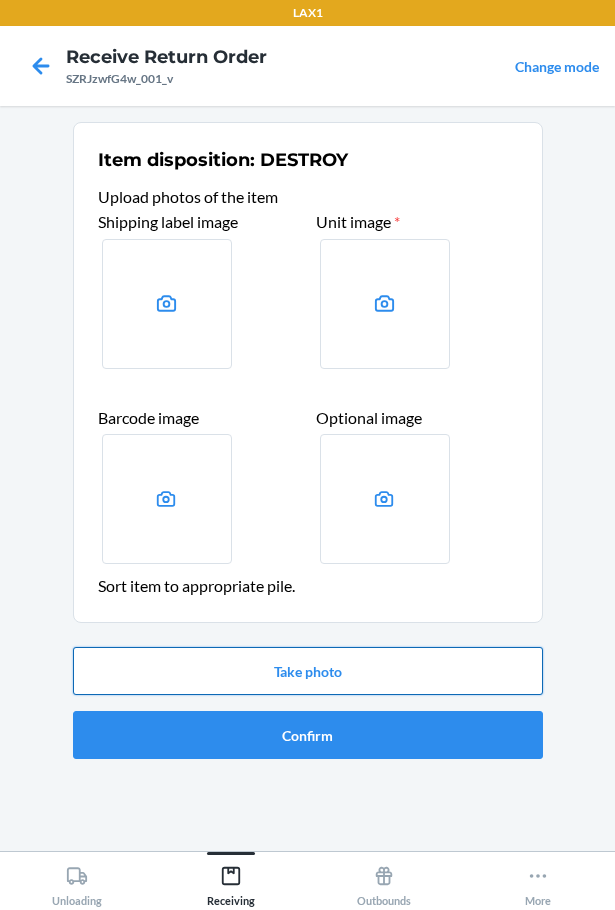 click on "Take photo" at bounding box center [308, 671] 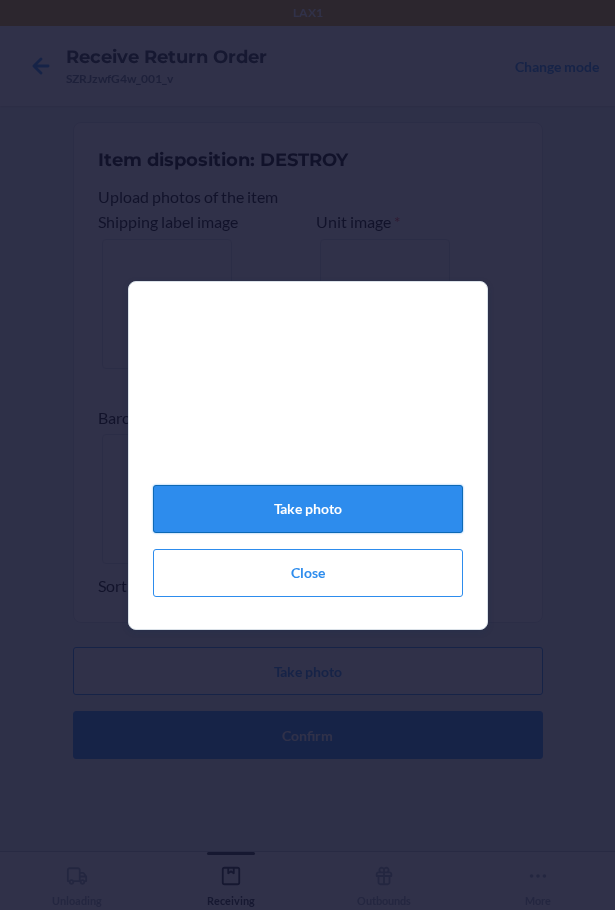 click on "Take photo" 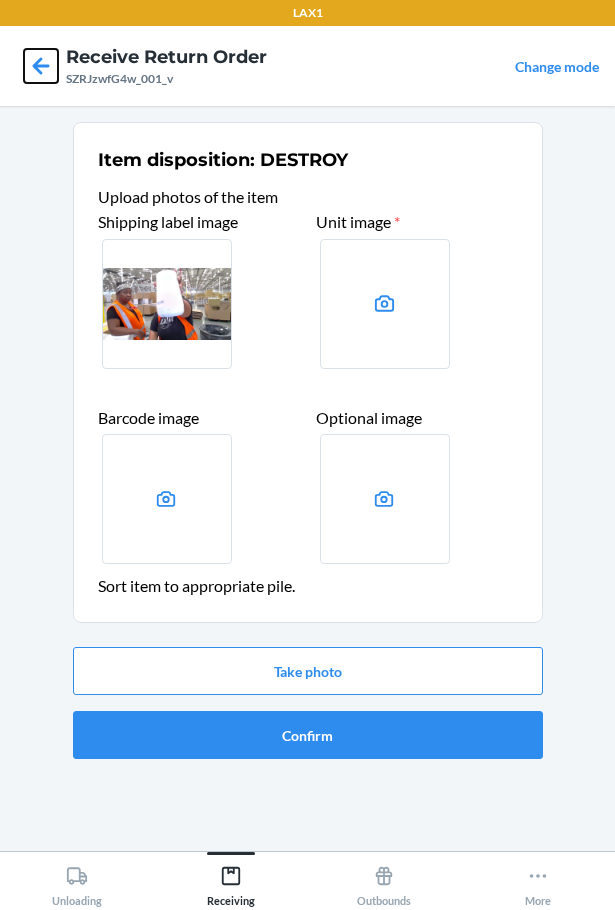 click 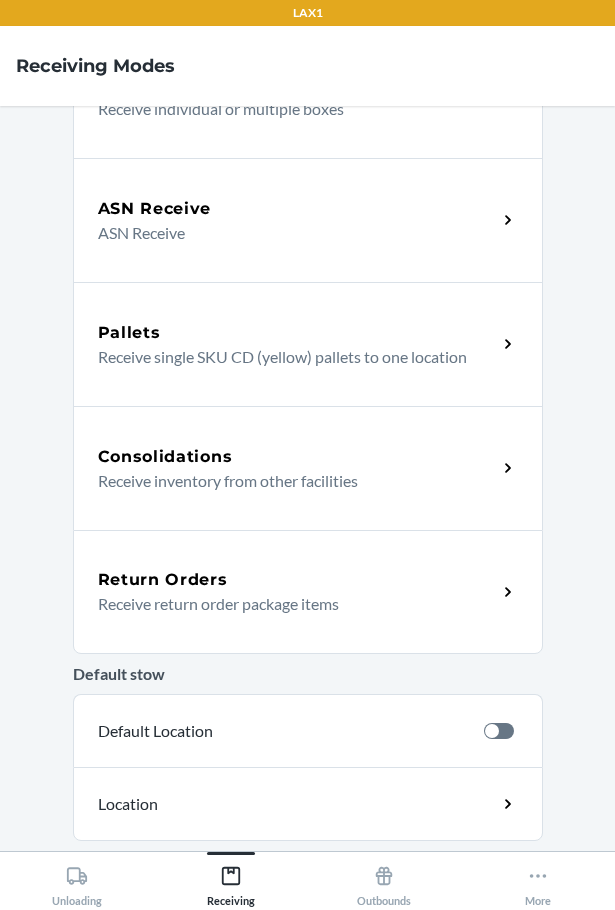 scroll, scrollTop: 362, scrollLeft: 0, axis: vertical 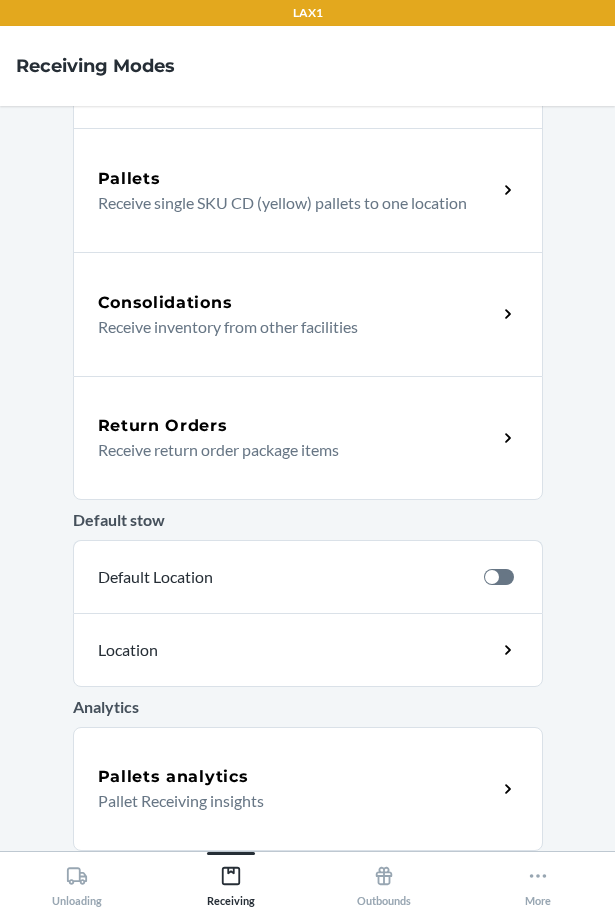 click on "Return Orders" at bounding box center (297, 426) 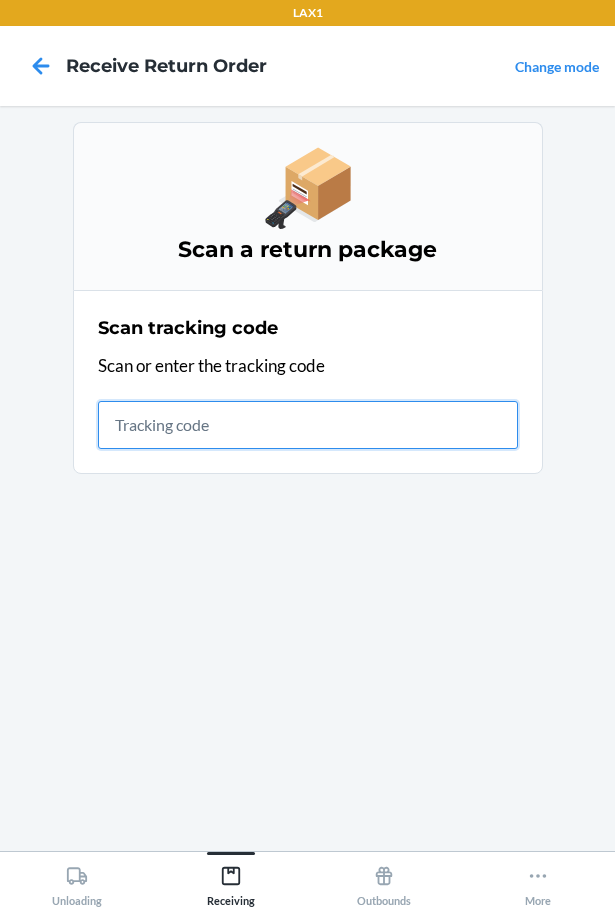 click at bounding box center [308, 425] 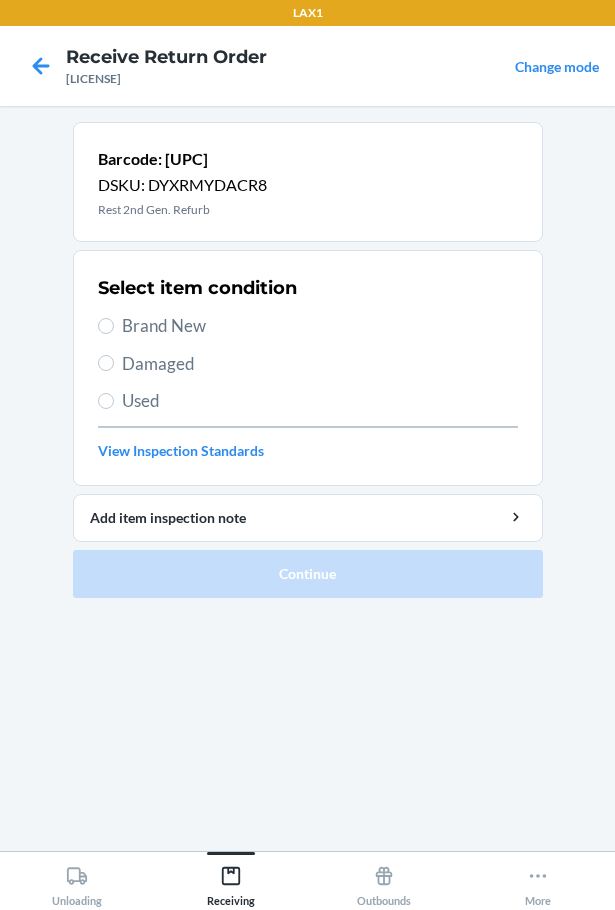 click on "Brand New" at bounding box center [308, 326] 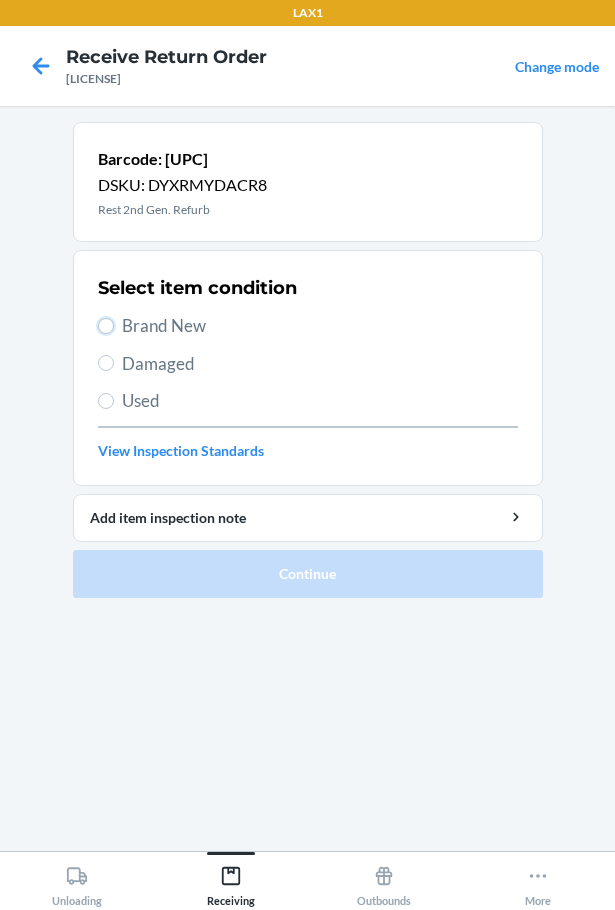 click on "Brand New" at bounding box center (106, 326) 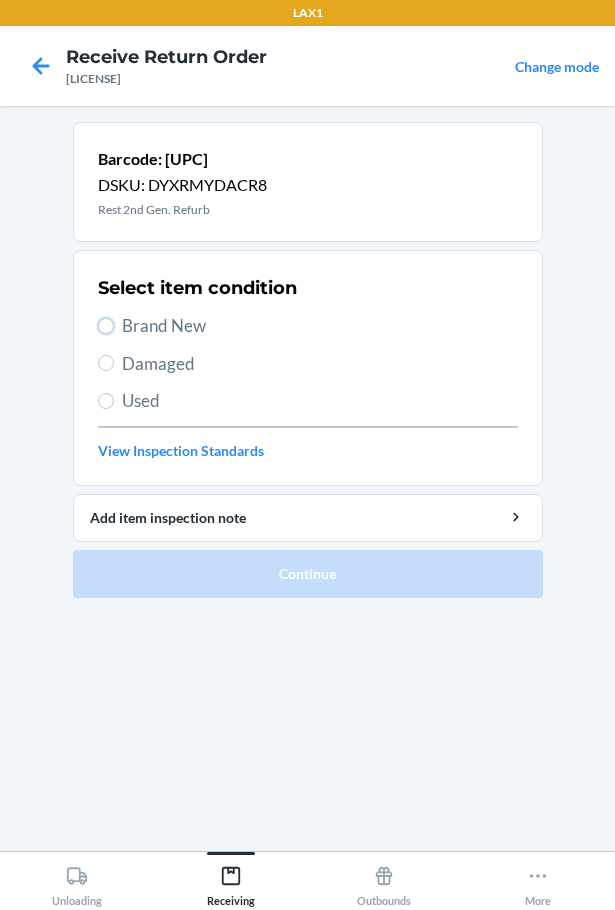 radio on "true" 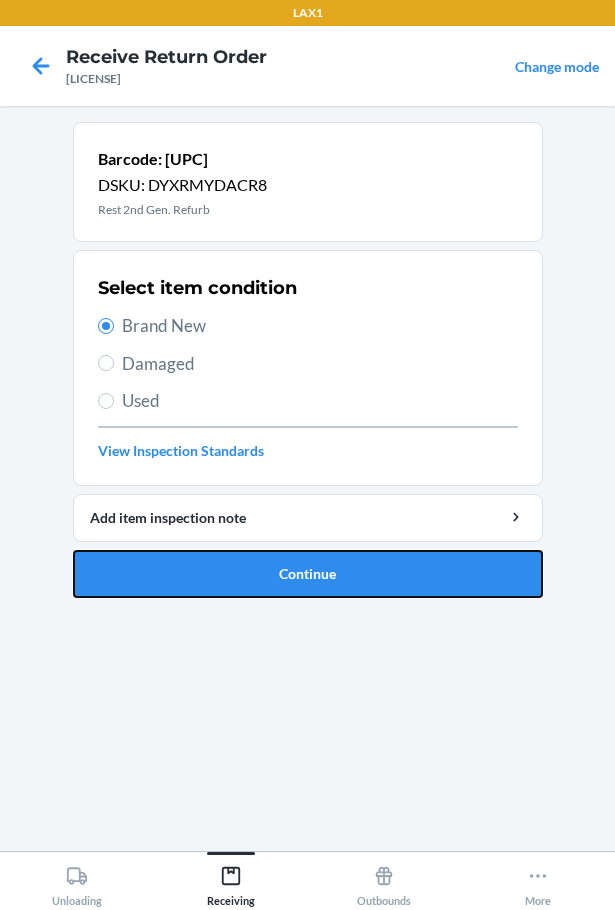 drag, startPoint x: 322, startPoint y: 571, endPoint x: 322, endPoint y: 558, distance: 13 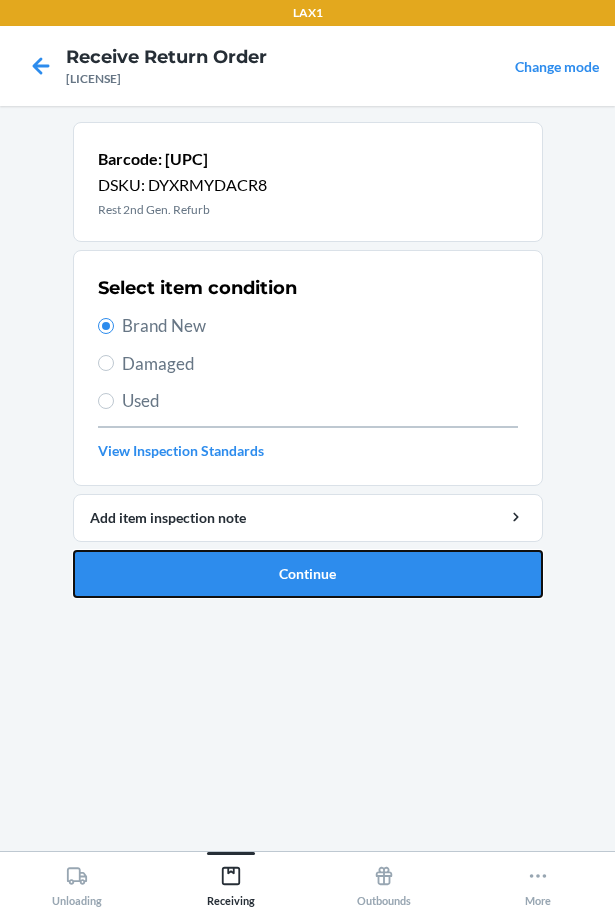 click on "Continue" at bounding box center [308, 574] 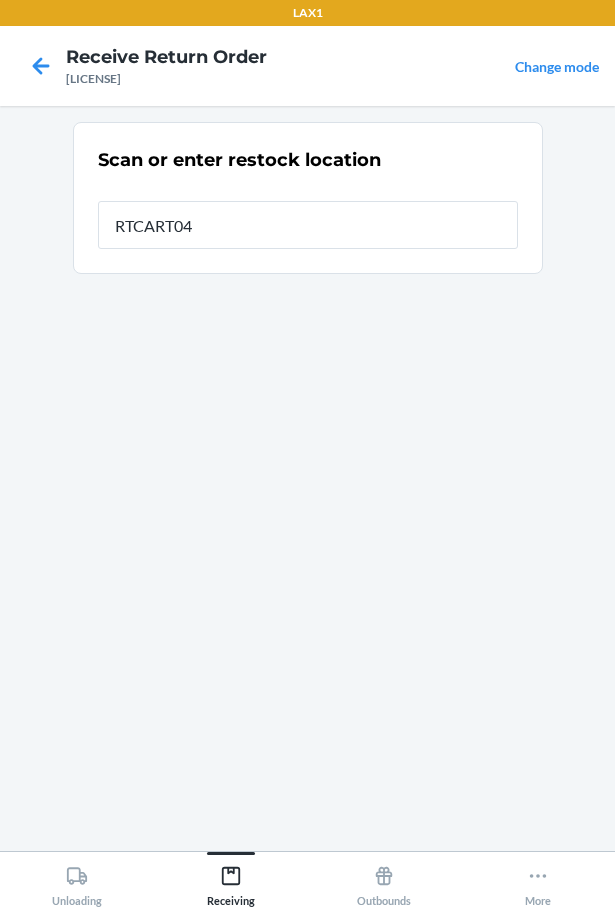 type on "RTCART047" 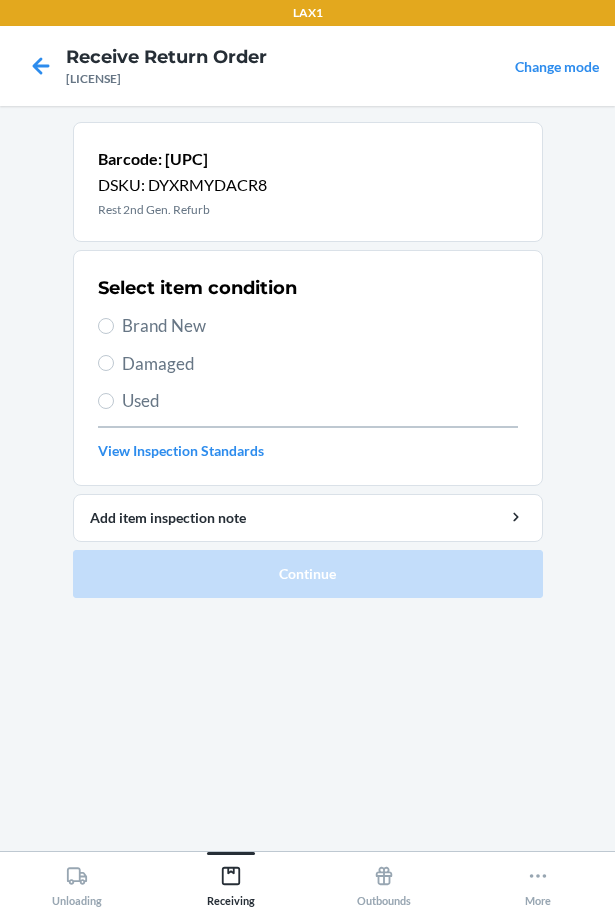 click on "Brand New" at bounding box center (308, 326) 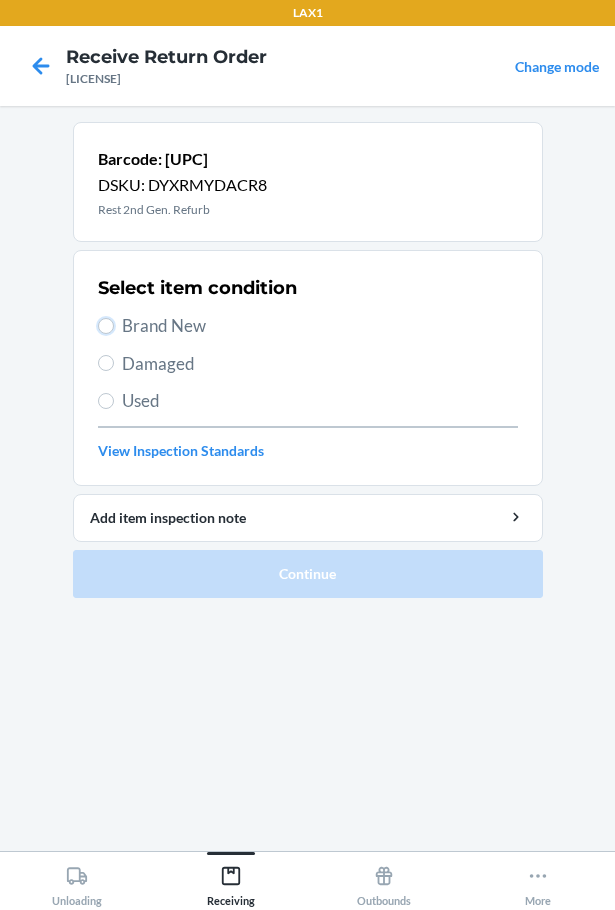 click on "Brand New" at bounding box center [106, 326] 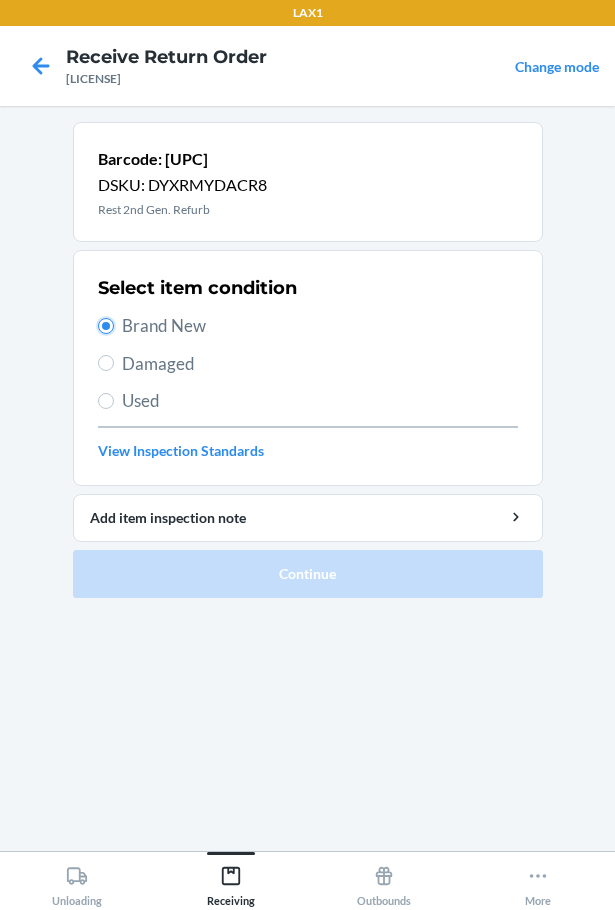 radio on "true" 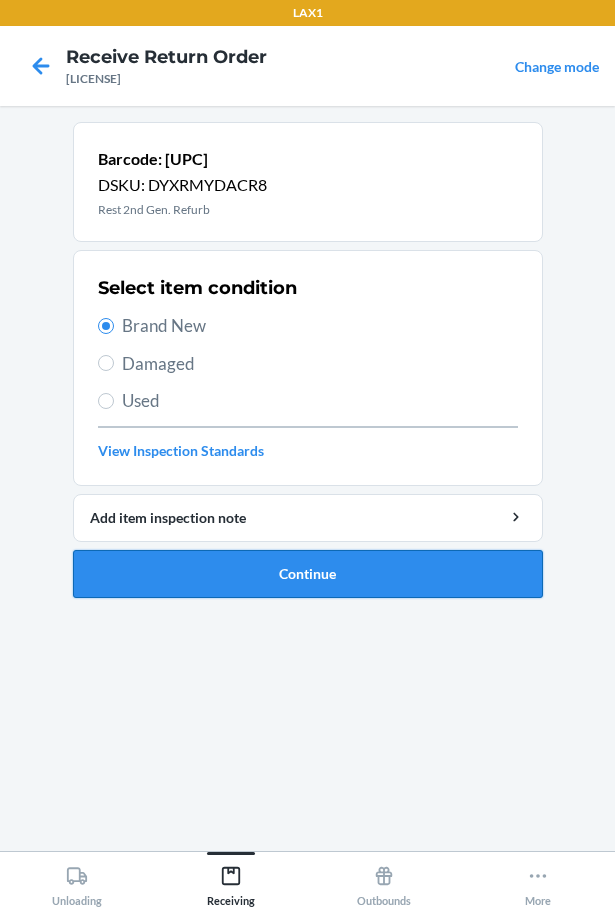 click on "Continue" at bounding box center [308, 574] 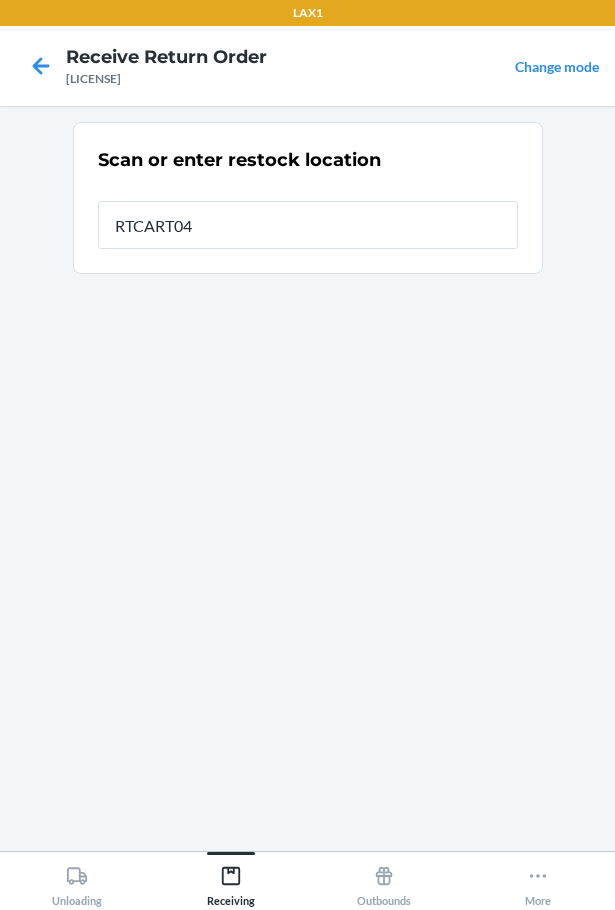 type on "RTCART047" 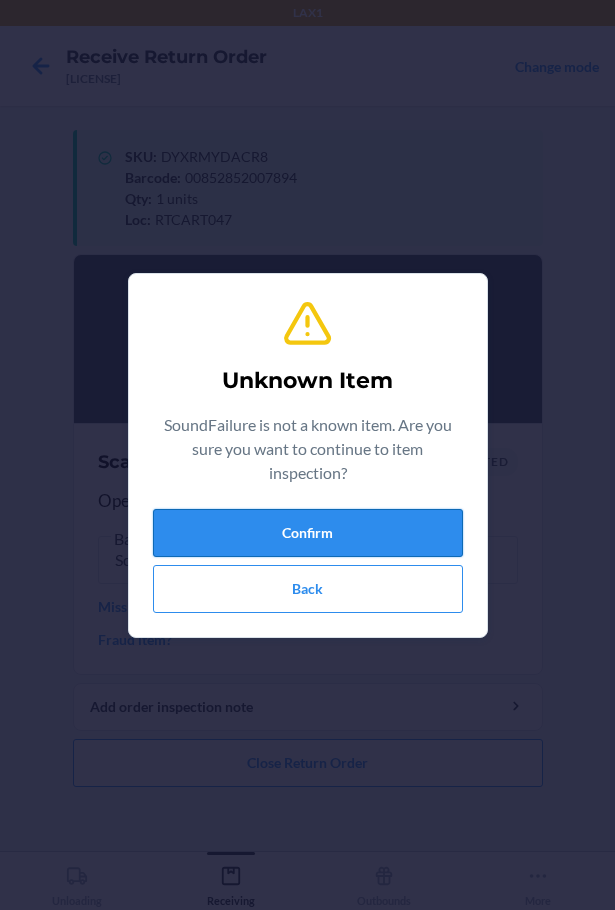 click on "Confirm" at bounding box center (308, 533) 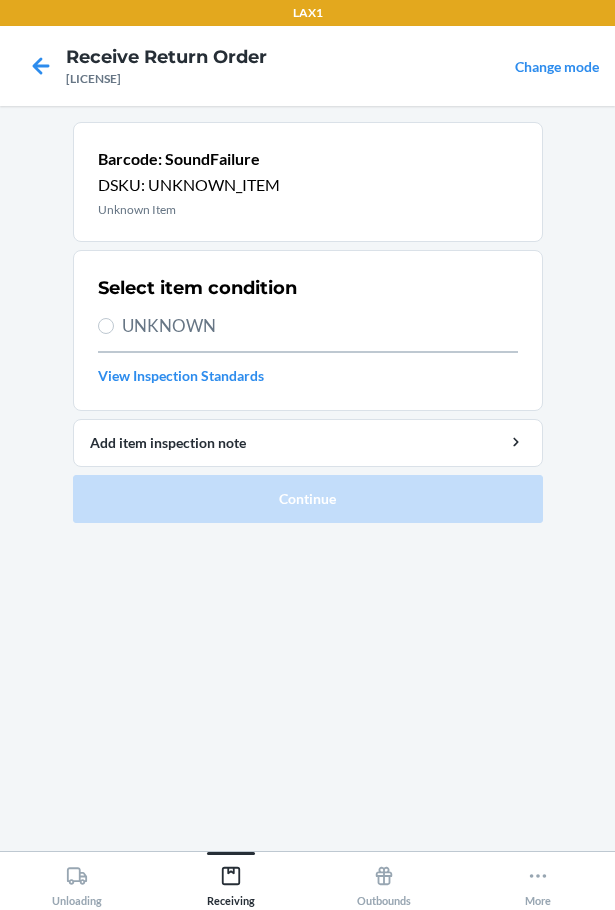 click on "UNKNOWN" at bounding box center (308, 326) 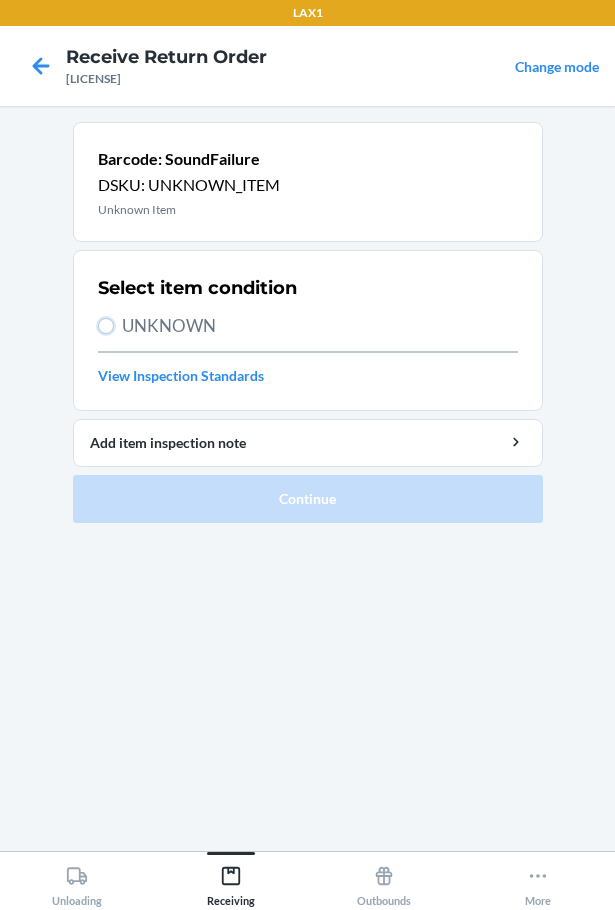 click on "UNKNOWN" at bounding box center [106, 326] 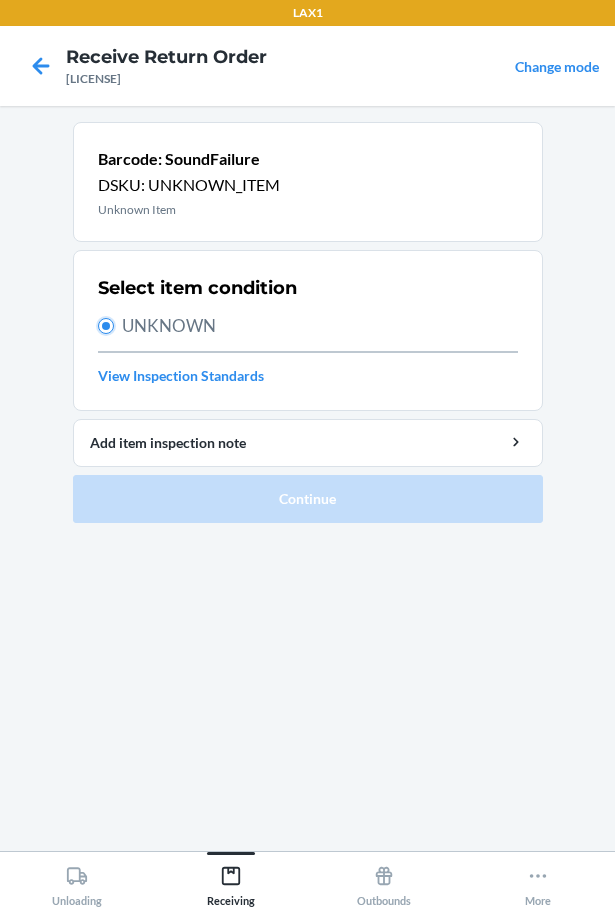 radio on "true" 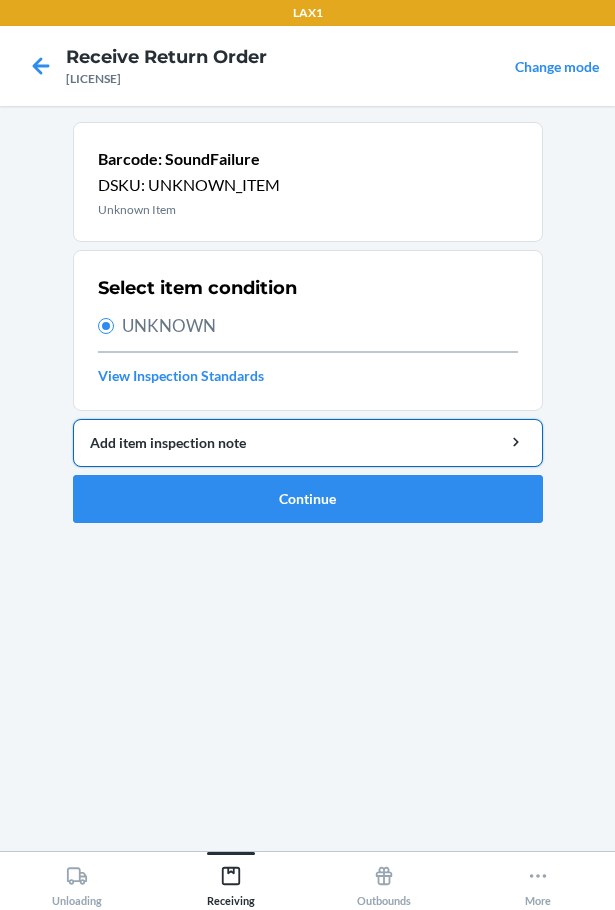 click on "Add item inspection note" at bounding box center [308, 442] 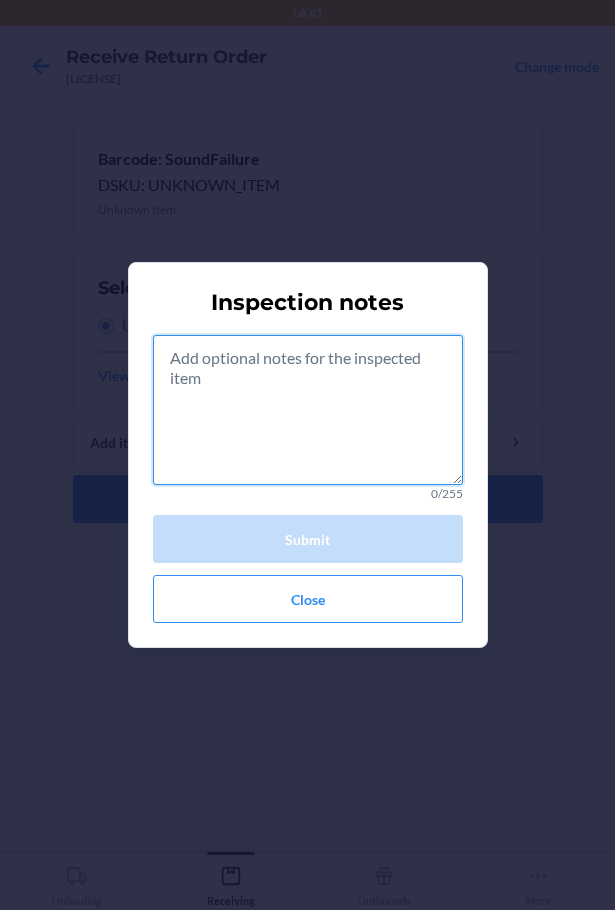 click at bounding box center [308, 410] 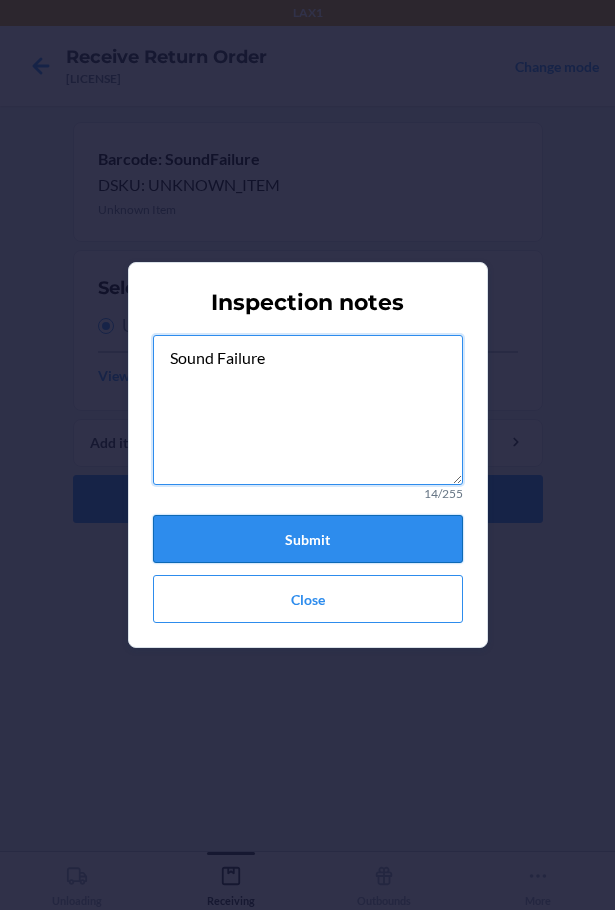 type on "Sound Failure" 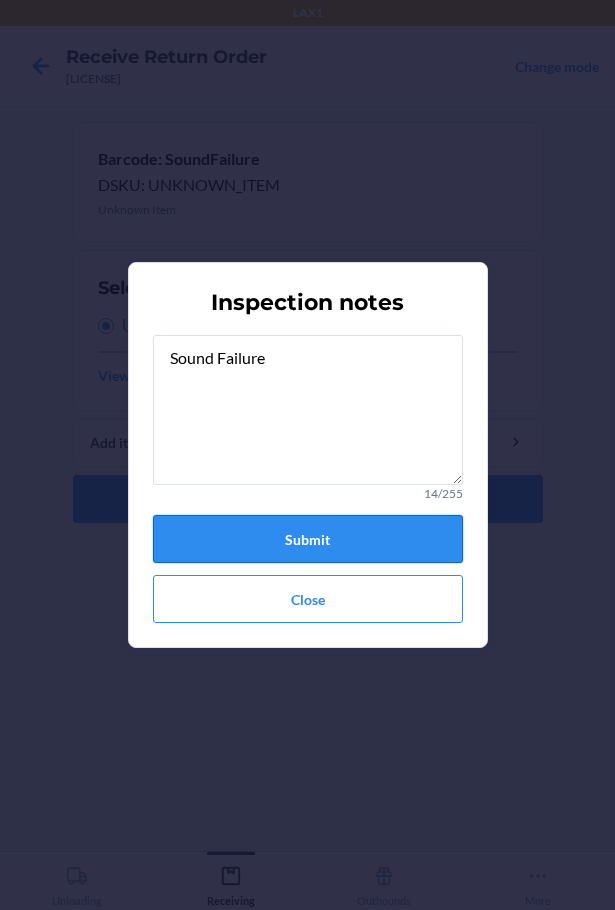 click on "Submit" at bounding box center (308, 539) 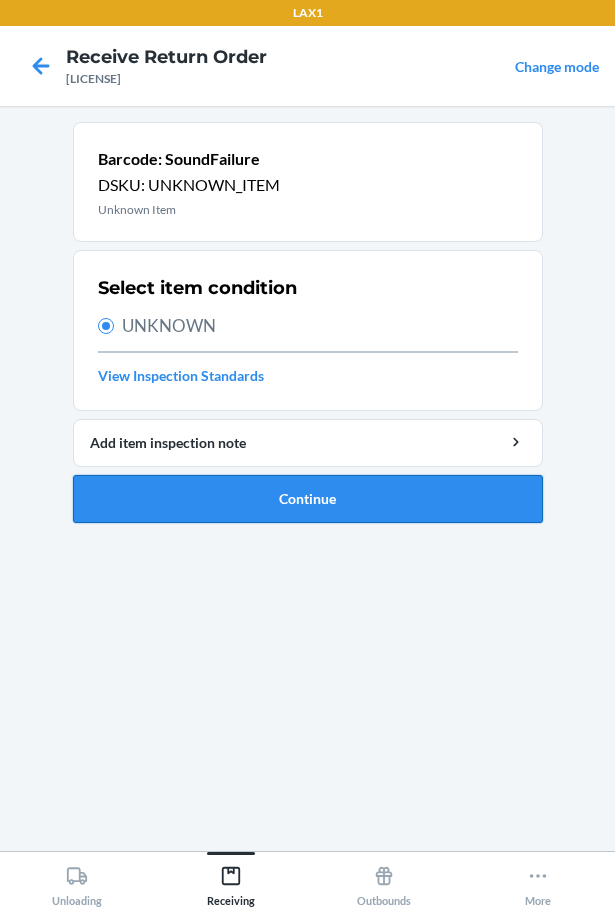click on "Continue" at bounding box center (308, 499) 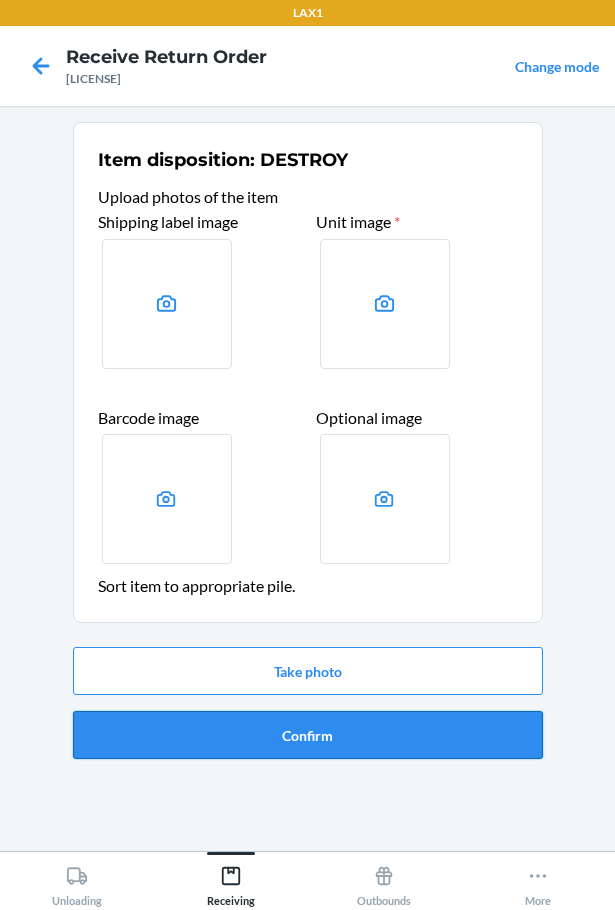 click on "Confirm" at bounding box center (308, 735) 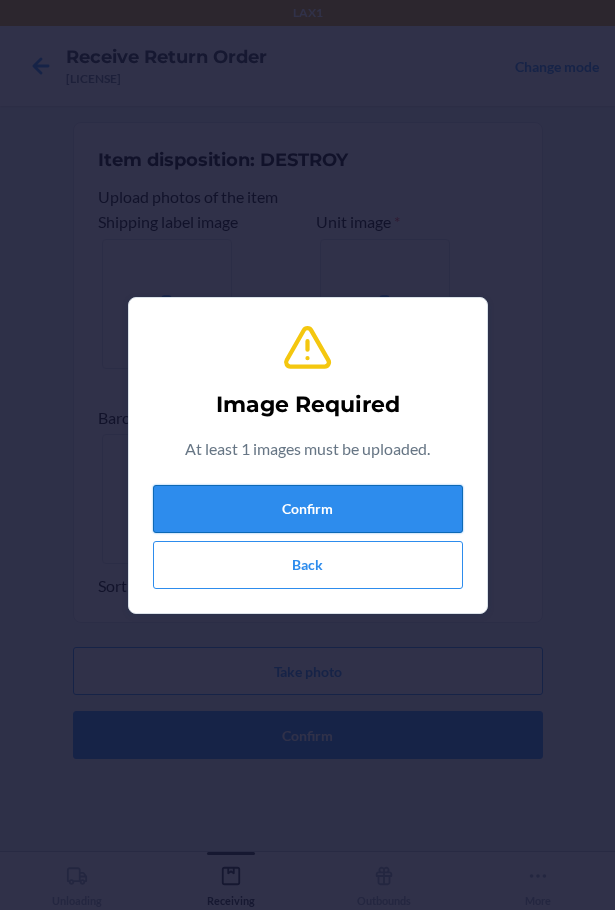 click on "Confirm" at bounding box center [308, 509] 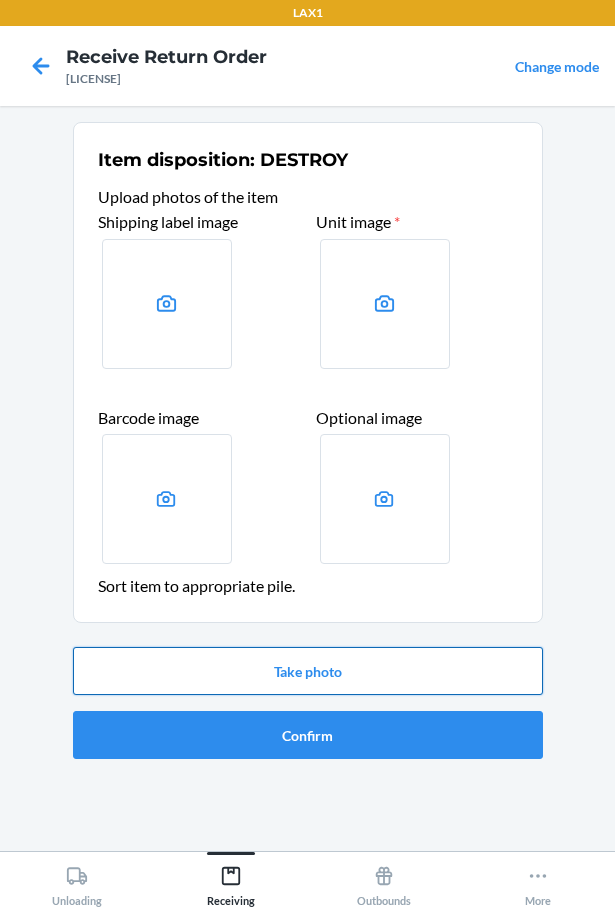 click on "Take photo" at bounding box center [308, 671] 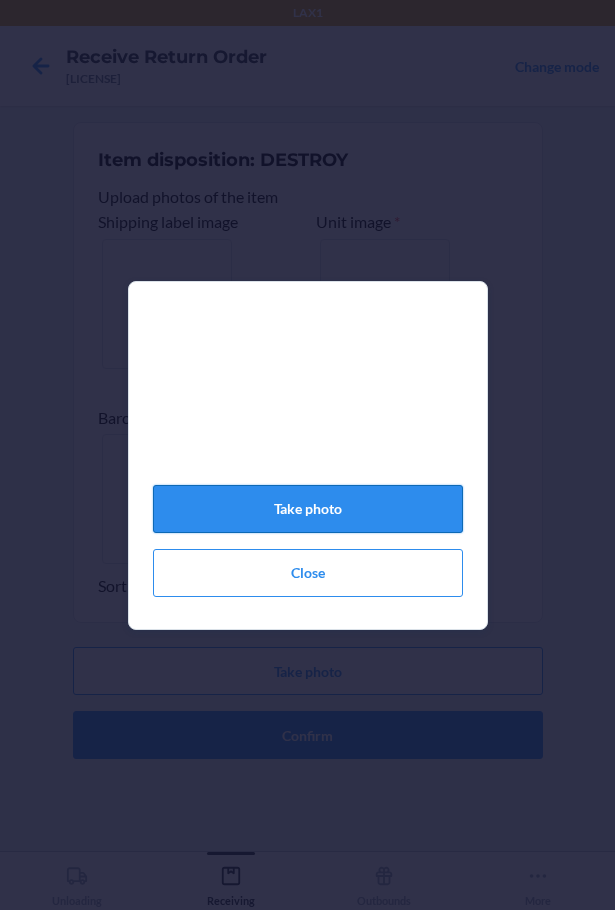 click on "Take photo" 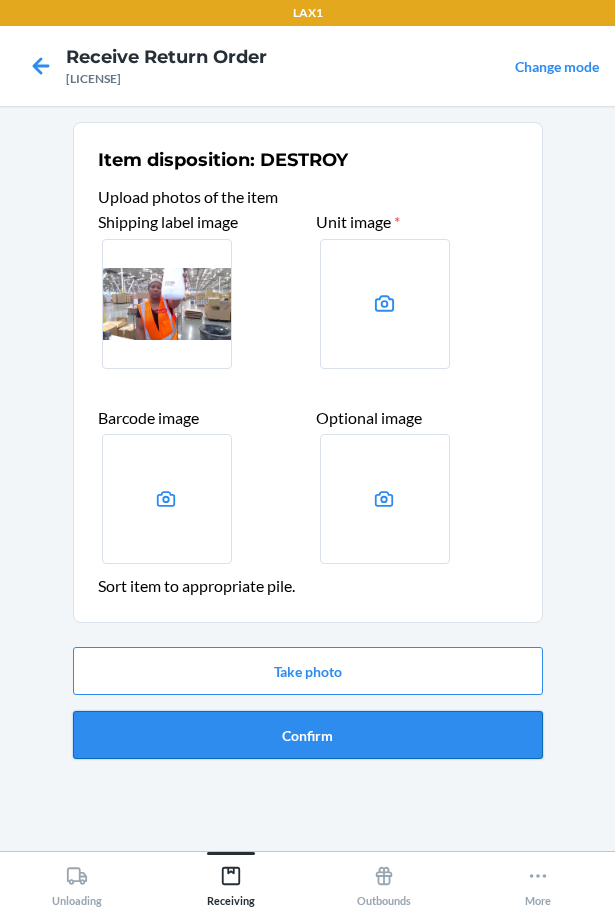 click on "Confirm" at bounding box center [308, 735] 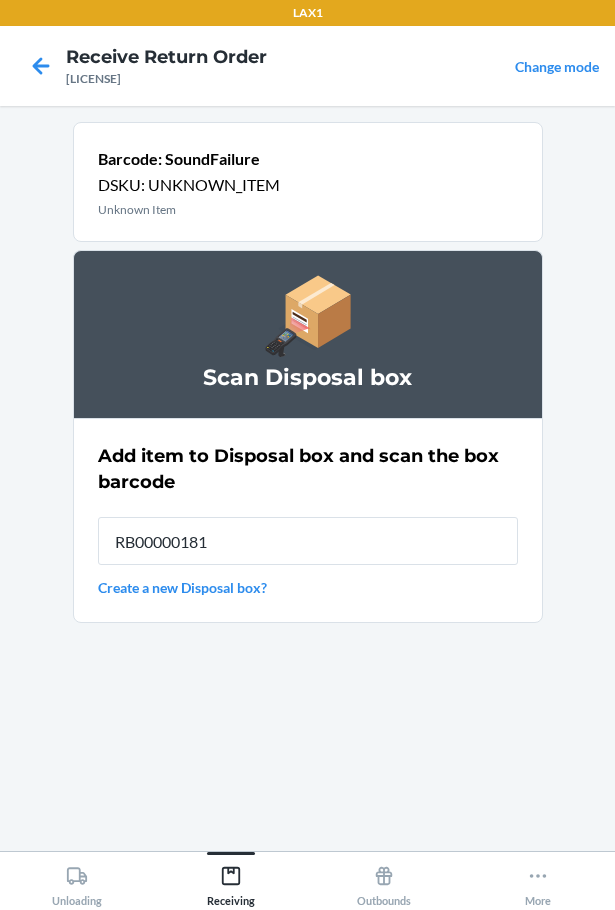 type on "RB000001819" 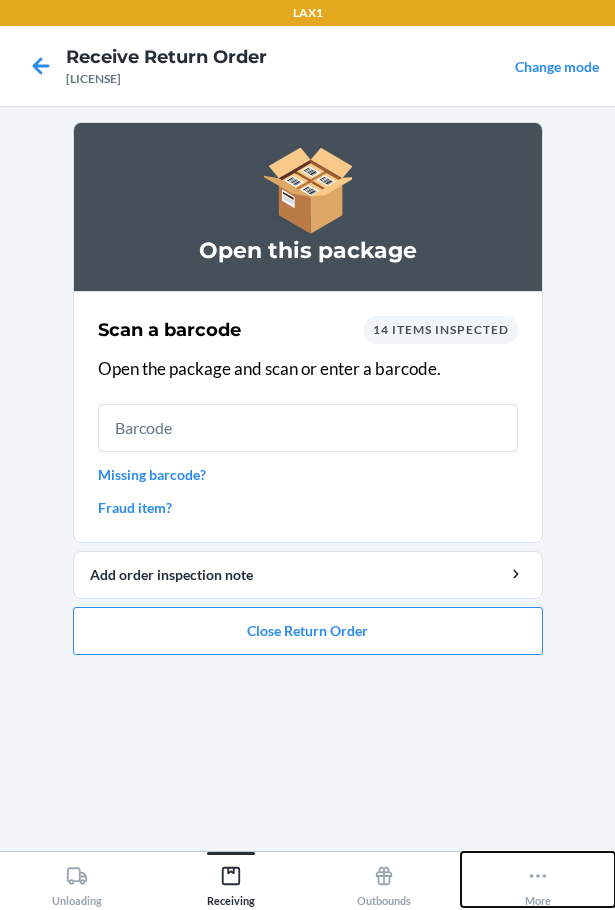 click 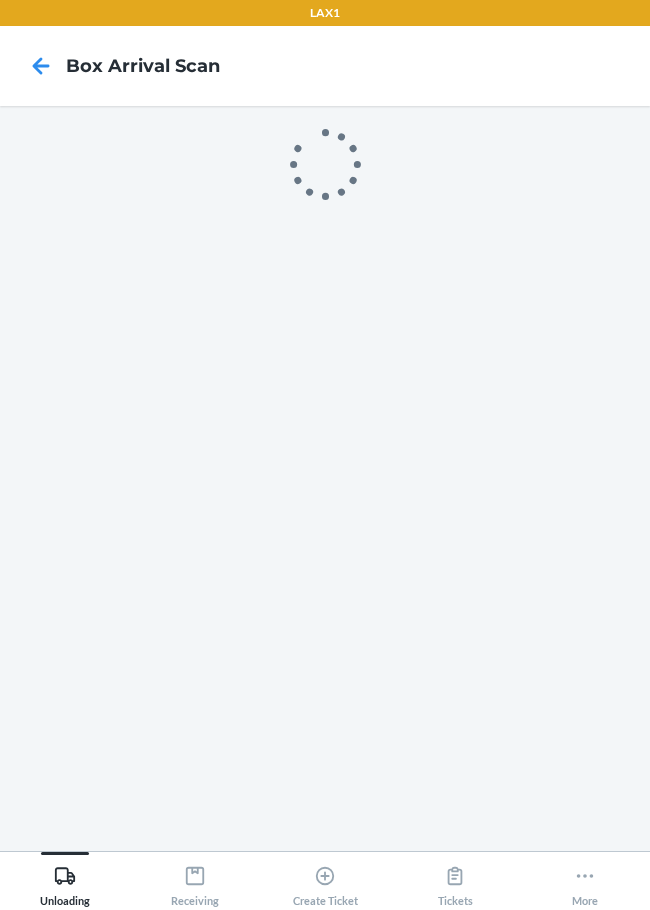 scroll, scrollTop: 0, scrollLeft: 0, axis: both 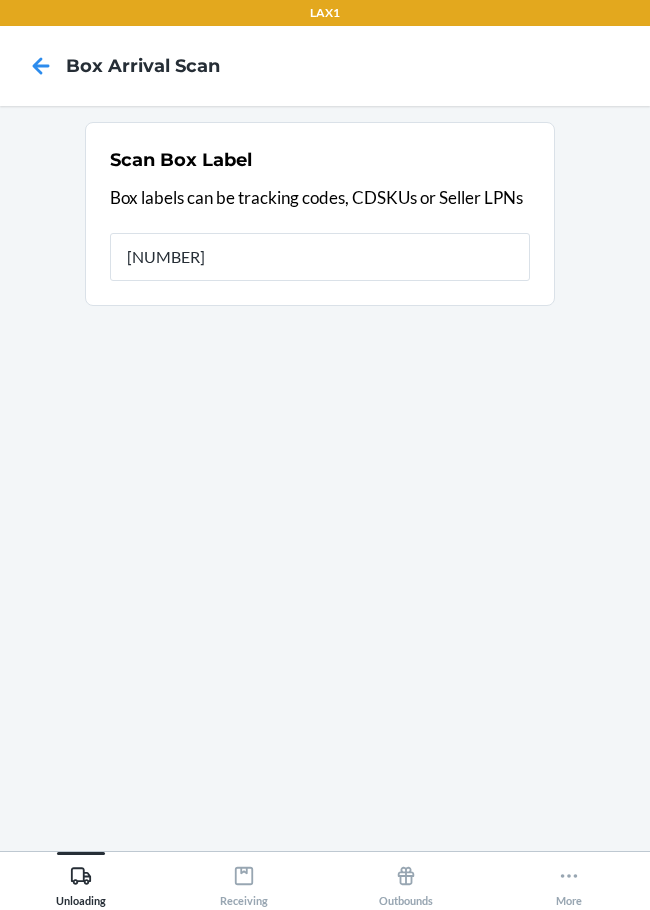 type on "[LICENSE]" 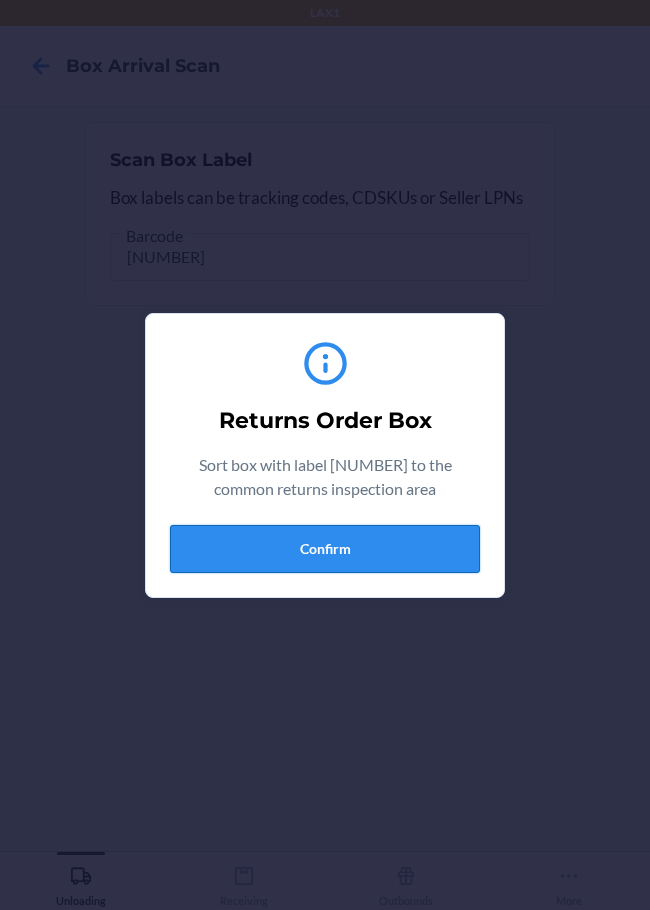 click on "Confirm" at bounding box center [325, 549] 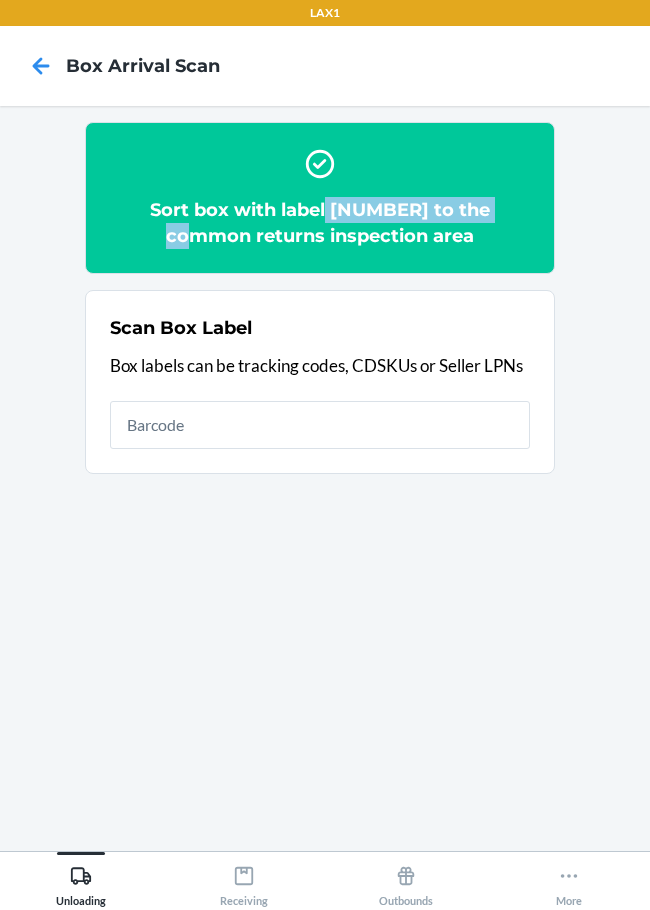 drag, startPoint x: 289, startPoint y: 211, endPoint x: 501, endPoint y: 216, distance: 212.05896 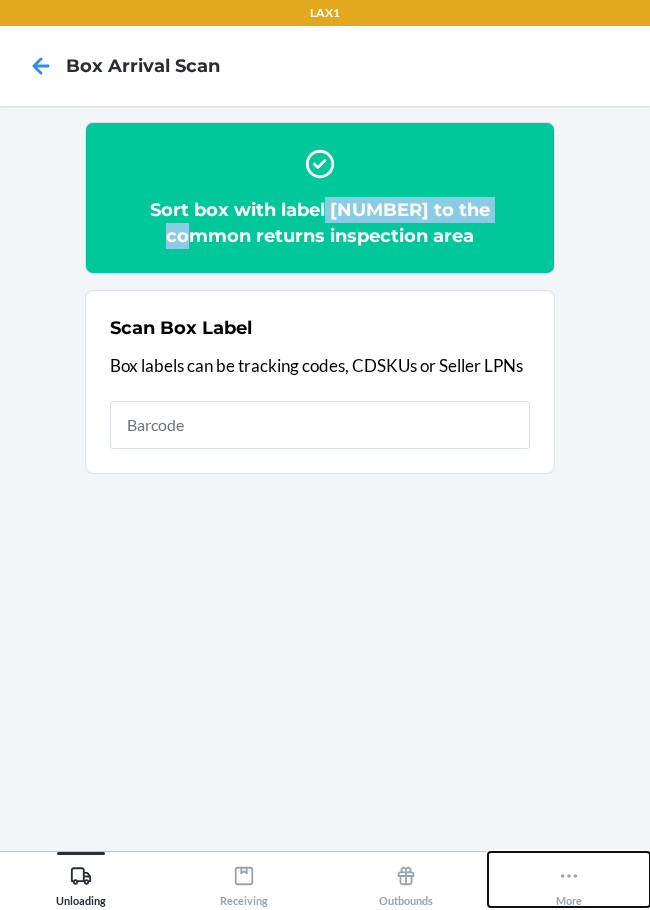 click on "More" at bounding box center [569, 882] 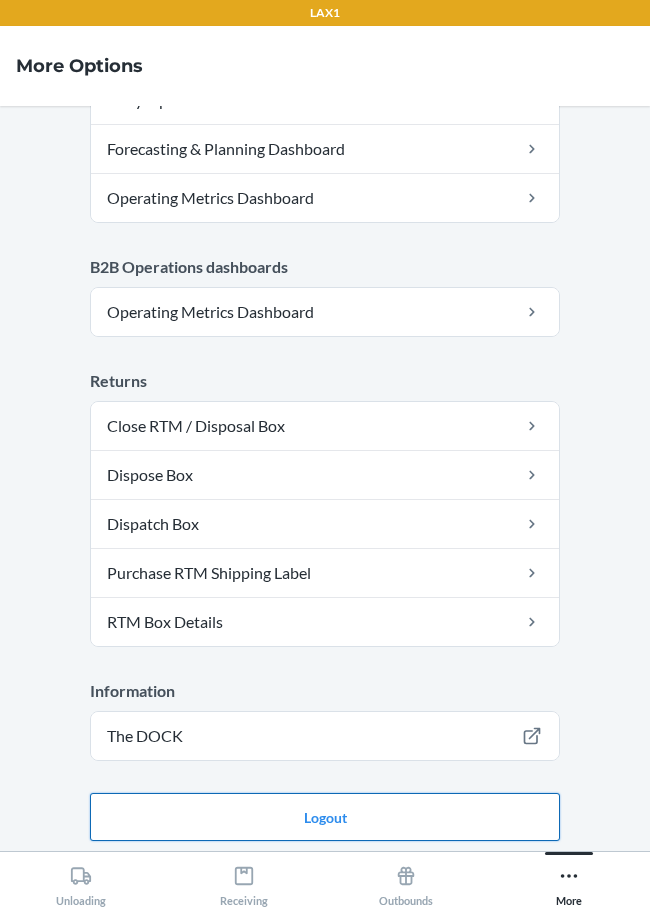 scroll, scrollTop: 1014, scrollLeft: 0, axis: vertical 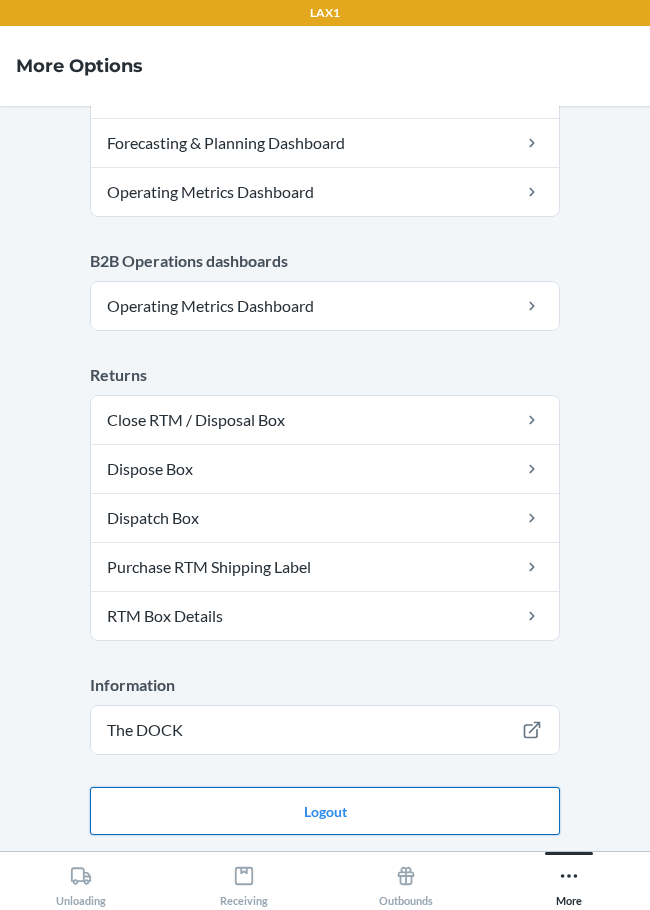 click on "Logout" at bounding box center (325, 811) 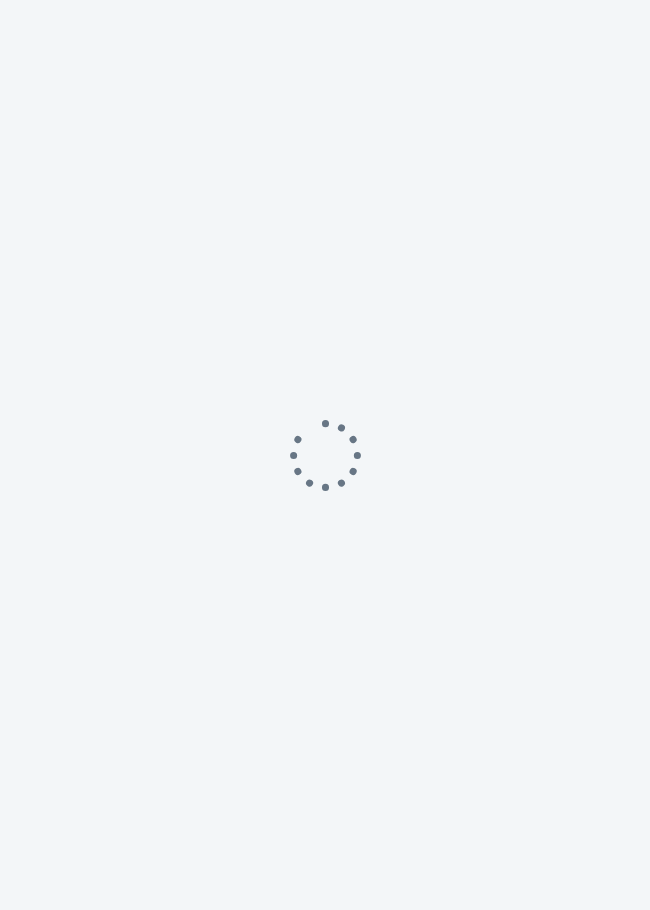 click at bounding box center [325, 455] 